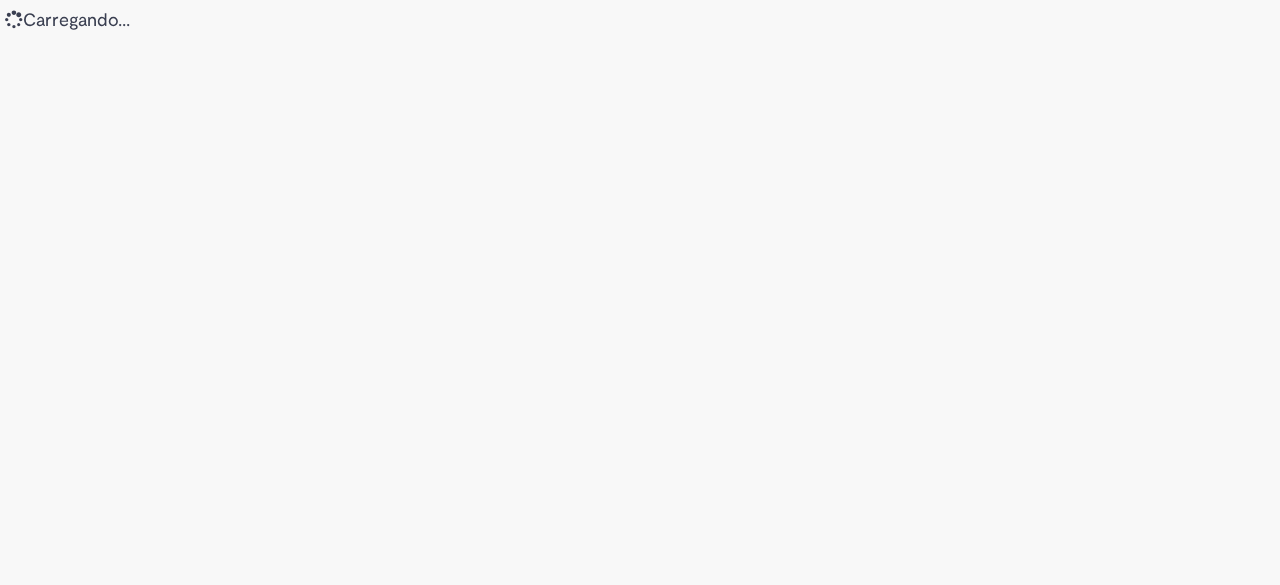 scroll, scrollTop: 0, scrollLeft: 0, axis: both 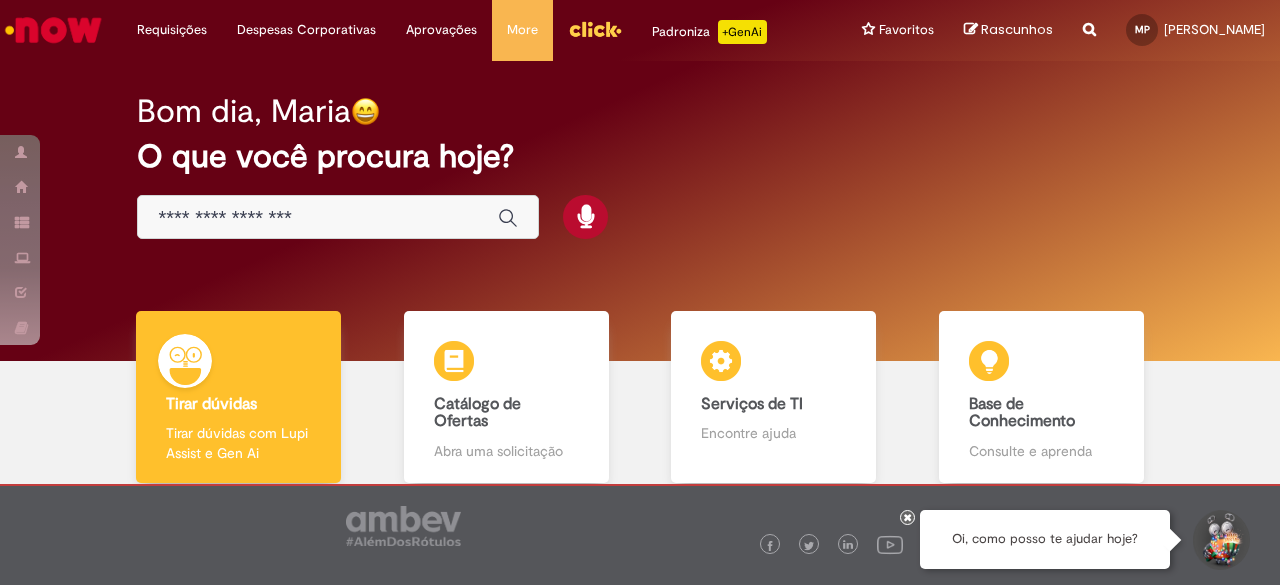 click at bounding box center (318, 218) 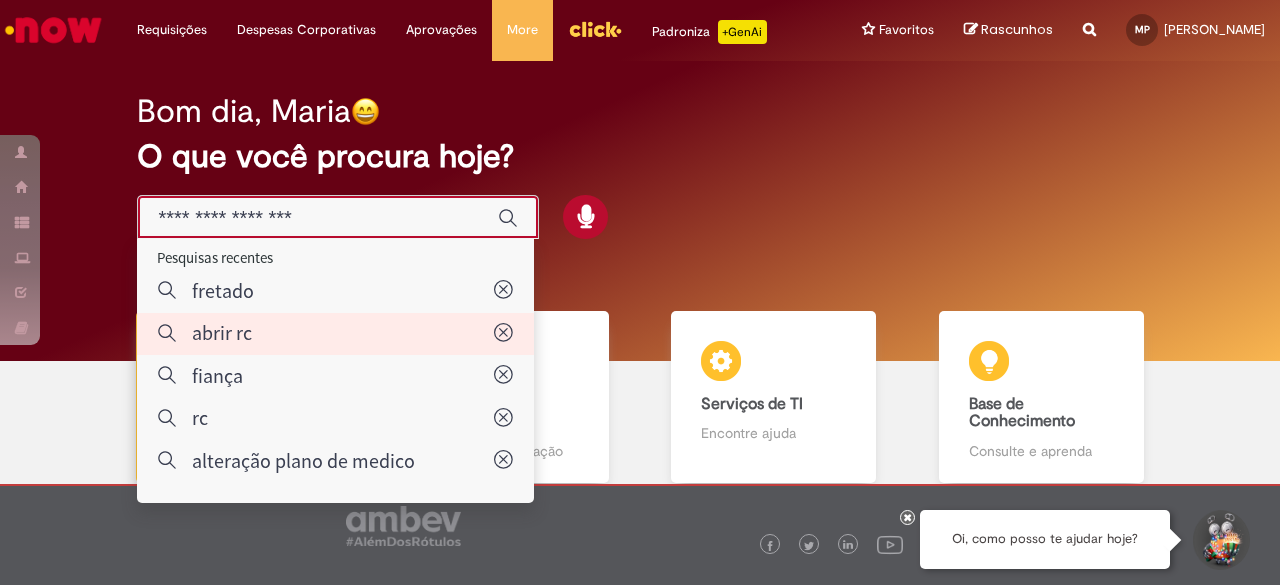 type on "********" 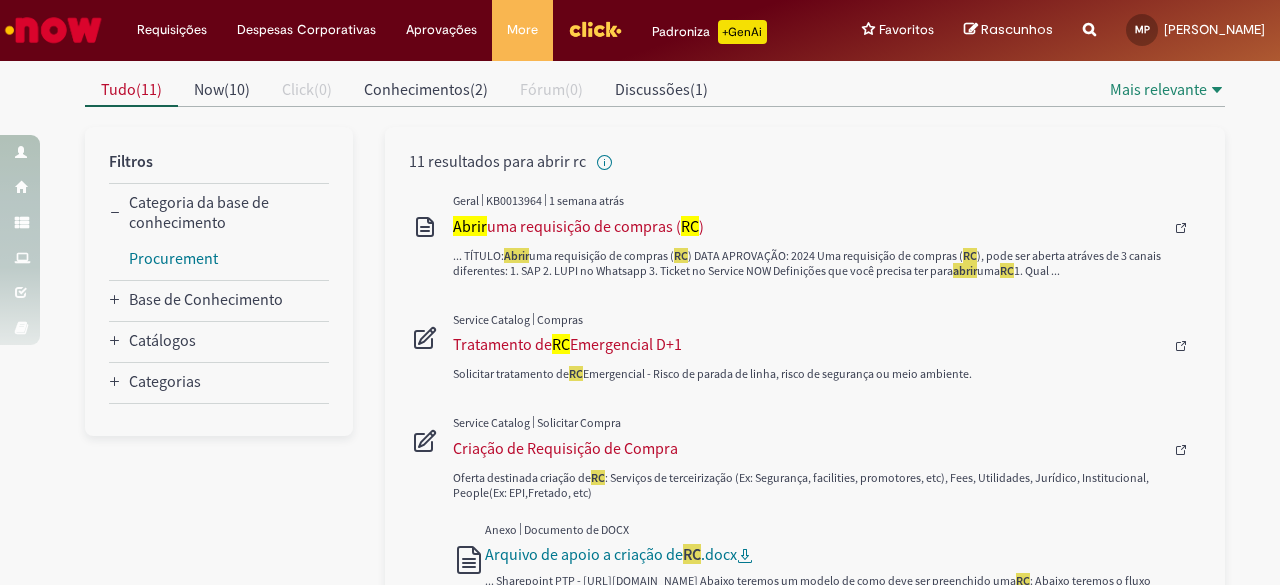 scroll, scrollTop: 198, scrollLeft: 0, axis: vertical 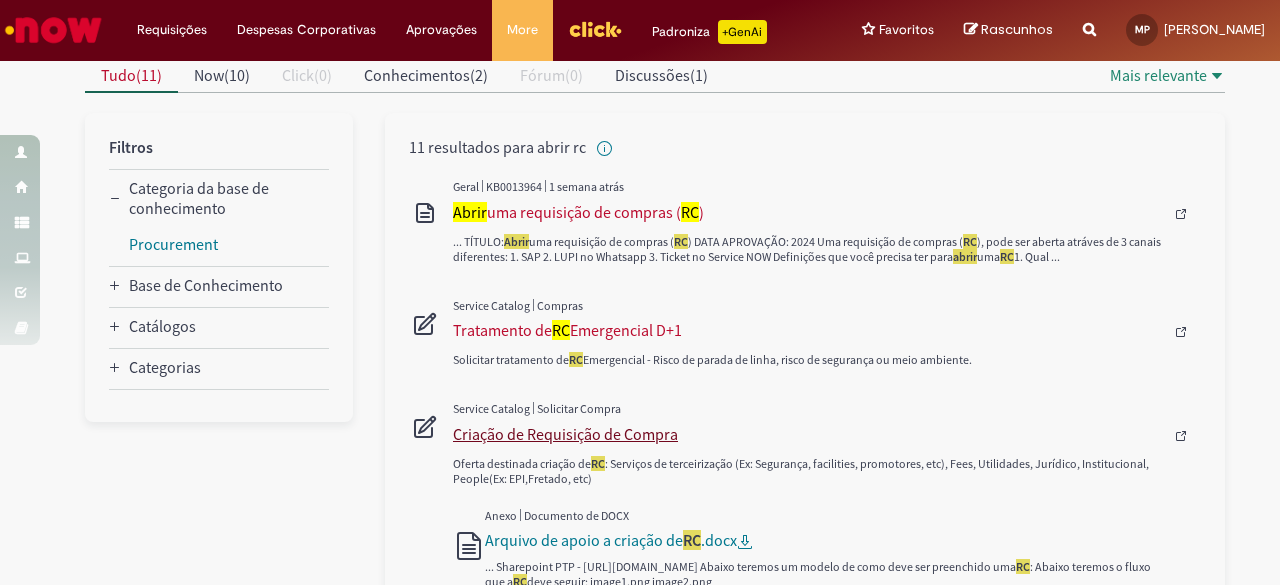 click on "Criação de Requisição de Compra" at bounding box center [808, 434] 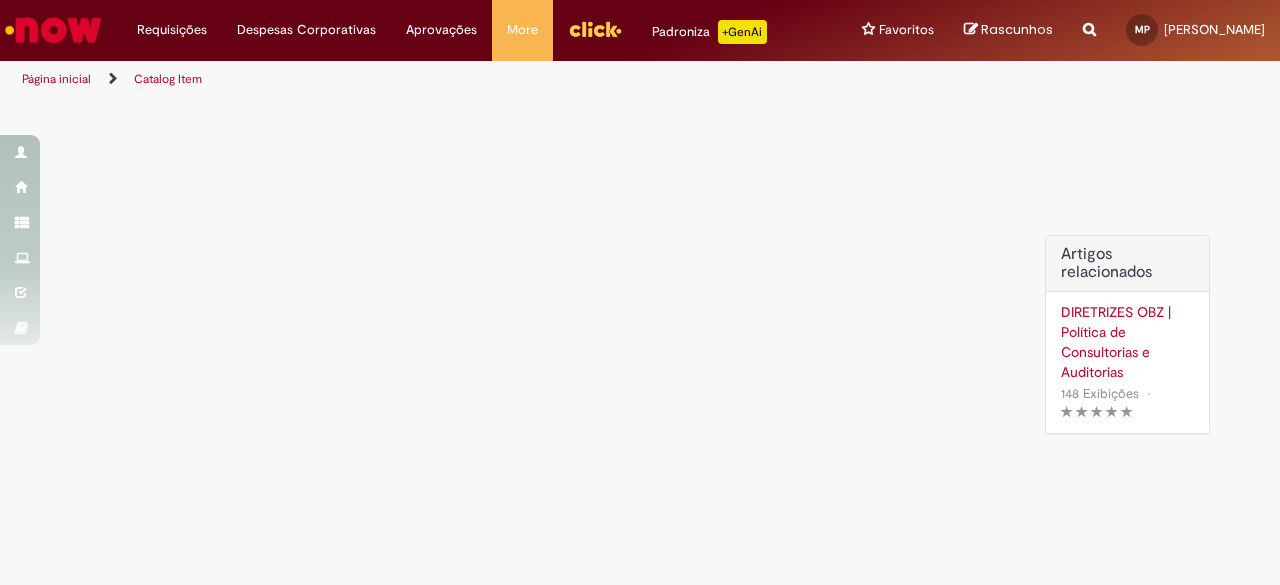 scroll, scrollTop: 0, scrollLeft: 0, axis: both 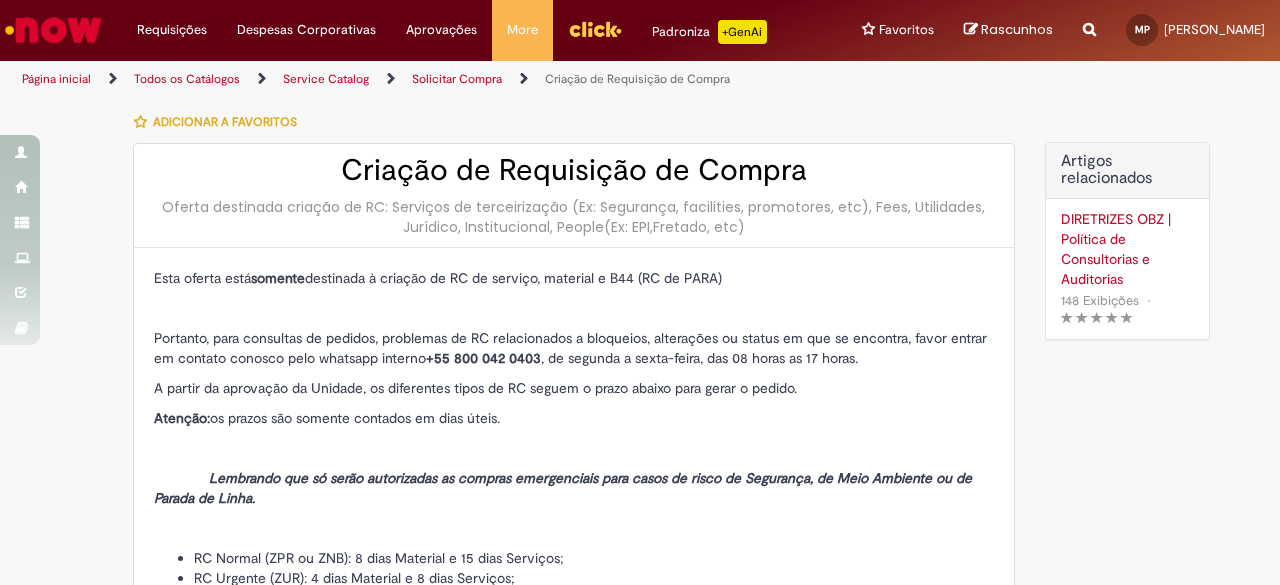 type on "********" 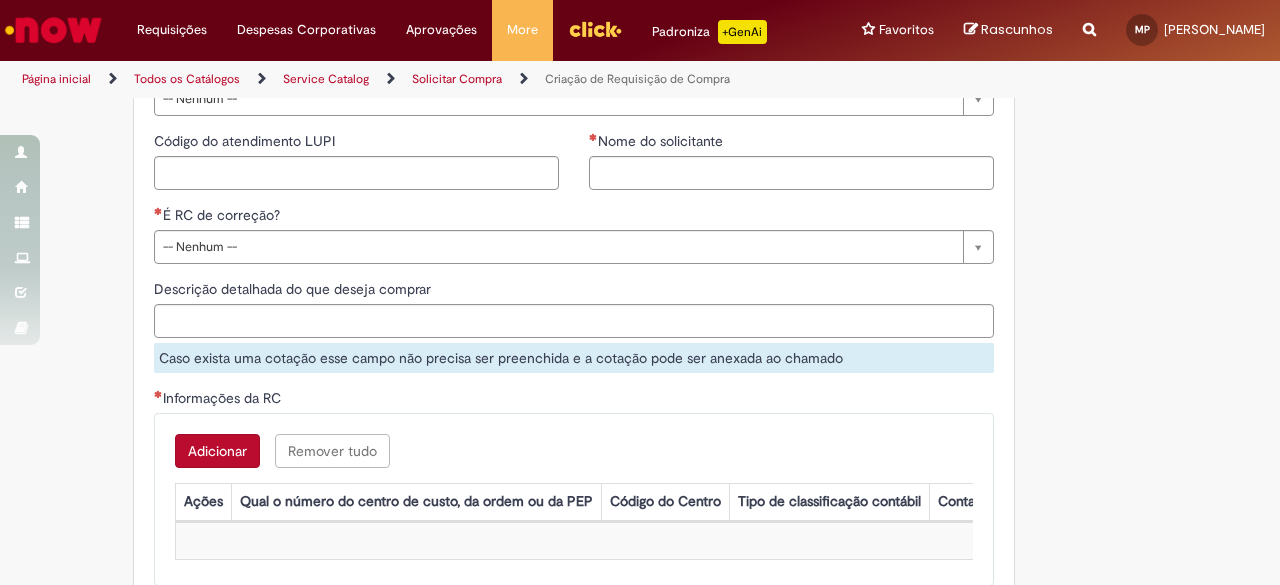 scroll, scrollTop: 1485, scrollLeft: 0, axis: vertical 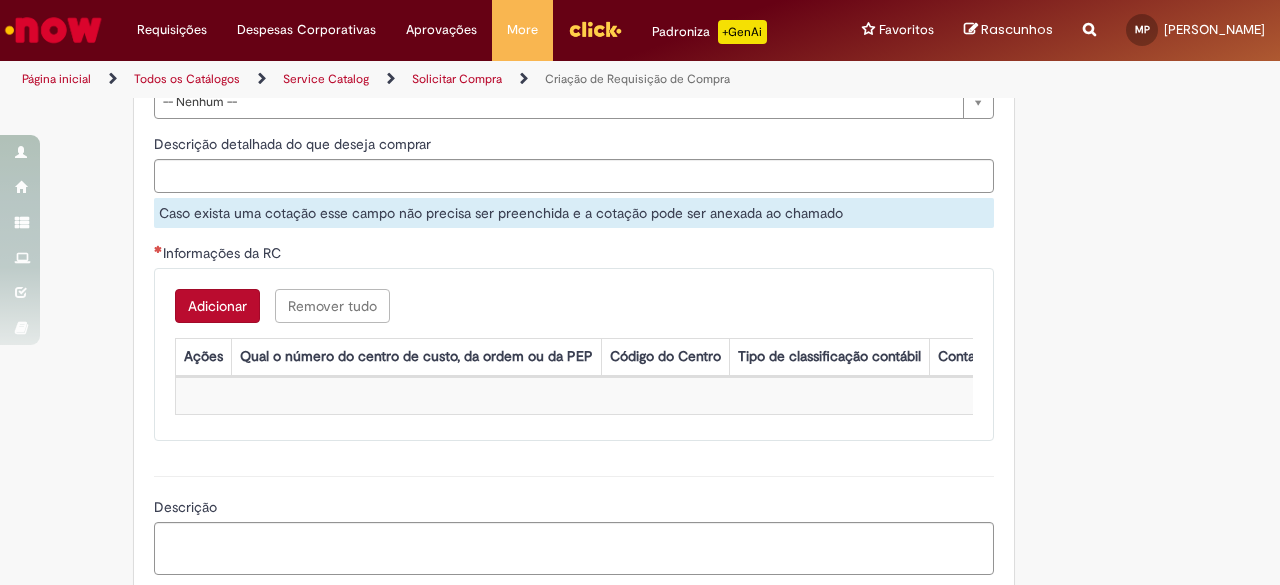 click on "Urgência da demanda" at bounding box center [574, -76] 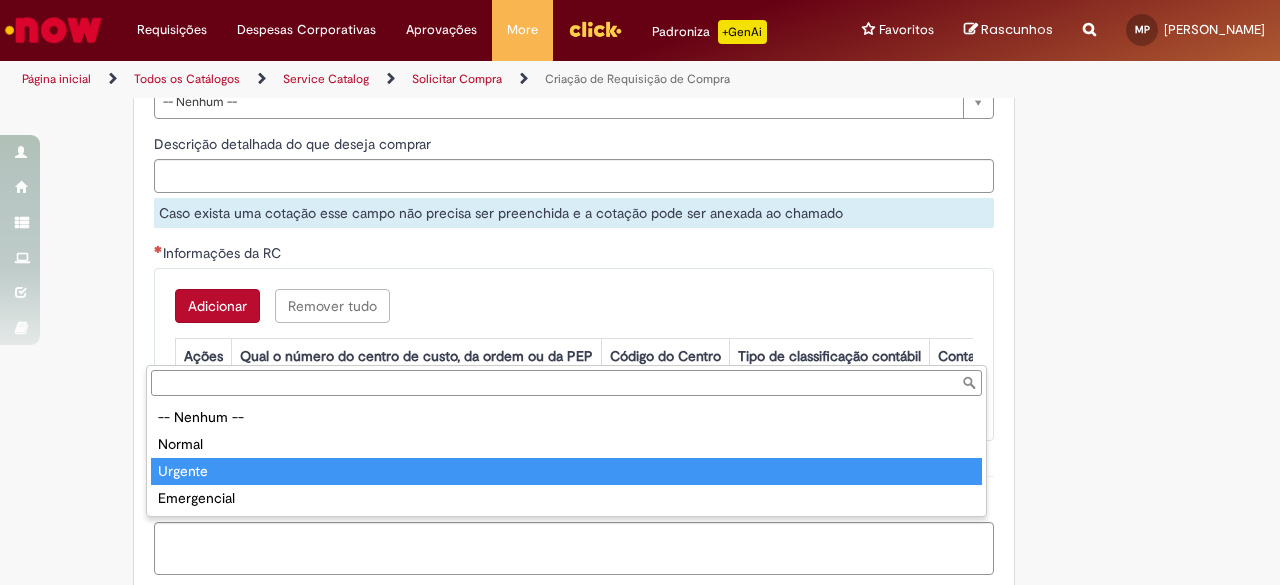 type on "*******" 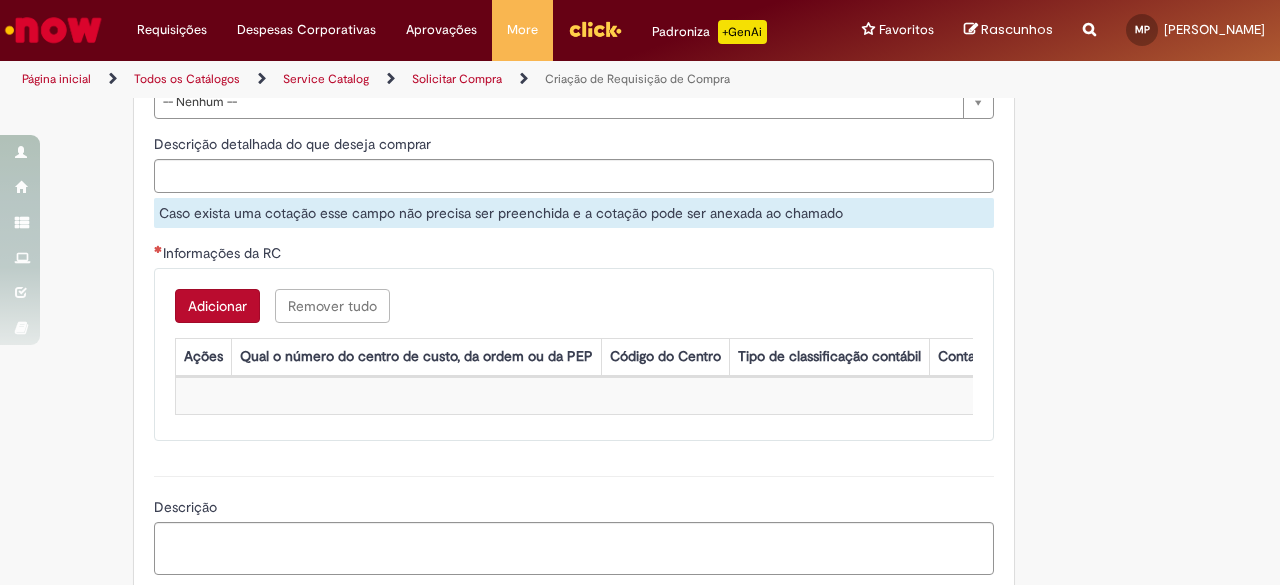 click on "**********" at bounding box center (574, -102) 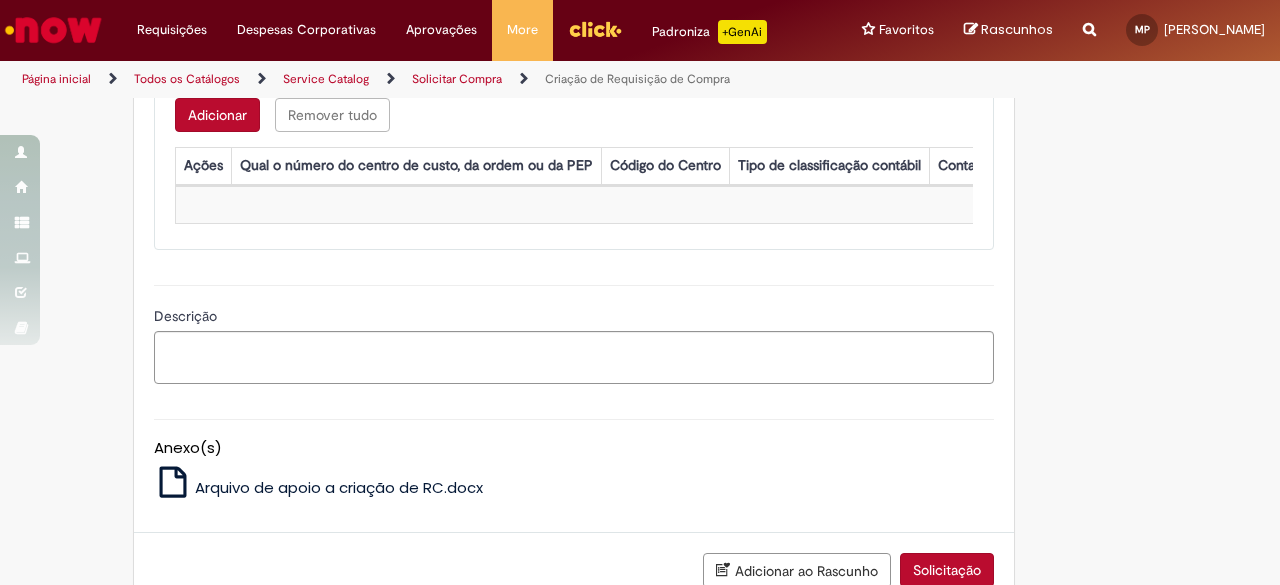scroll, scrollTop: 1678, scrollLeft: 0, axis: vertical 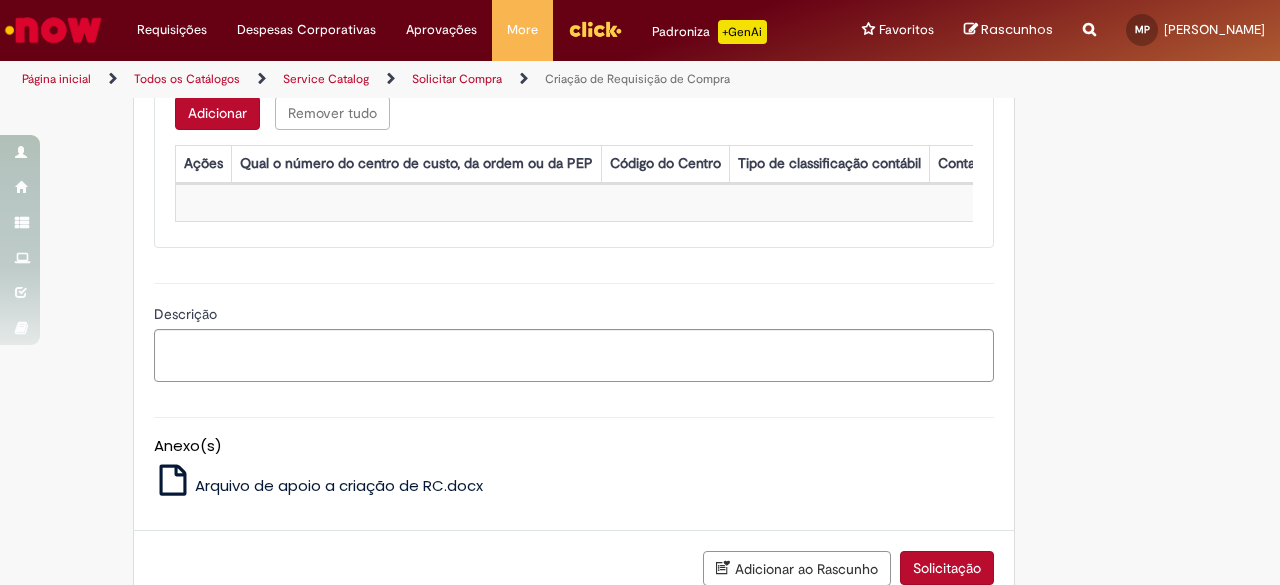 click on "Código do atendimento LUPI" at bounding box center (356, -195) 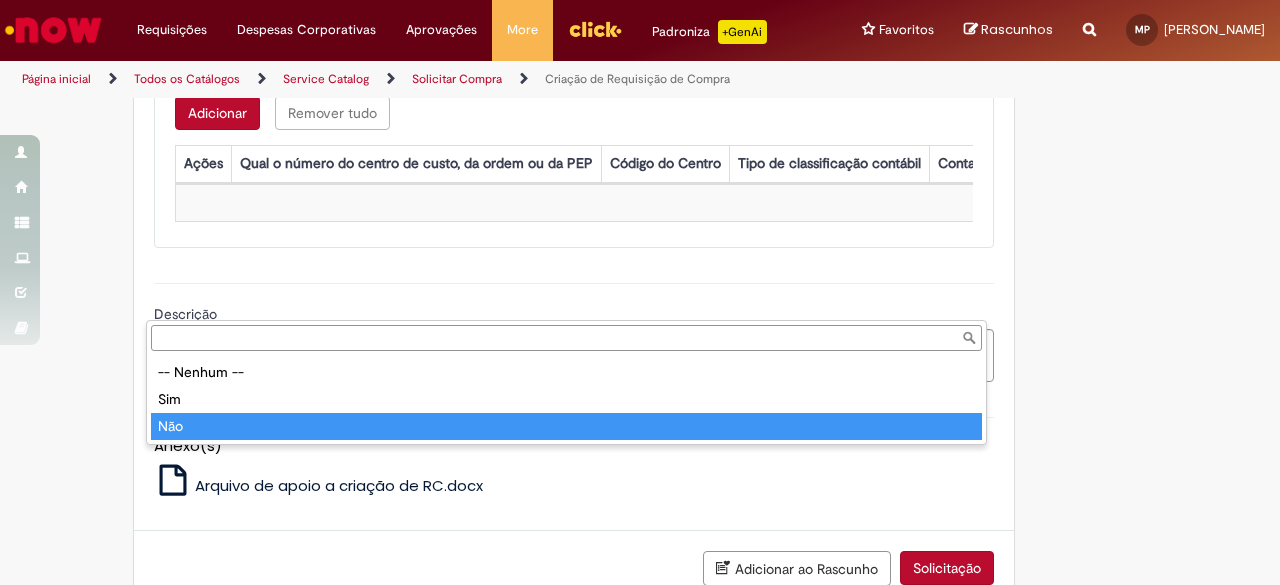 type on "***" 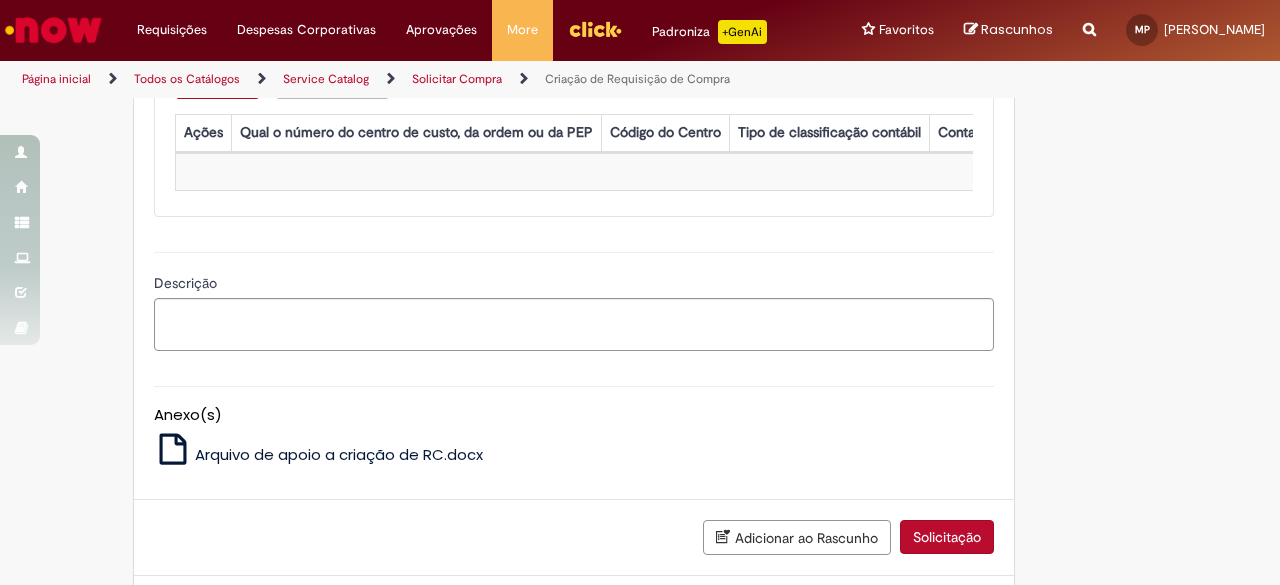 click on "Descrição detalhada do que deseja comprar" at bounding box center (574, -48) 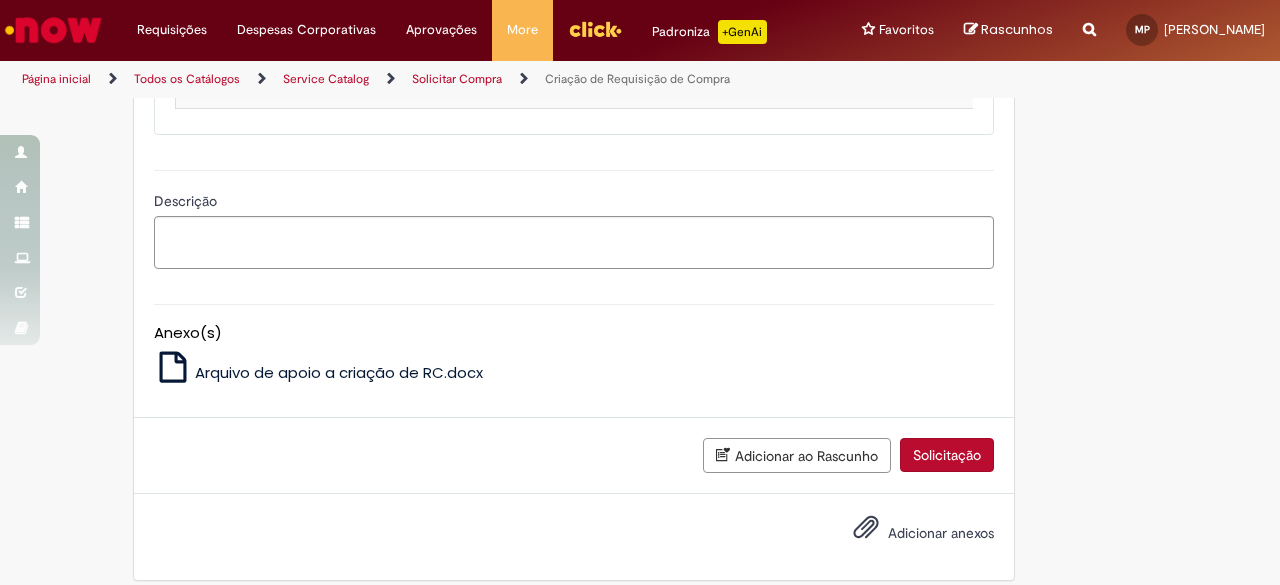 scroll, scrollTop: 1792, scrollLeft: 0, axis: vertical 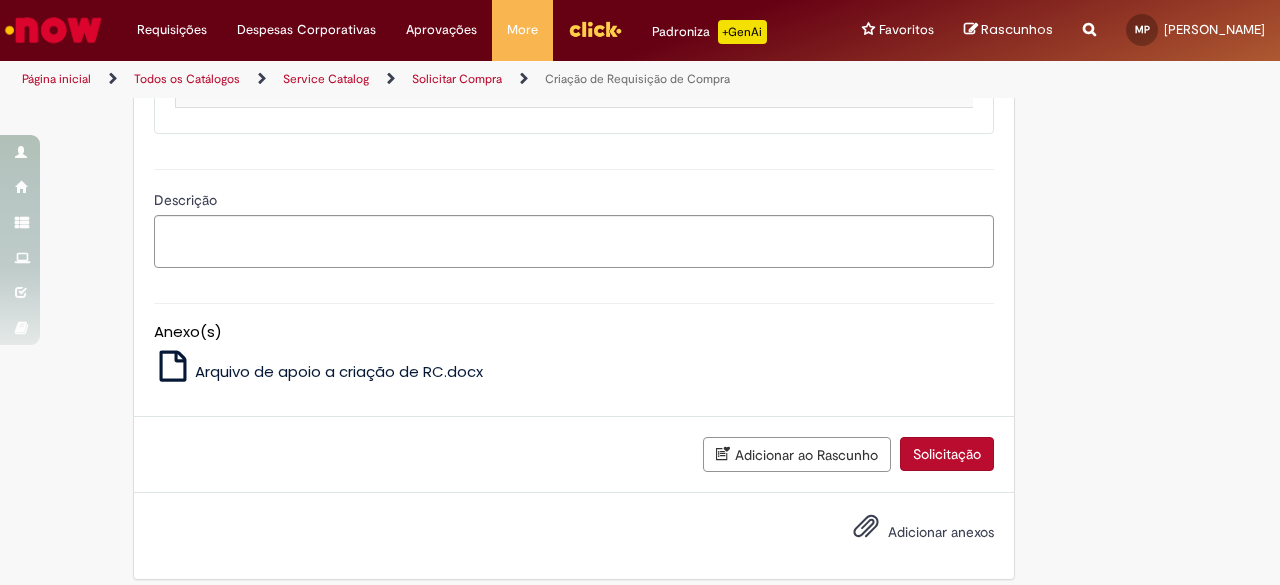 click on "Descrição detalhada do que deseja comprar" at bounding box center [574, -131] 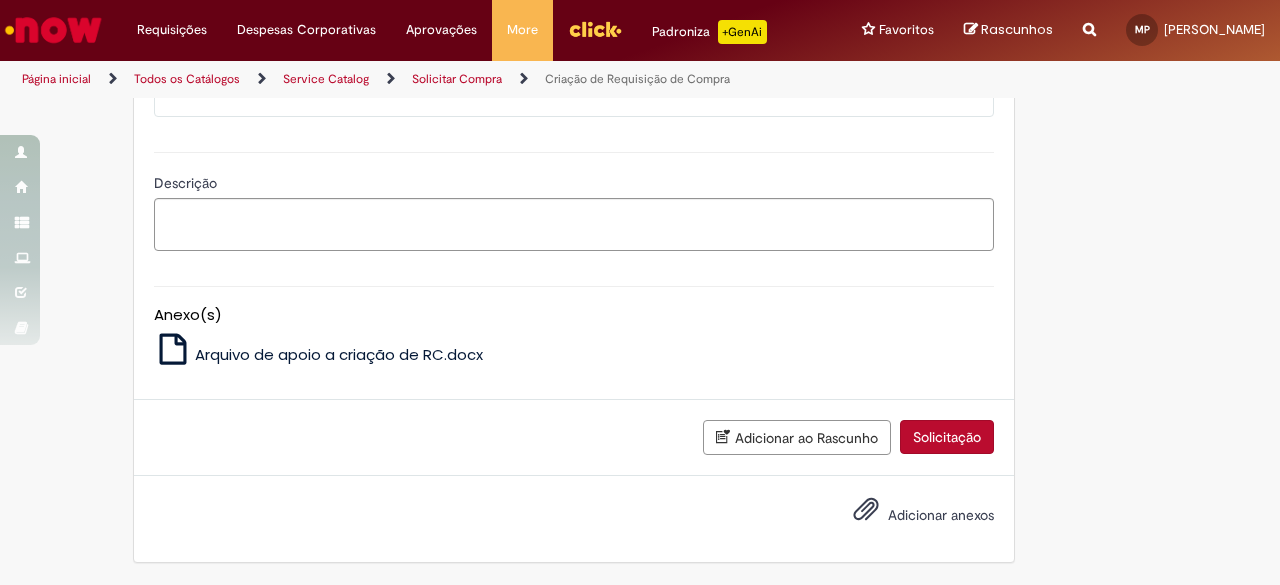 type on "**********" 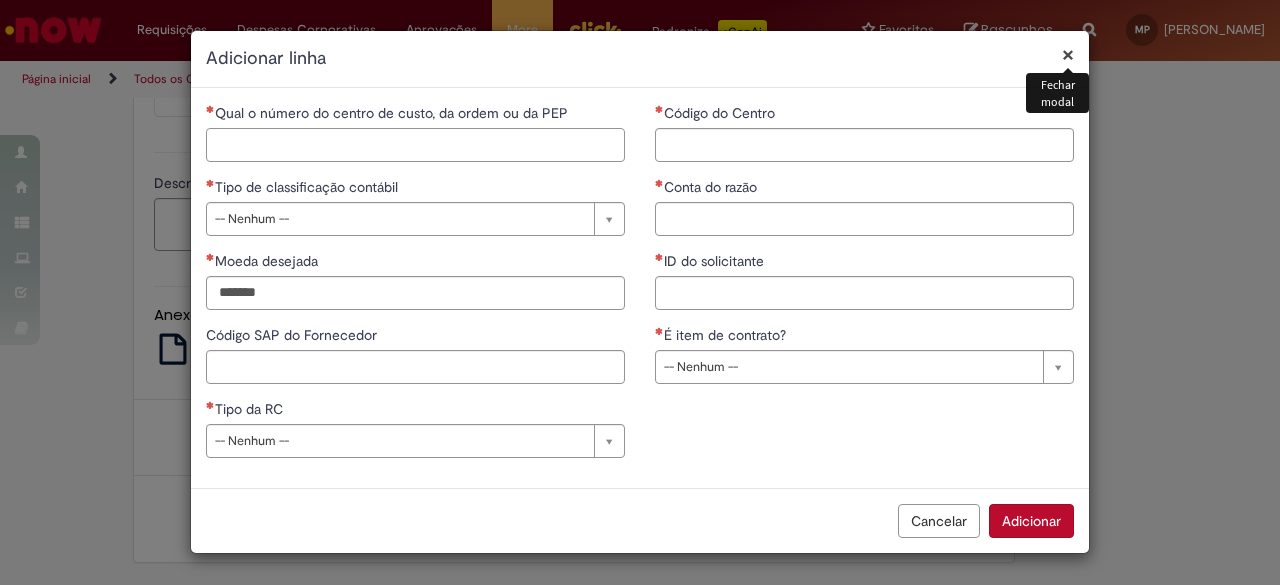 click on "Qual o número do centro de custo, da ordem ou da PEP" at bounding box center (415, 145) 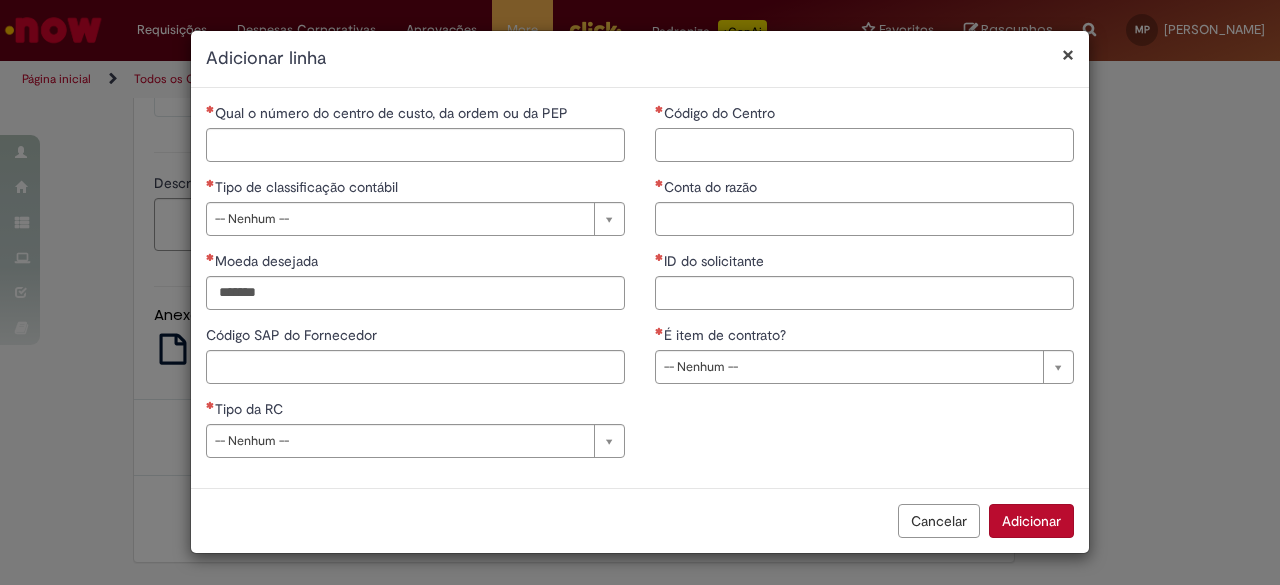 click on "Código do Centro" at bounding box center [864, 145] 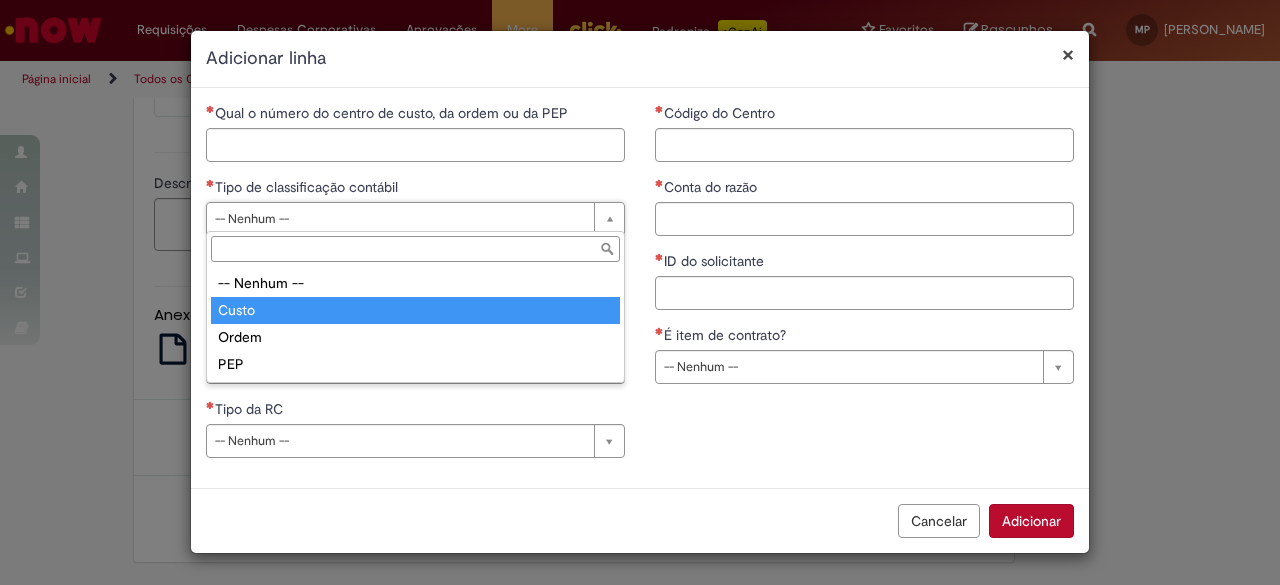 type on "*****" 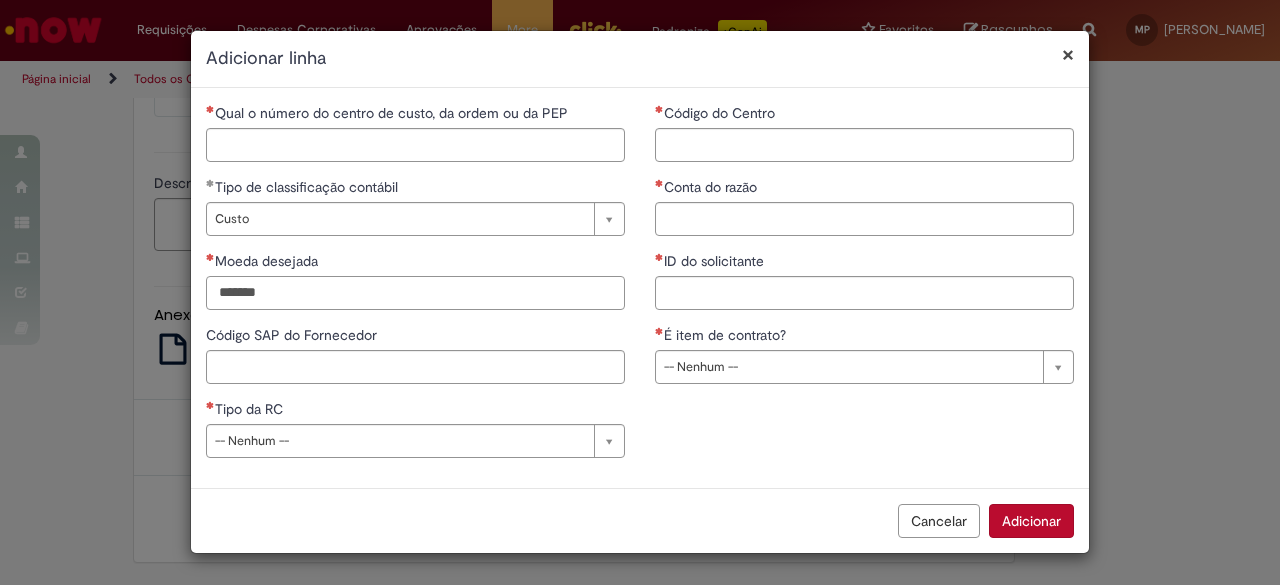 click on "Moeda desejada" at bounding box center (415, 293) 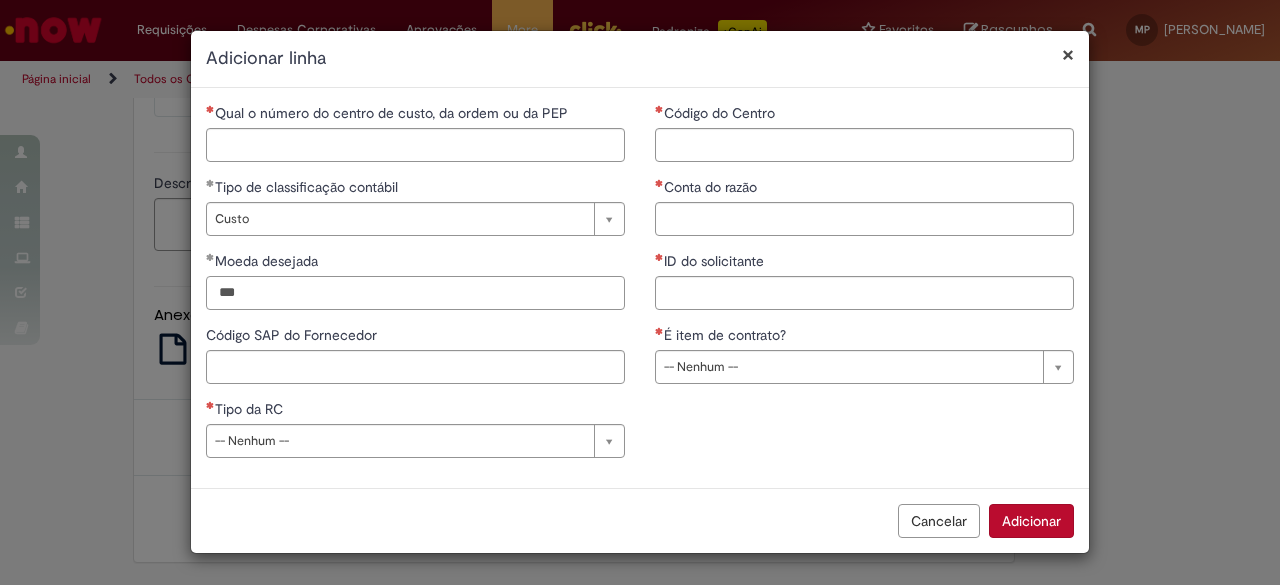 type on "***" 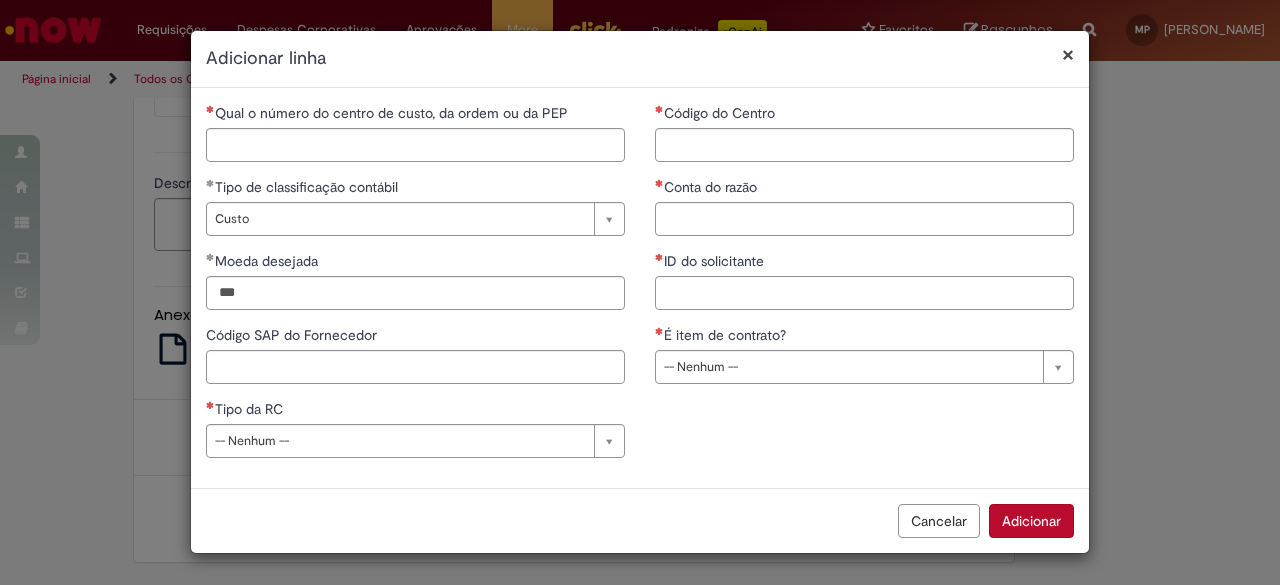 click on "ID do solicitante" at bounding box center [864, 293] 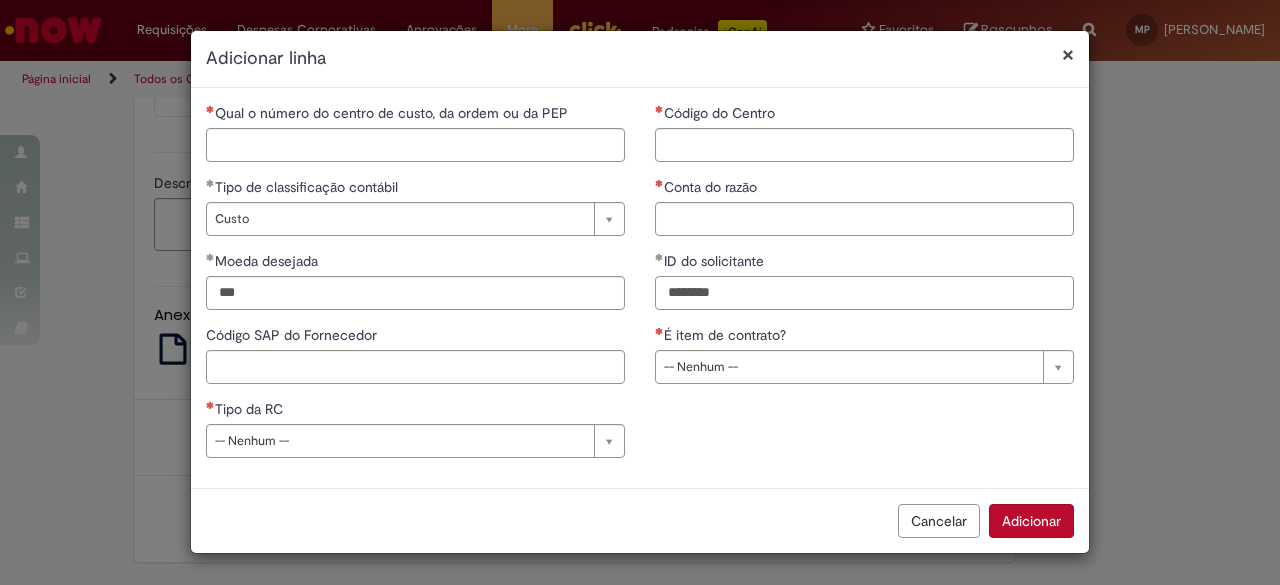 type on "********" 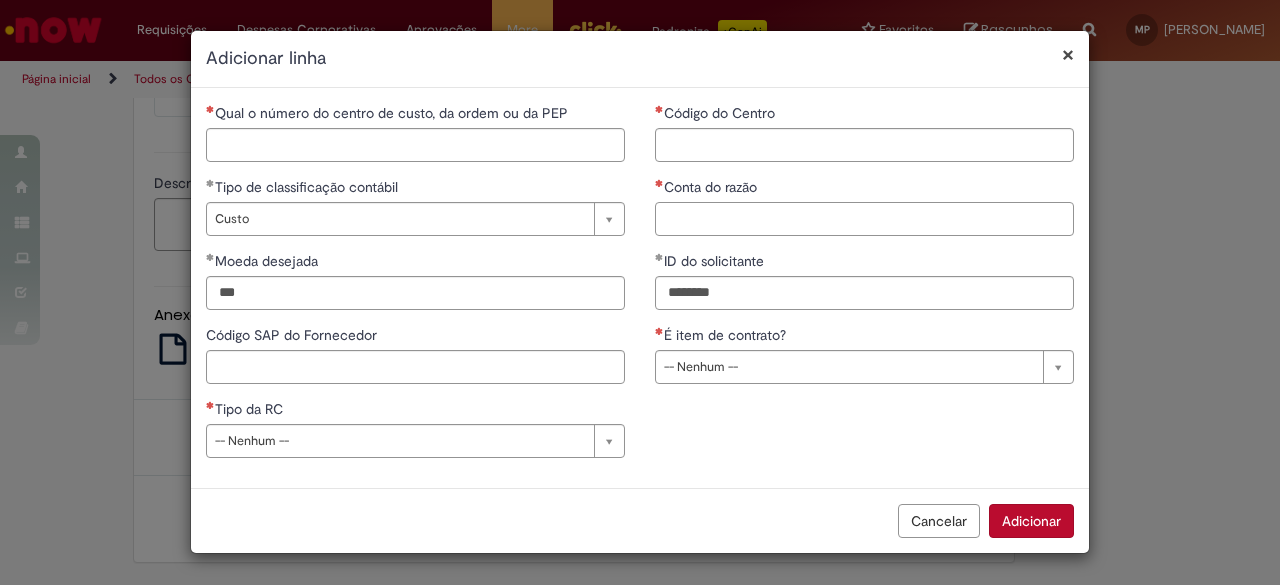 click on "Conta do razão" at bounding box center (864, 219) 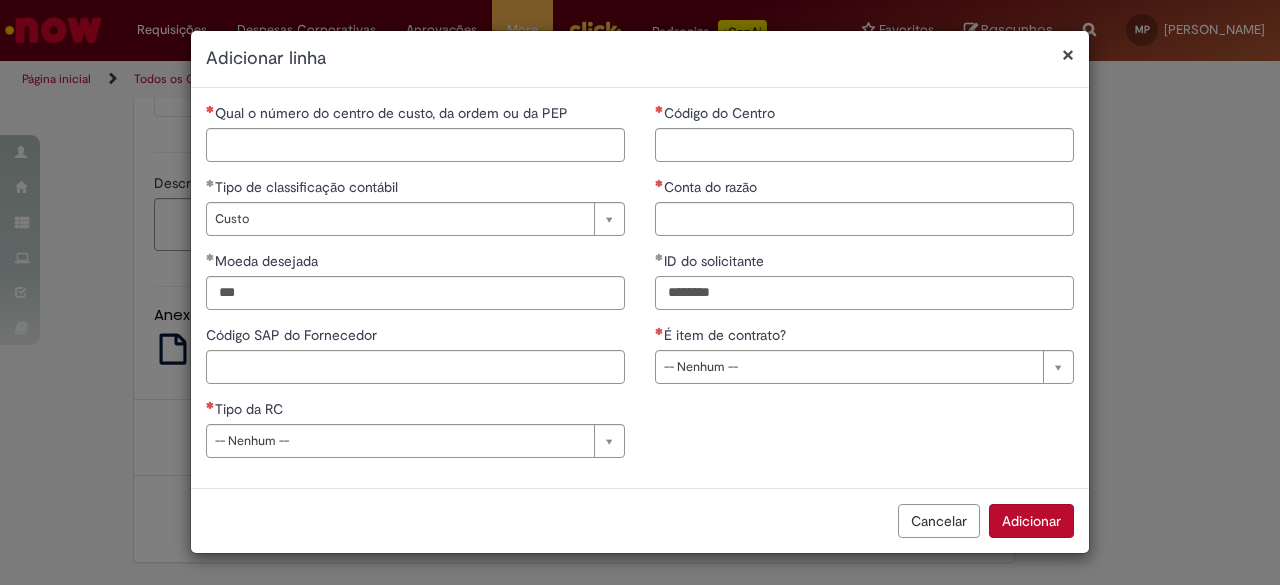 click on "********" at bounding box center [864, 293] 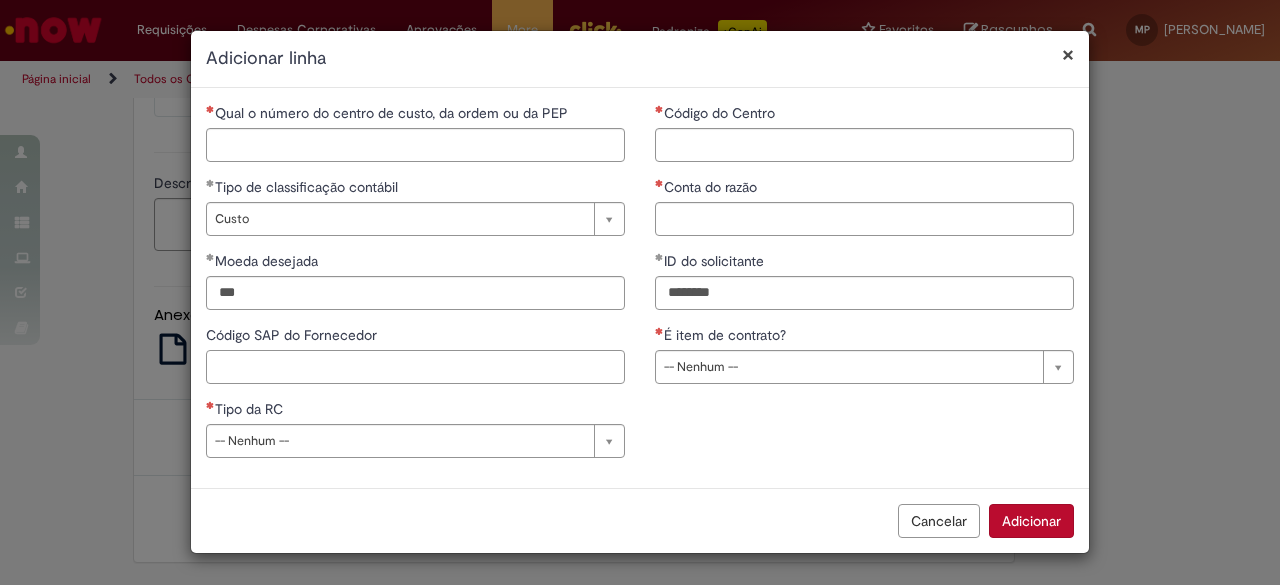 click on "Código SAP do Fornecedor" at bounding box center [415, 367] 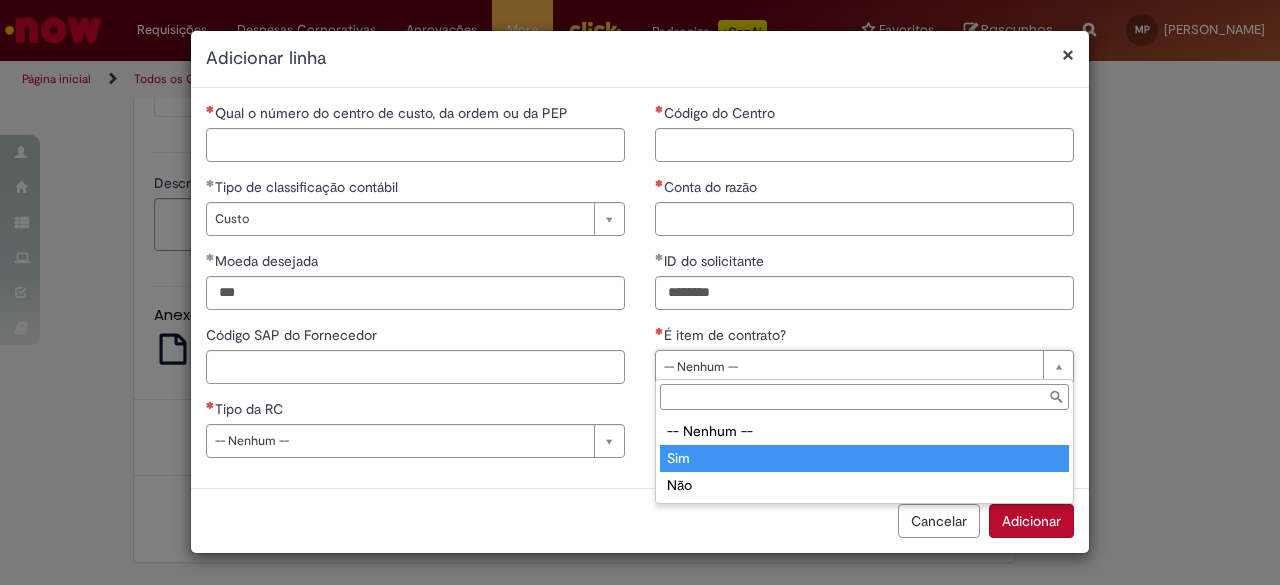 type on "***" 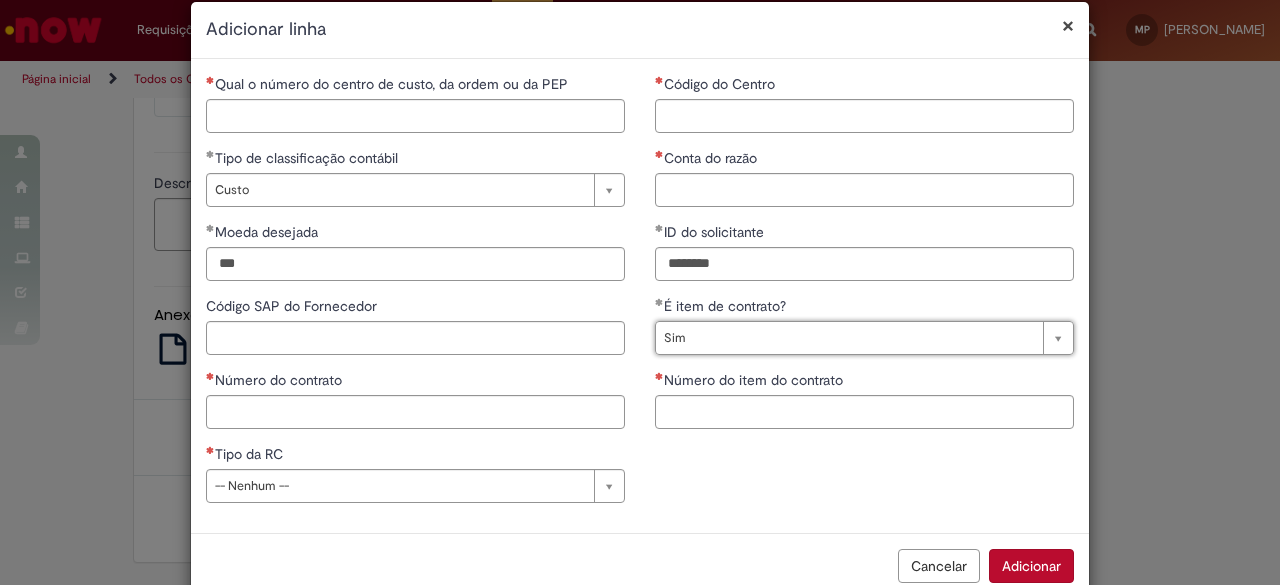 click on "**********" at bounding box center [415, 296] 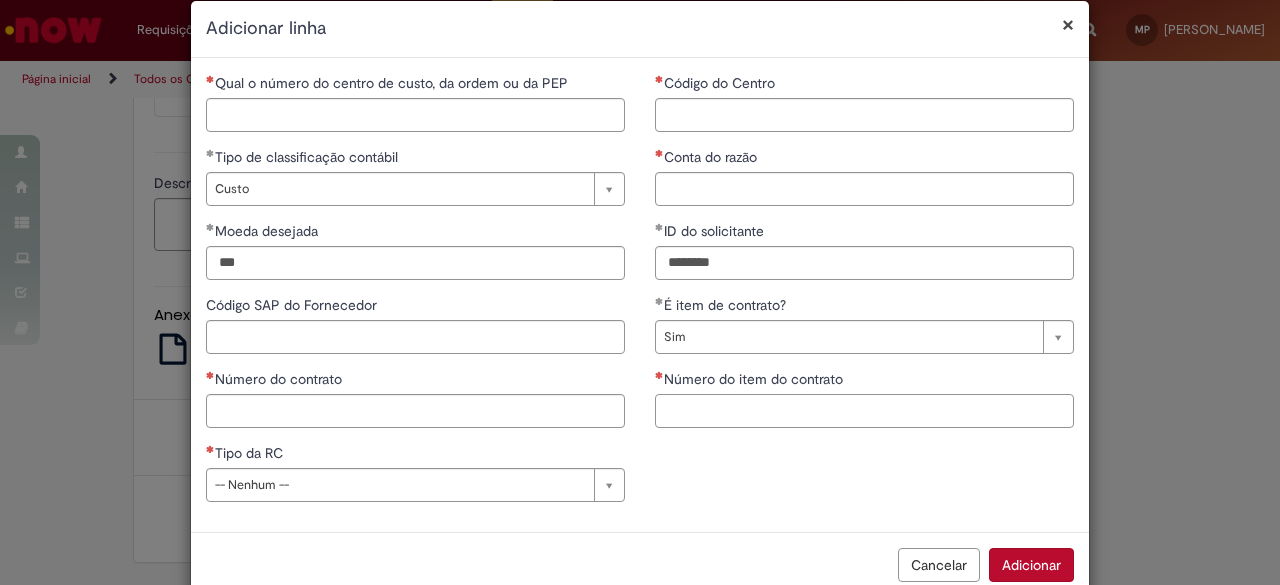 click on "Número do item do contrato" at bounding box center (864, 411) 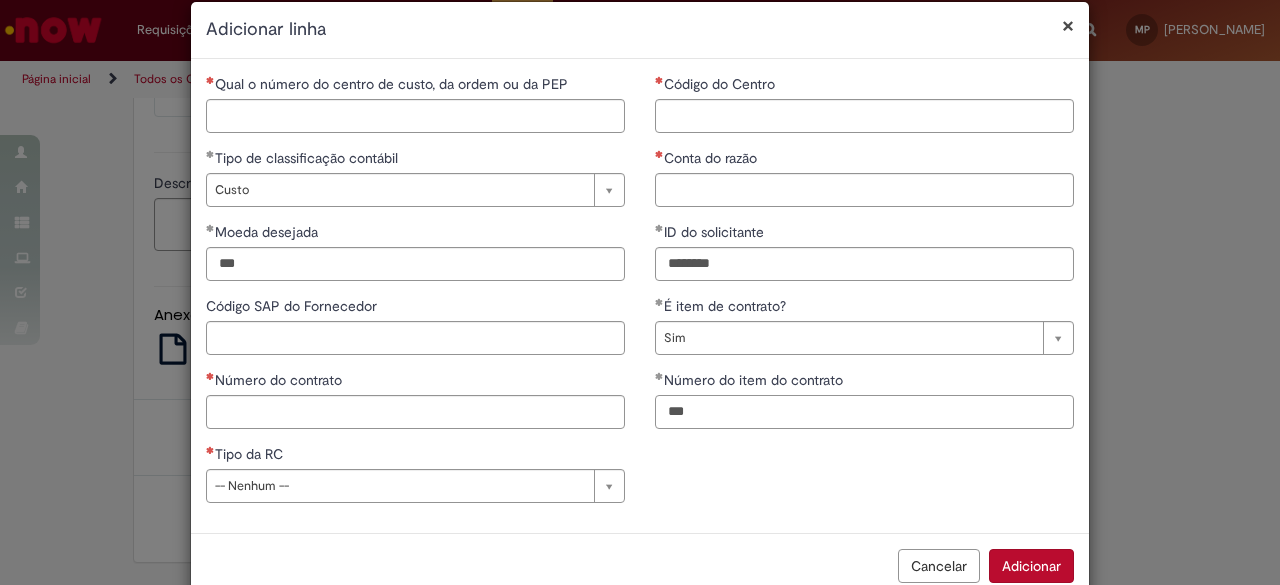 type on "***" 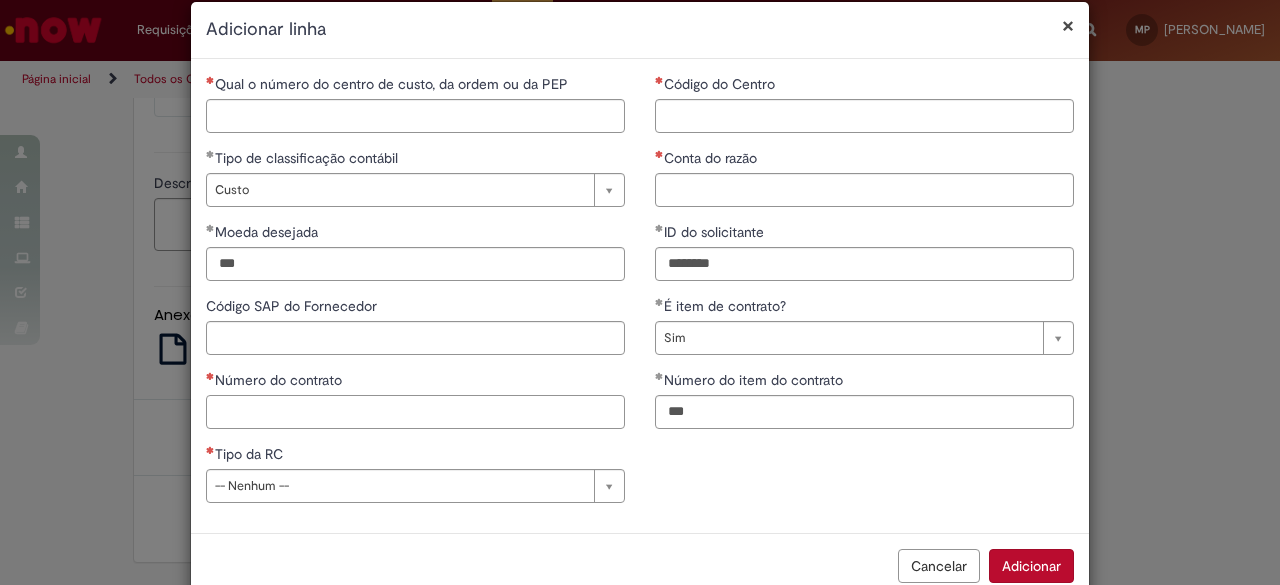 click on "Número do contrato" at bounding box center (415, 412) 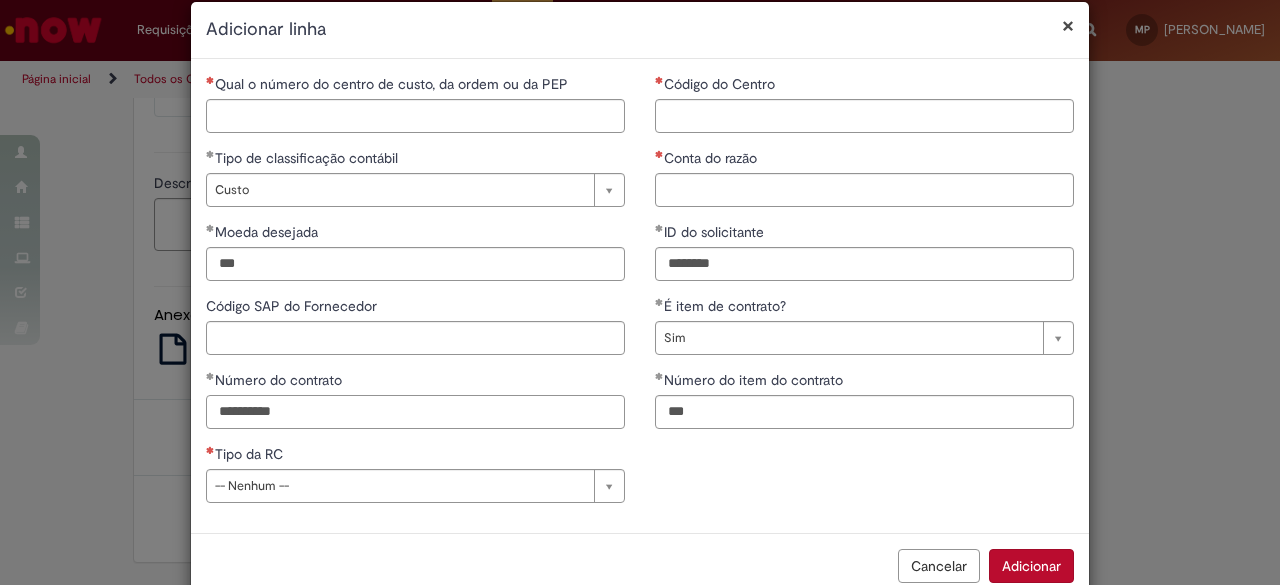 type on "**********" 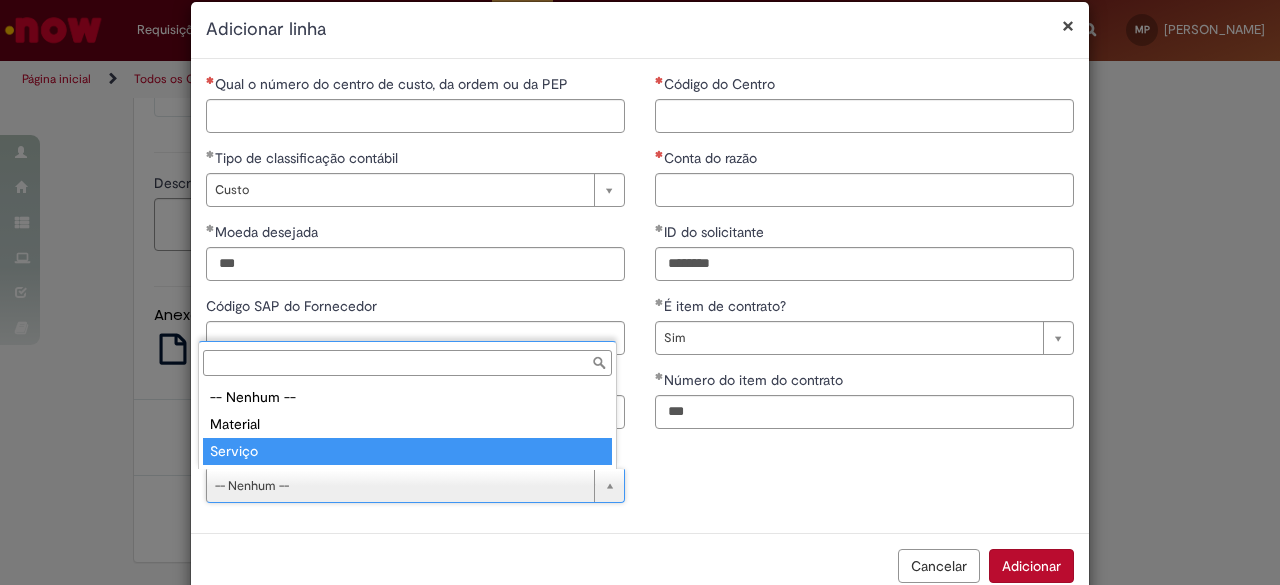 type on "*******" 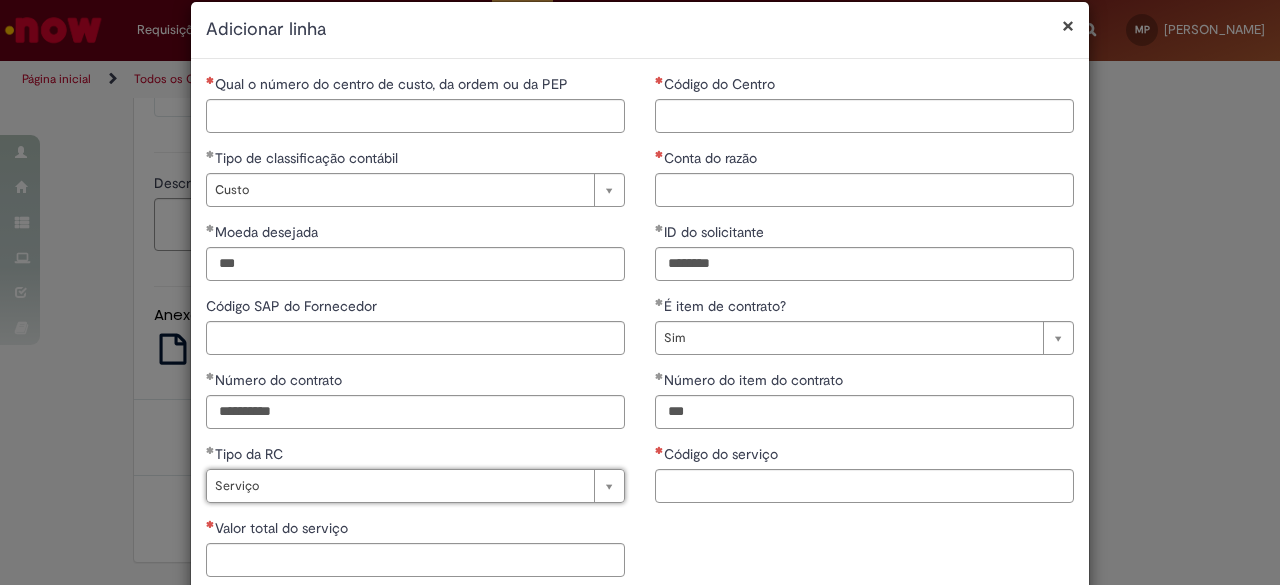 scroll, scrollTop: 144, scrollLeft: 0, axis: vertical 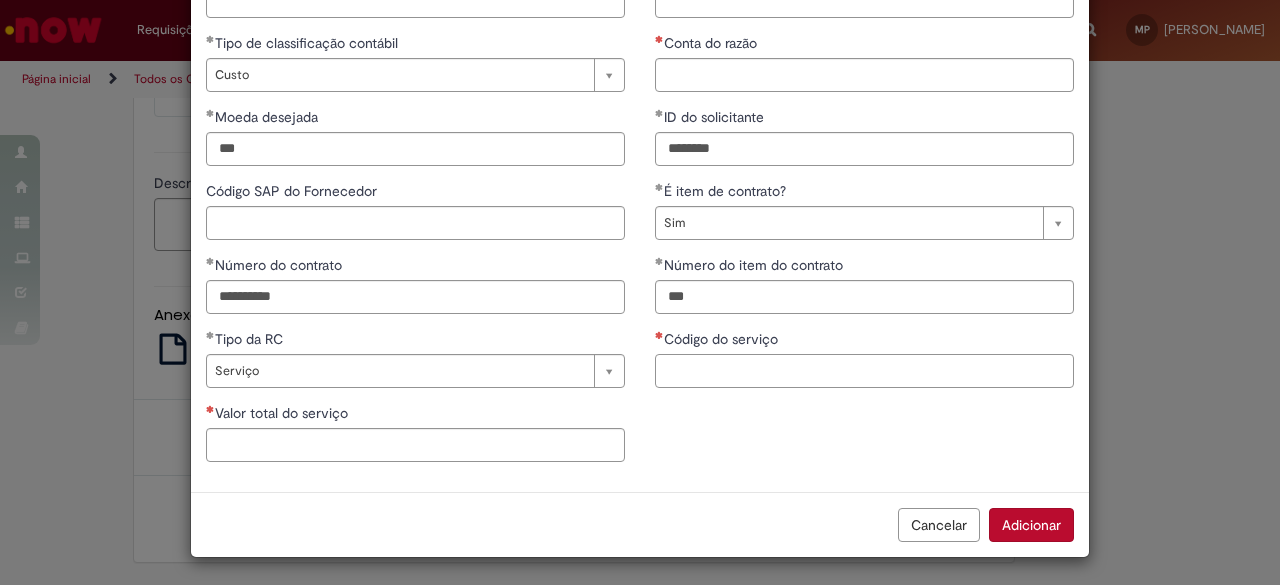 click on "Código do serviço" at bounding box center [864, 371] 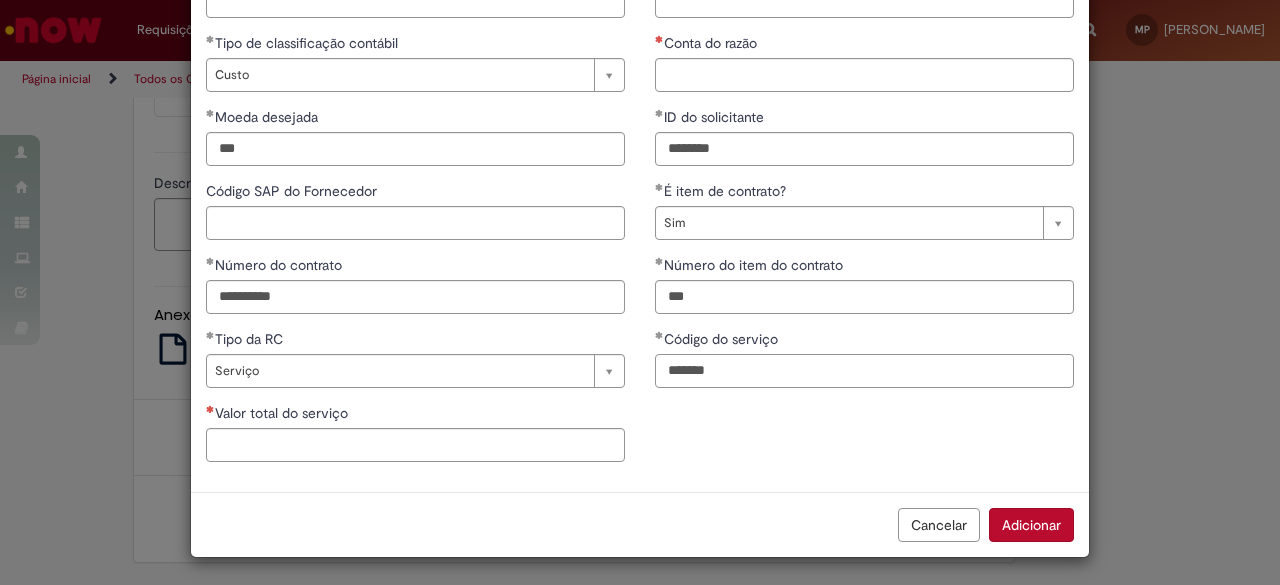 type on "*******" 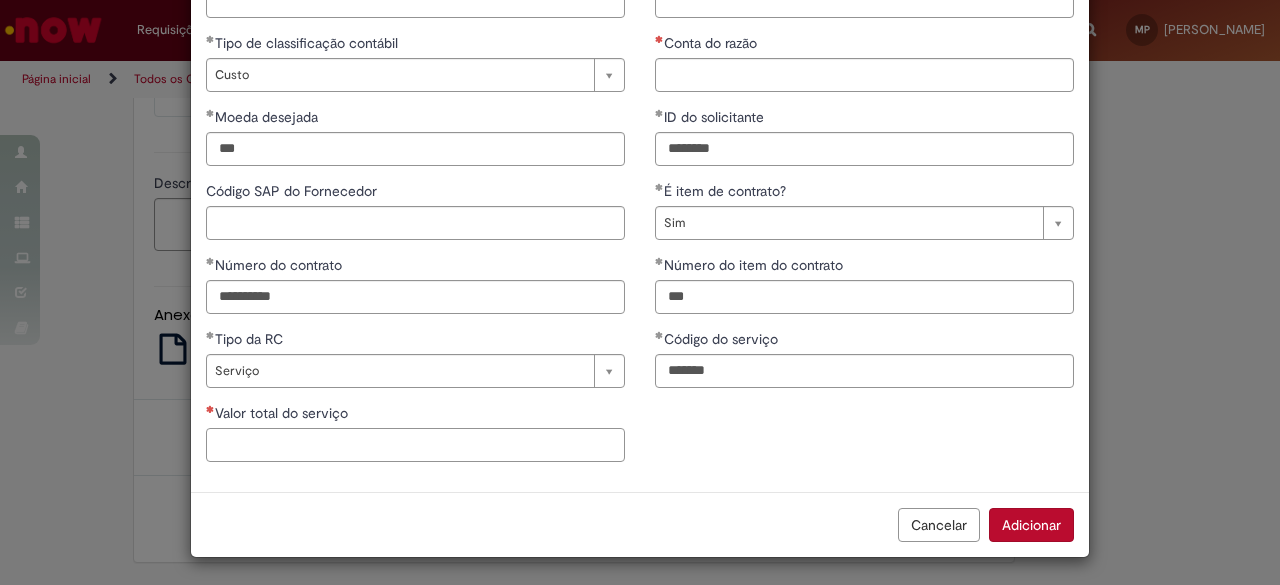 click on "Valor total do serviço" at bounding box center (415, 445) 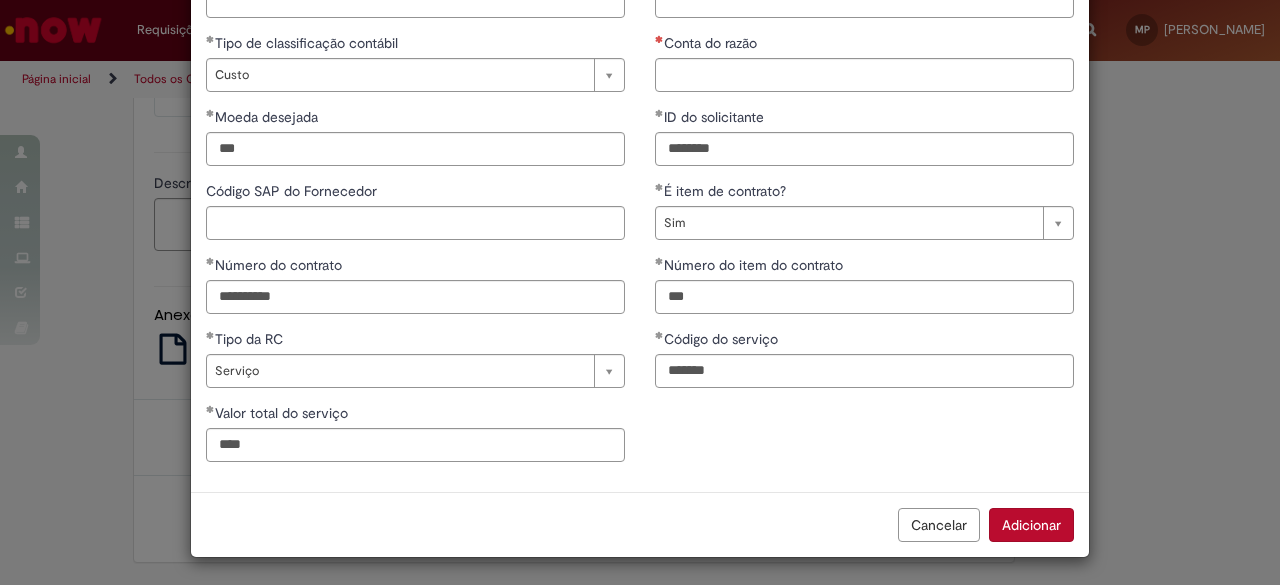 type on "**********" 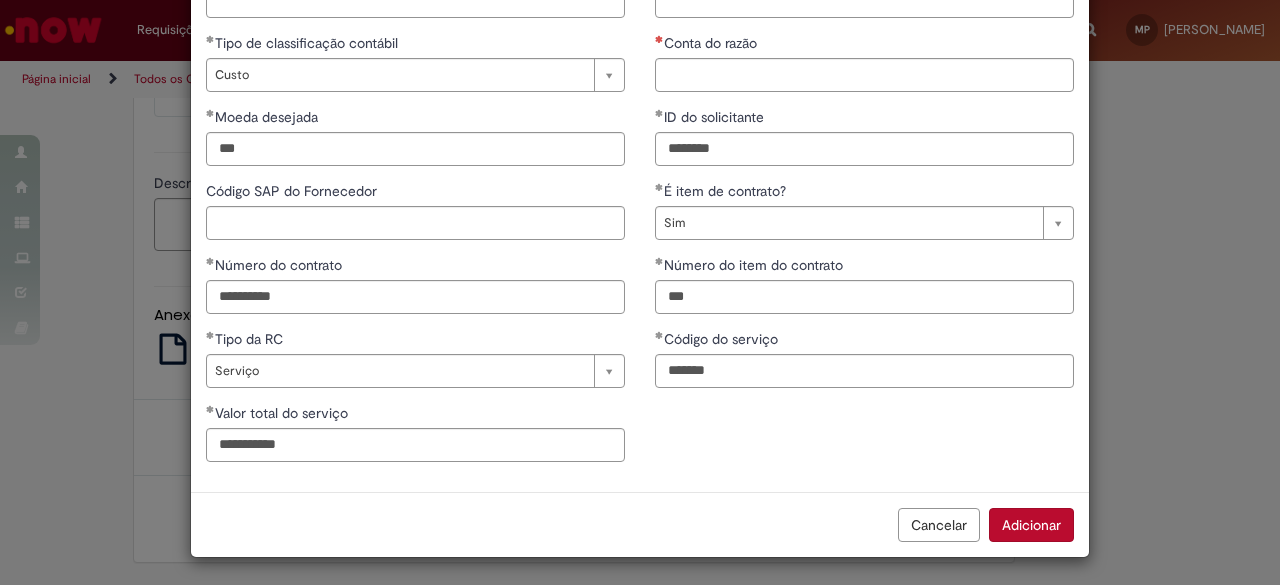 click on "**********" at bounding box center (640, 218) 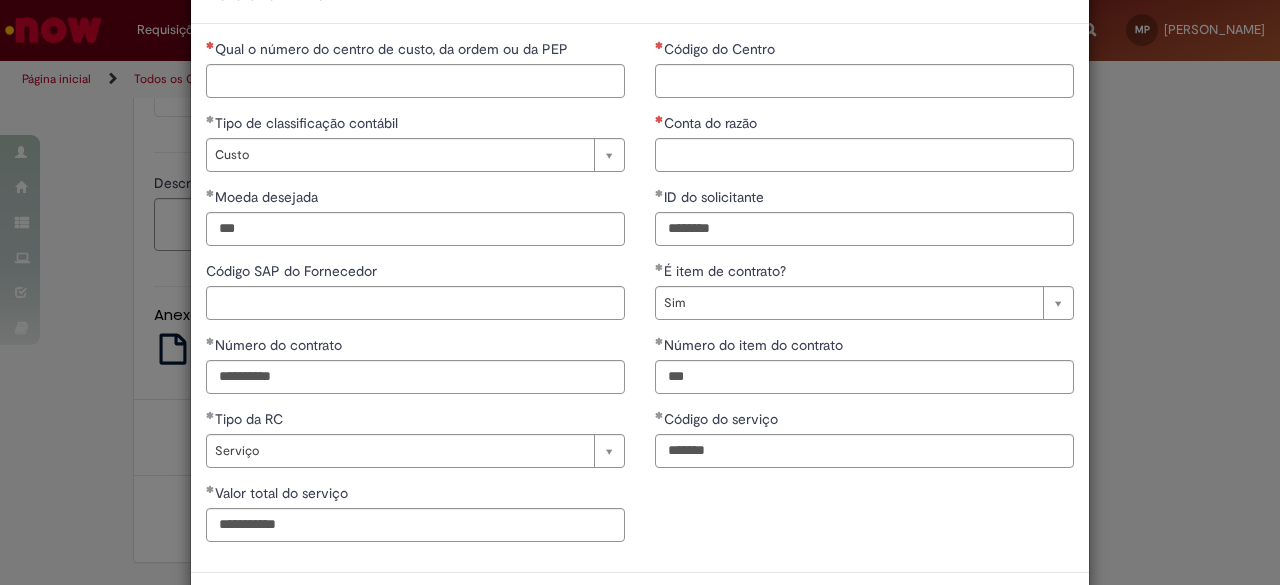scroll, scrollTop: 28, scrollLeft: 0, axis: vertical 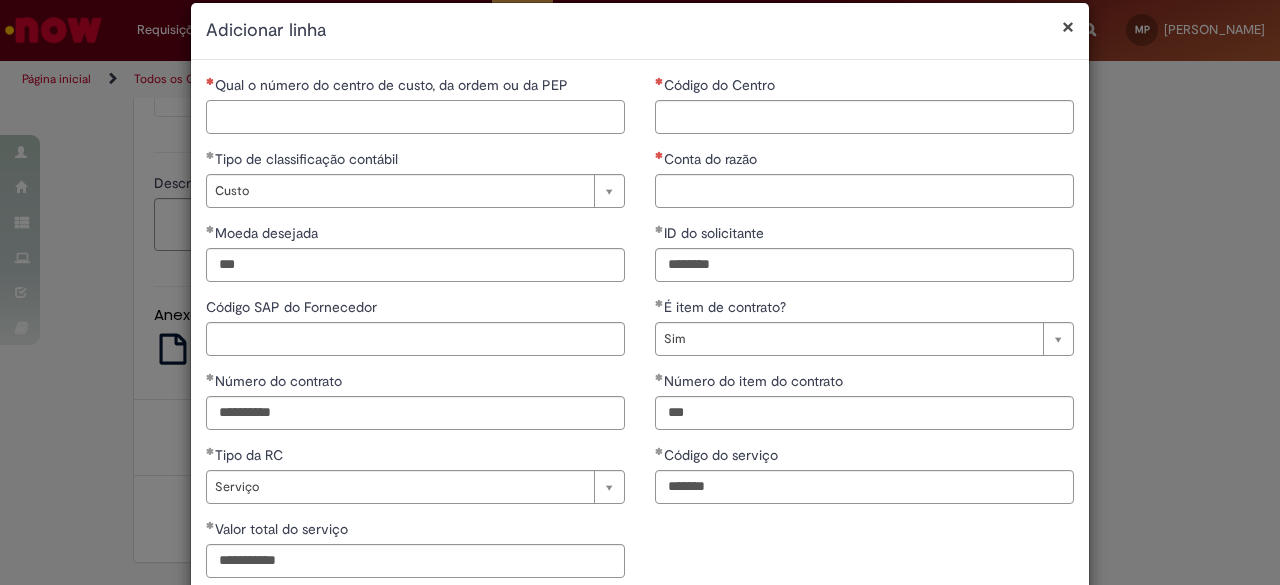 click on "Qual o número do centro de custo, da ordem ou da PEP" at bounding box center [415, 117] 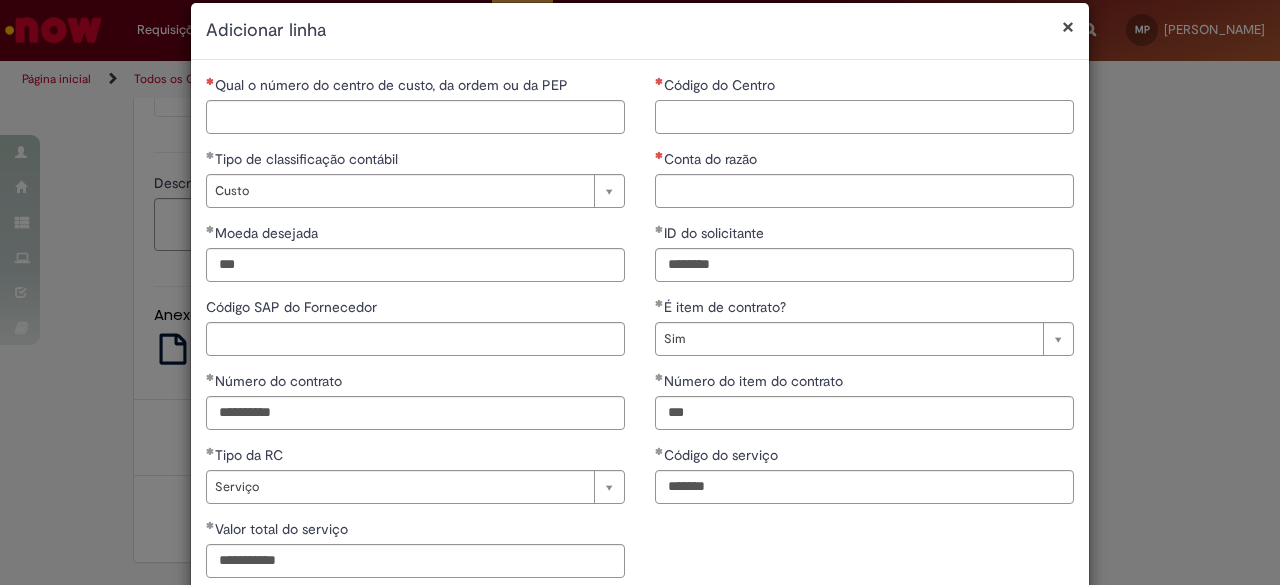 click on "Código do Centro" at bounding box center [864, 117] 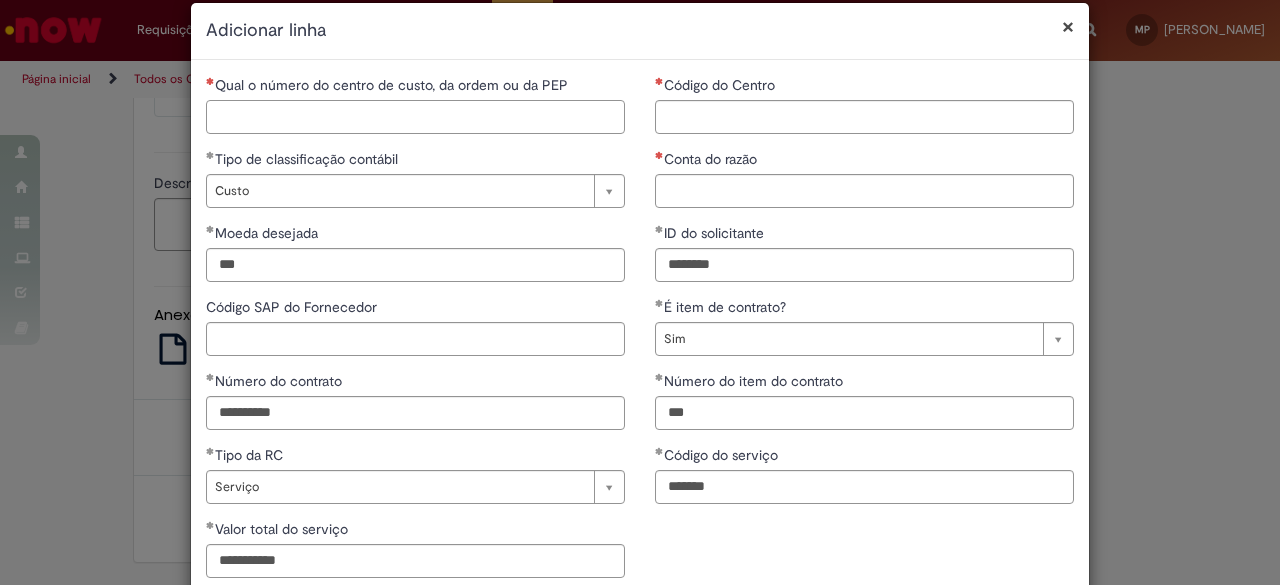 click on "Qual o número do centro de custo, da ordem ou da PEP" at bounding box center (415, 117) 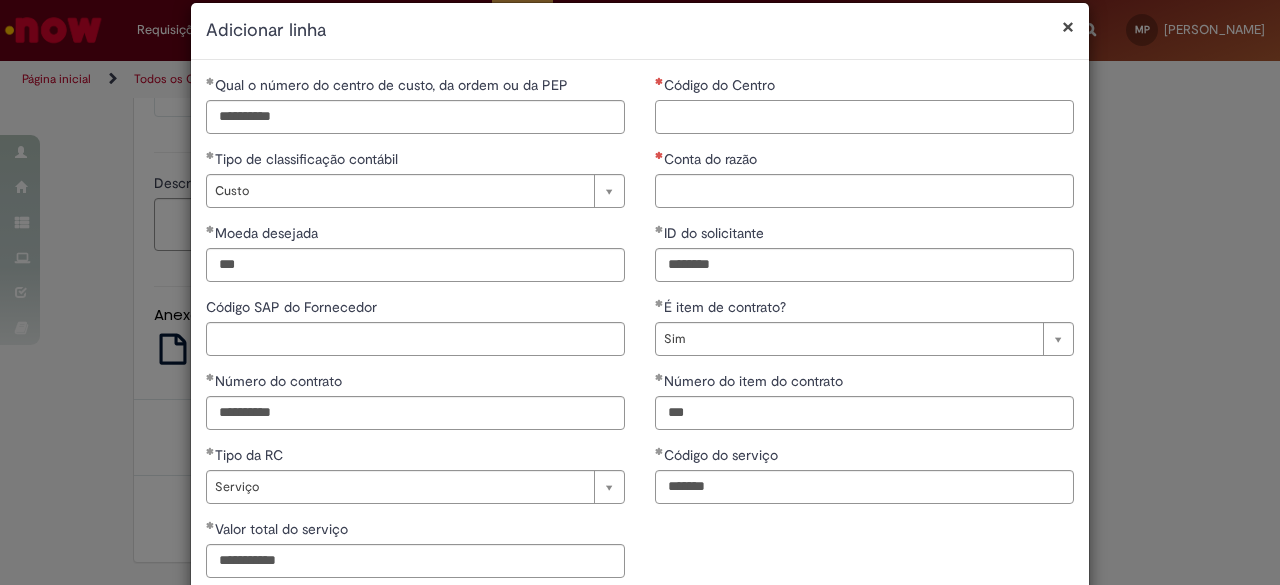 click on "Código do Centro" at bounding box center (864, 117) 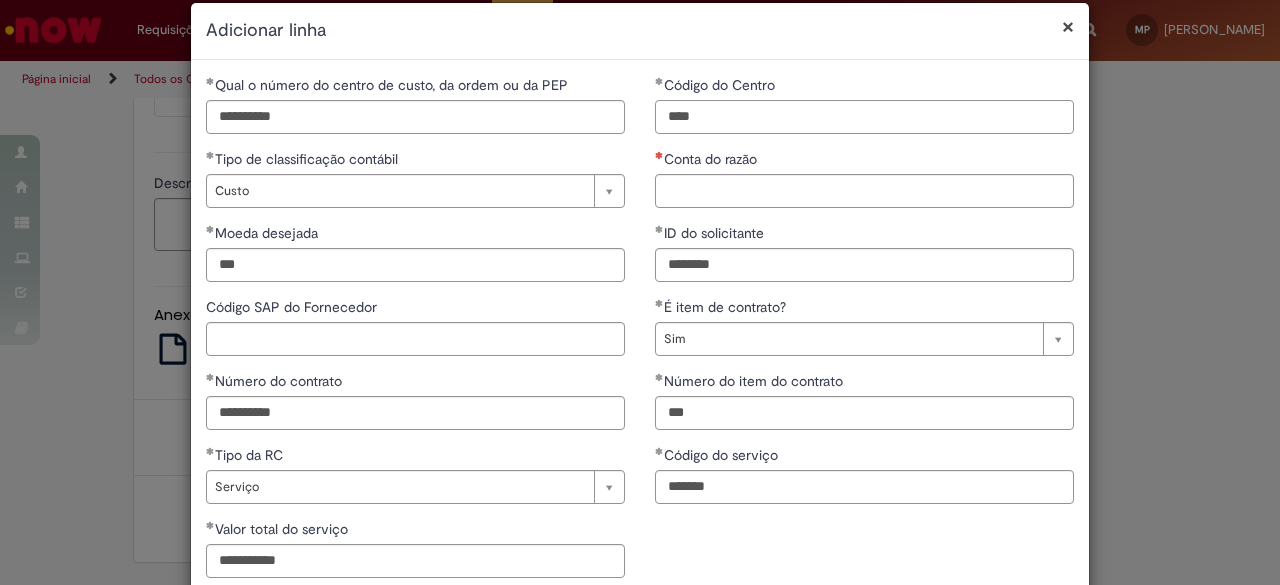 type on "****" 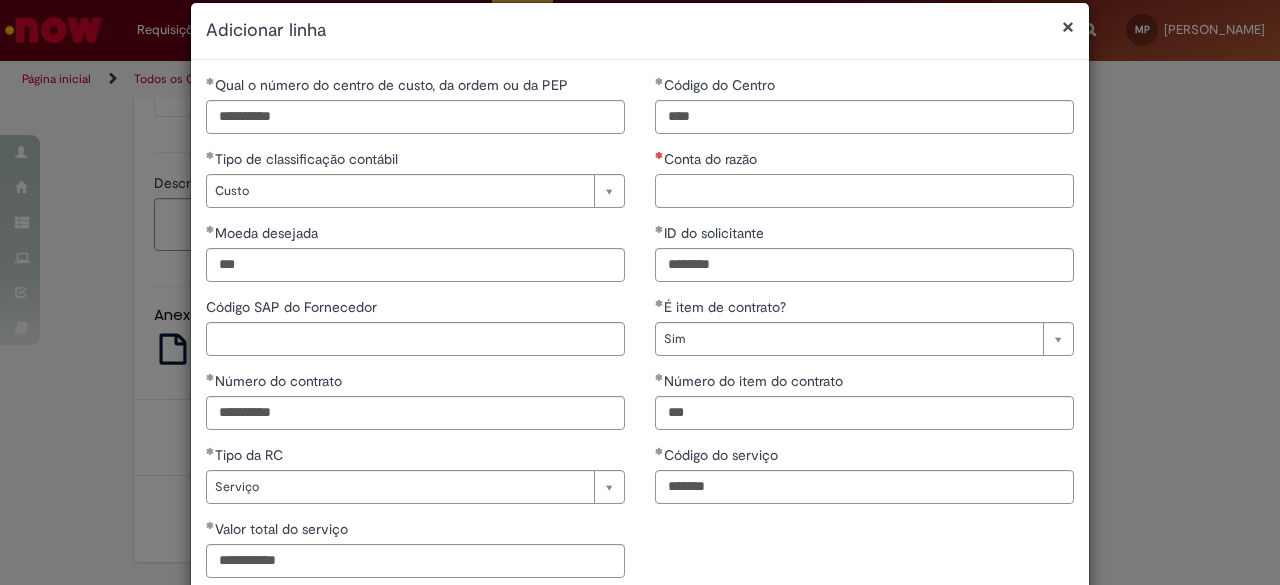 click on "Conta do razão" at bounding box center (864, 191) 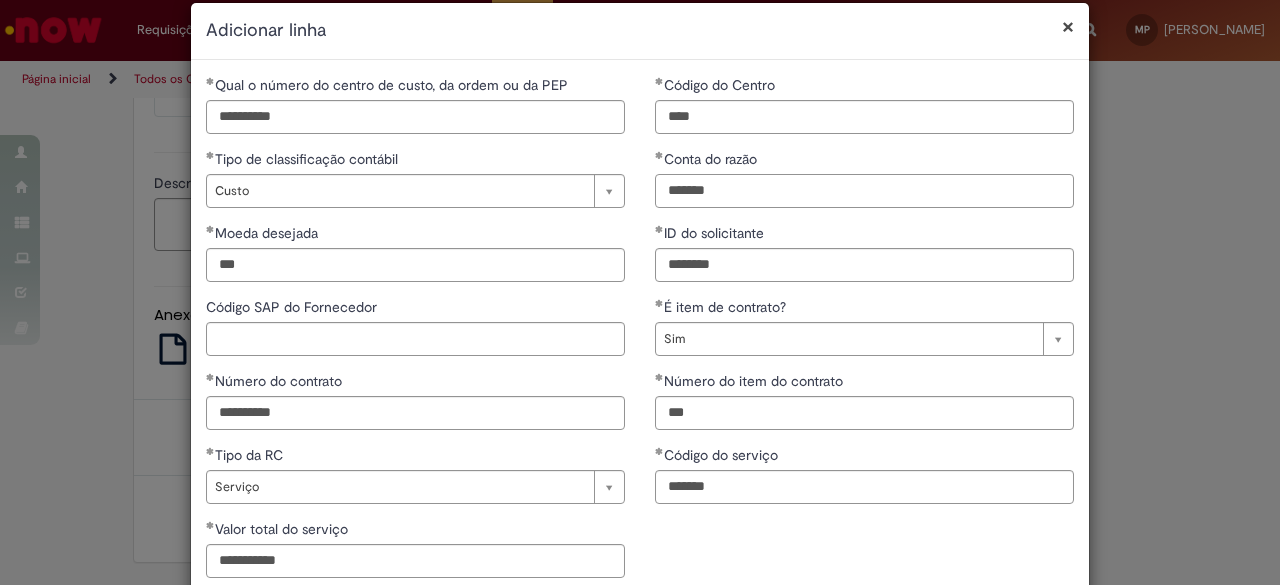 type on "*******" 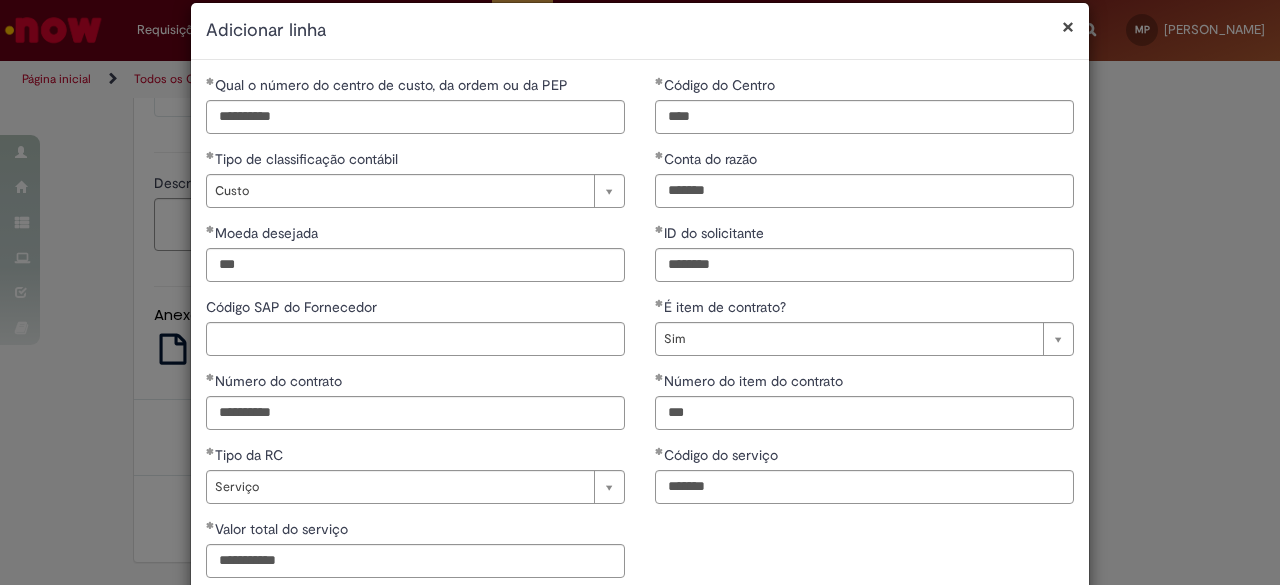 click on "ID do solicitante" at bounding box center (864, 235) 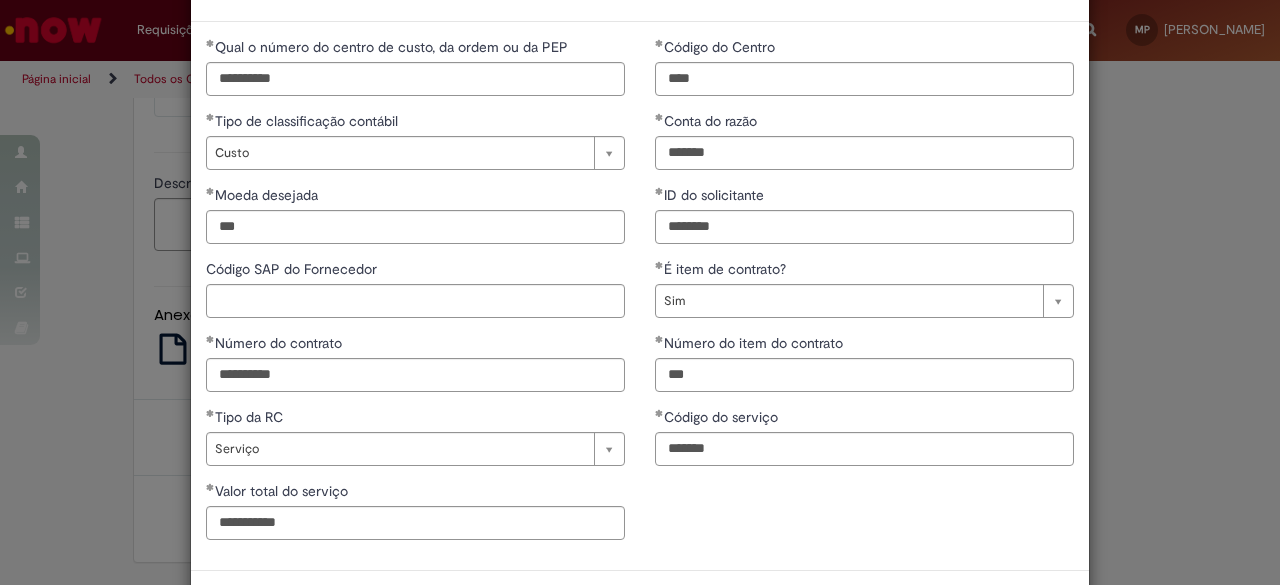 scroll, scrollTop: 66, scrollLeft: 0, axis: vertical 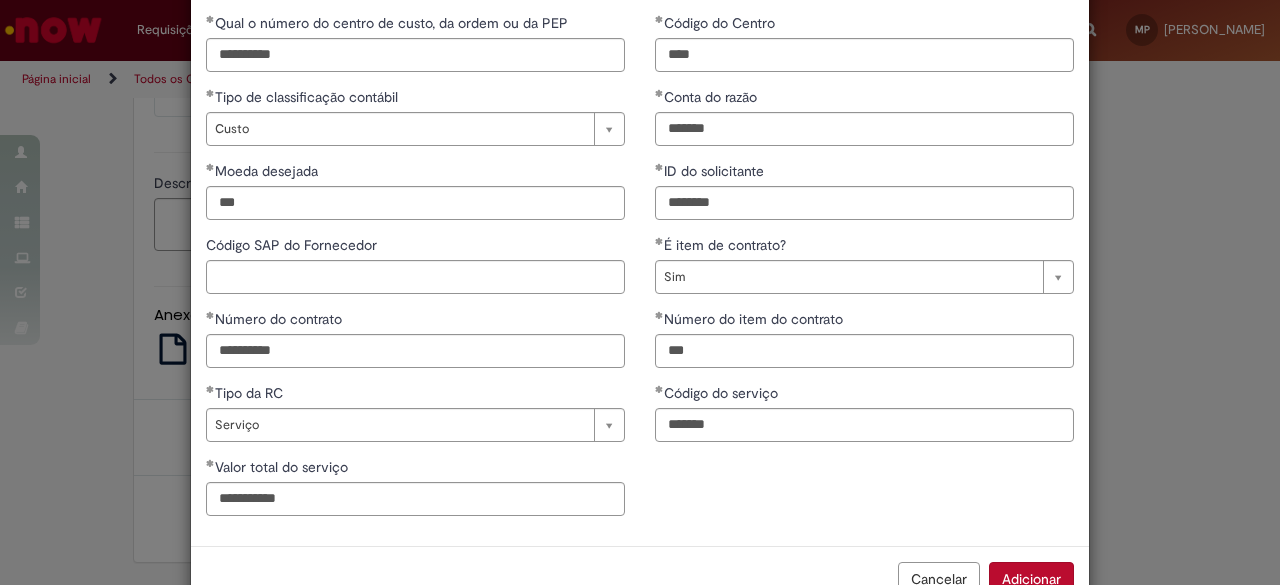 click on "**********" at bounding box center (640, 272) 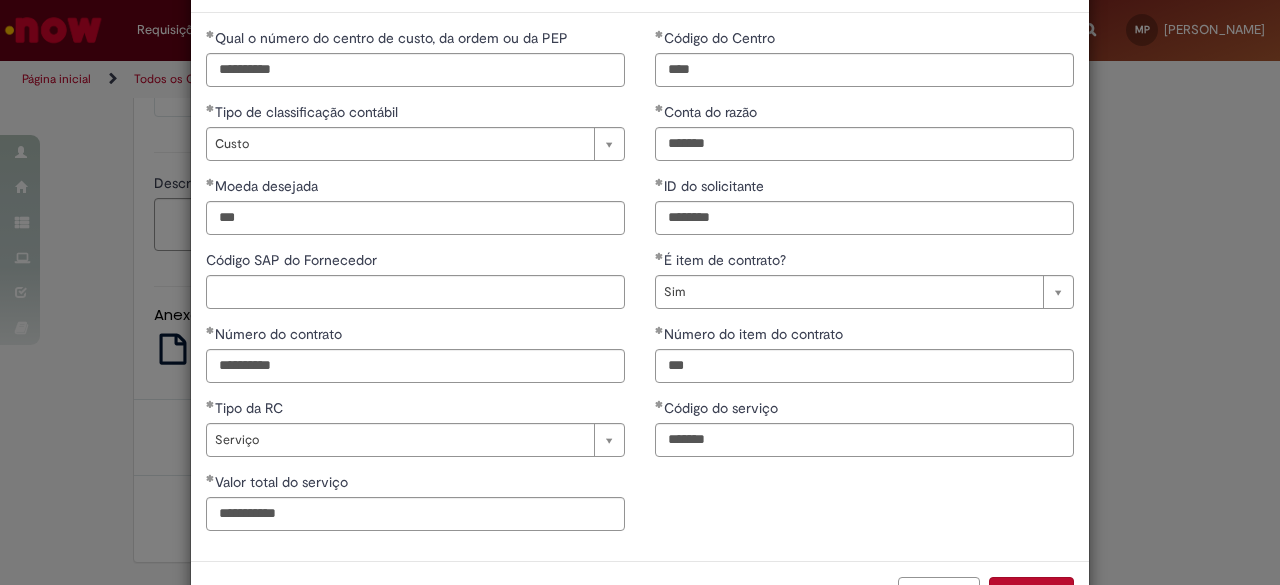 scroll, scrollTop: 74, scrollLeft: 0, axis: vertical 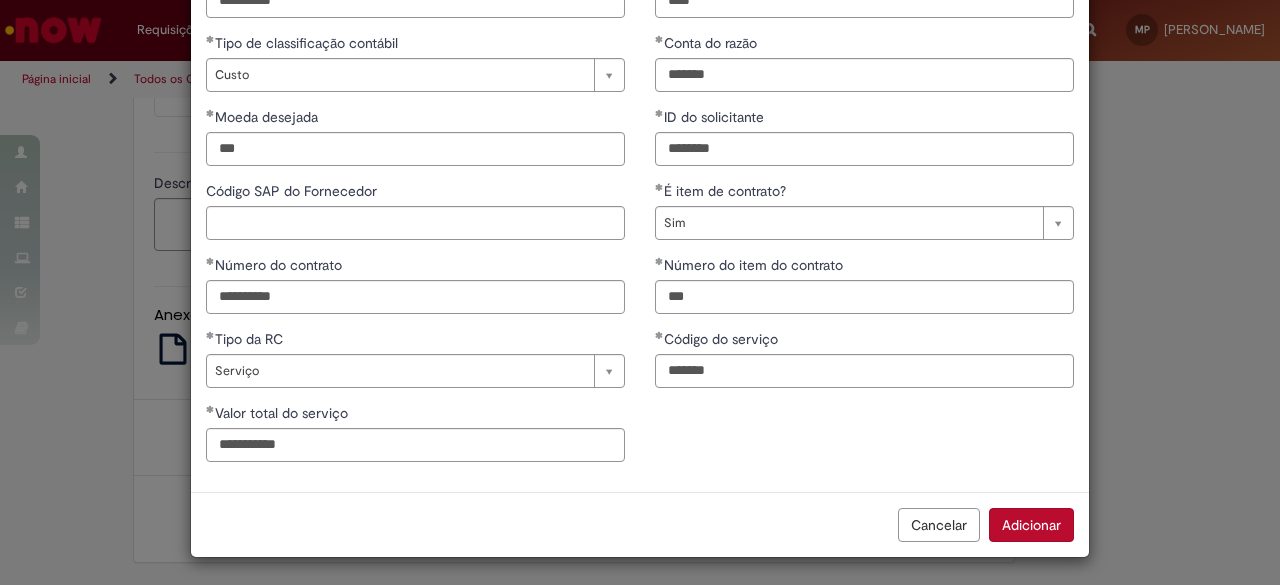 click on "Adicionar" at bounding box center [1031, 525] 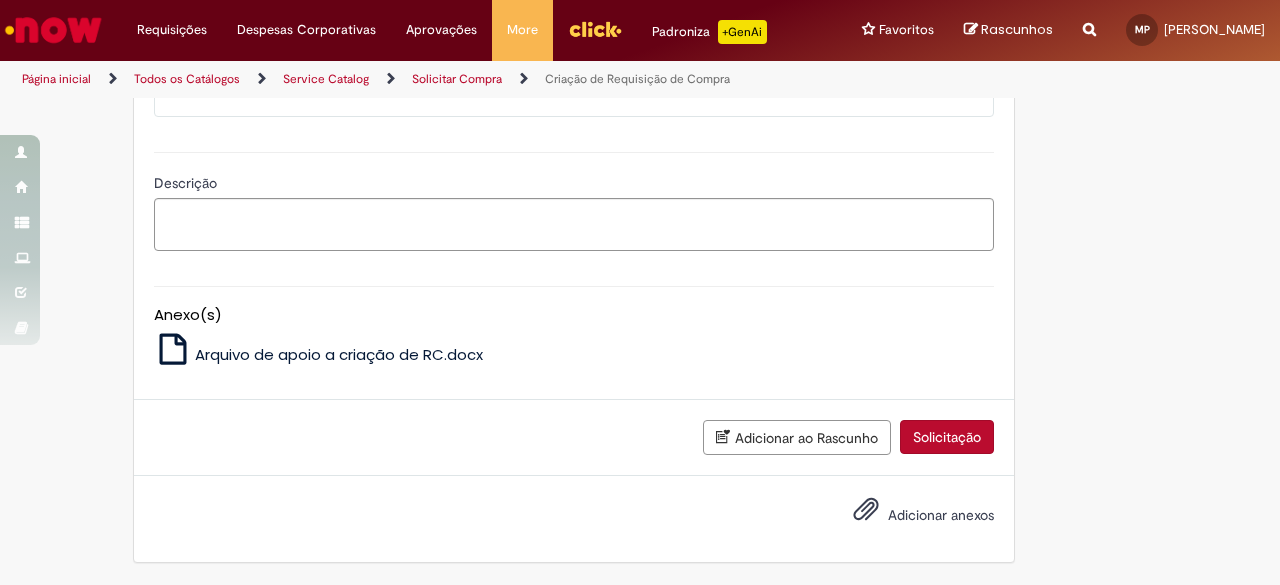 click on "Adicionar" at bounding box center (217, -22) 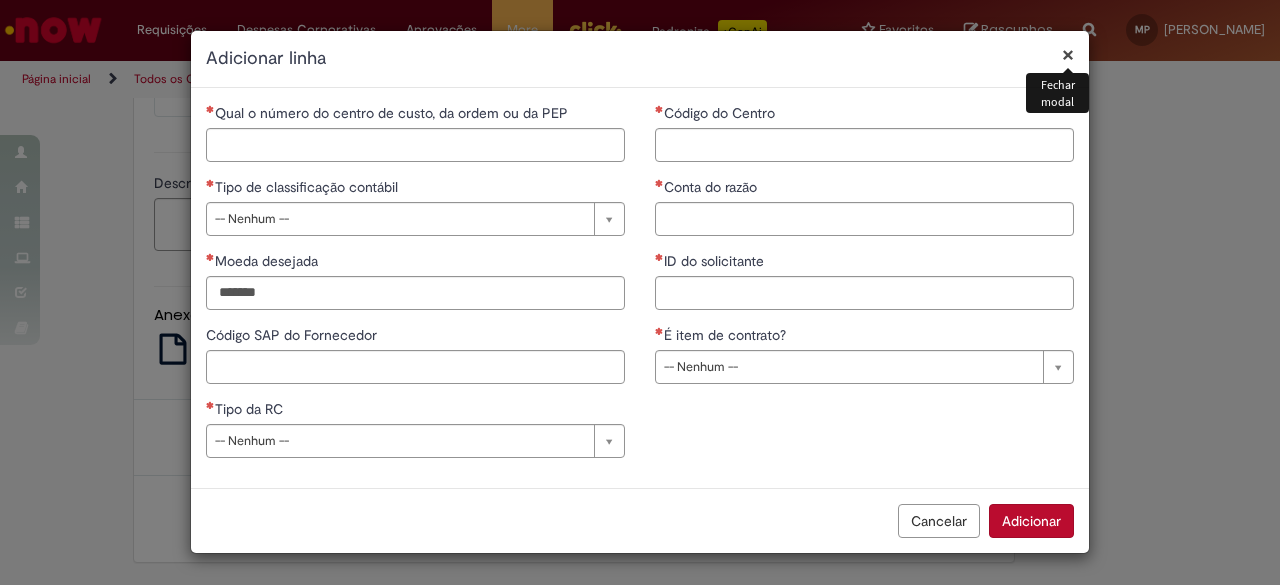 click on "**********" at bounding box center [415, 288] 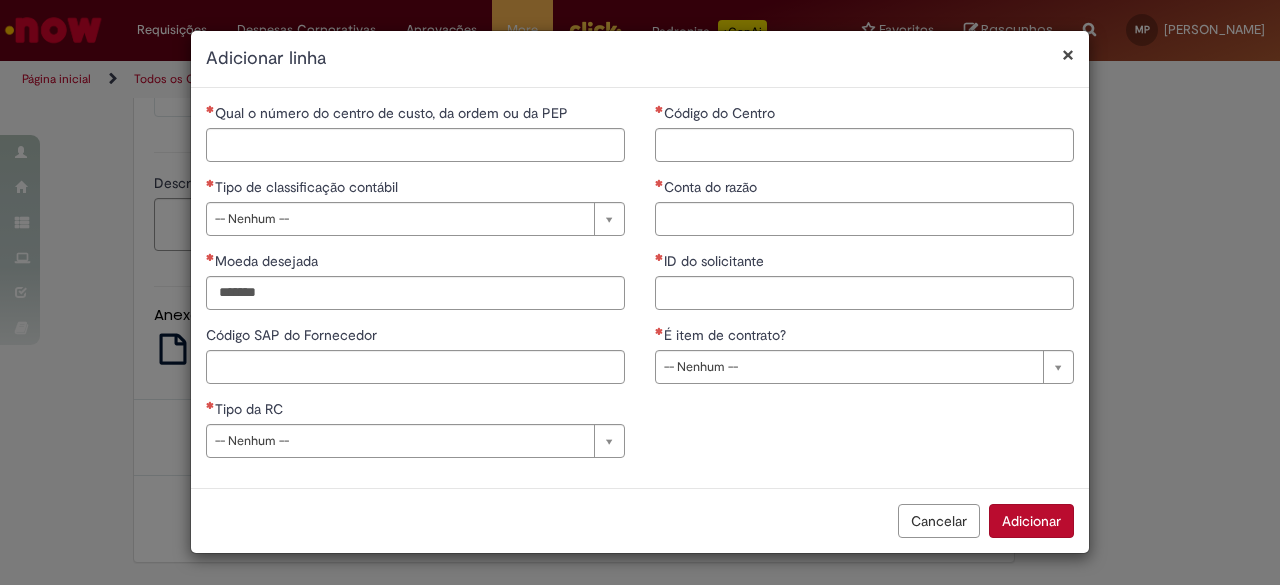 click on "Qual o número do centro de custo, da ordem ou da PEP" at bounding box center (415, 145) 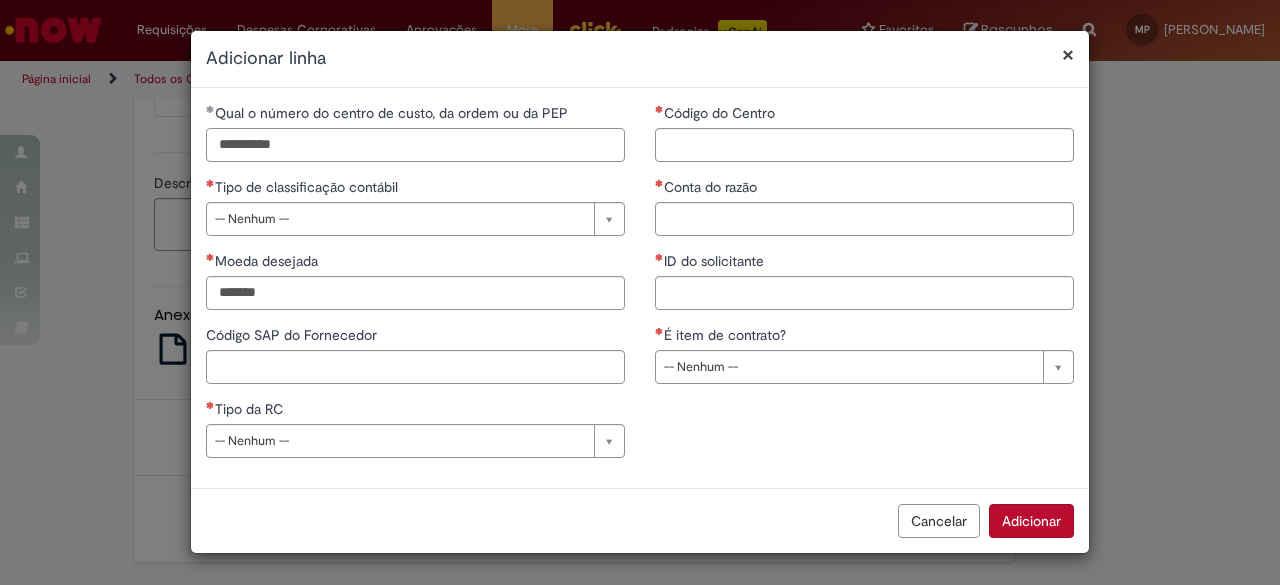 type on "**********" 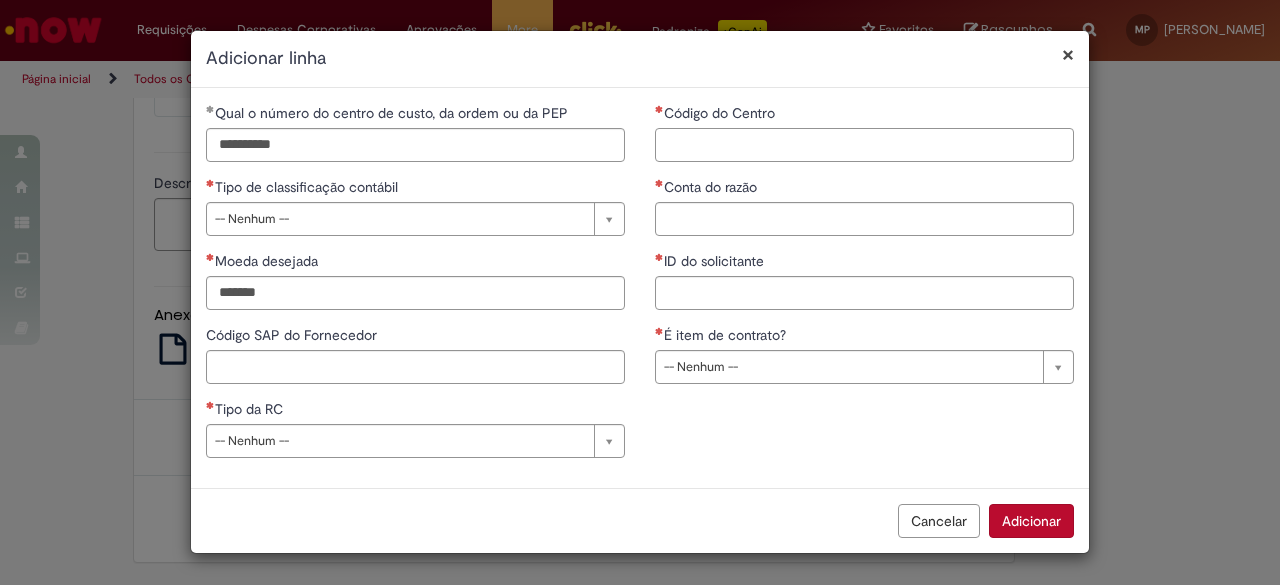 click on "Código do Centro" at bounding box center [864, 145] 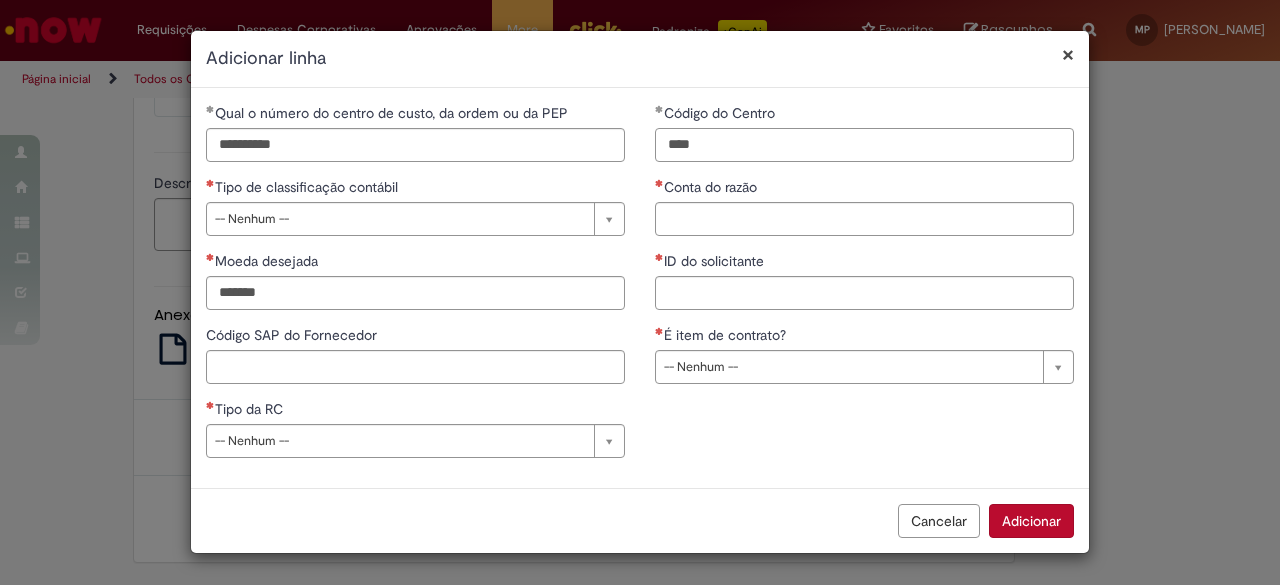 type on "****" 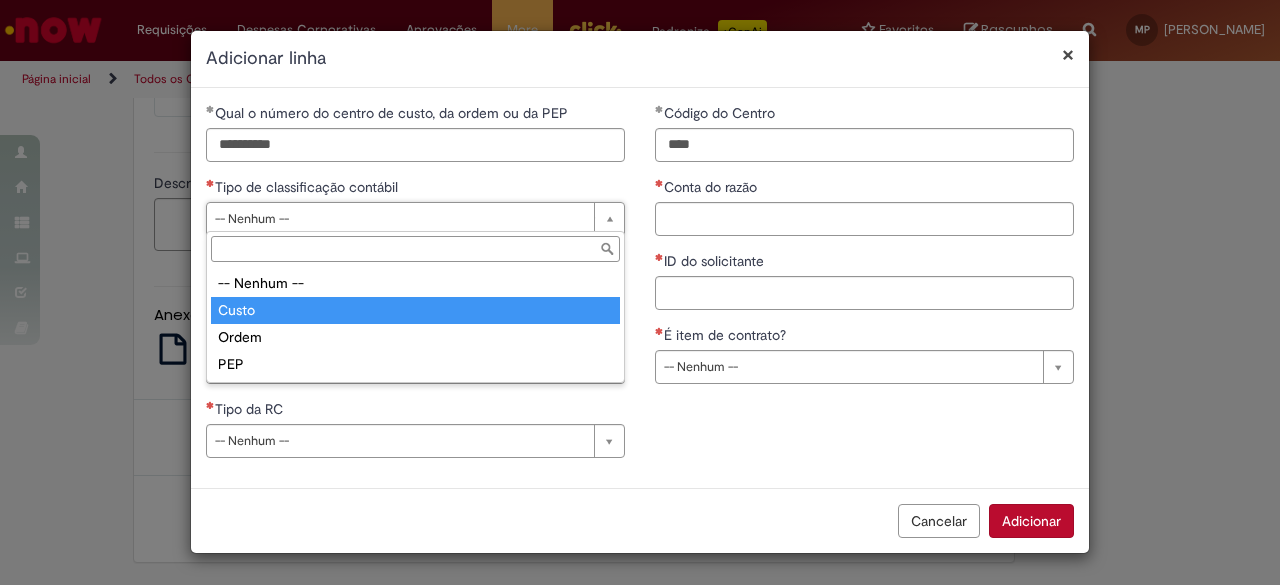 type on "*****" 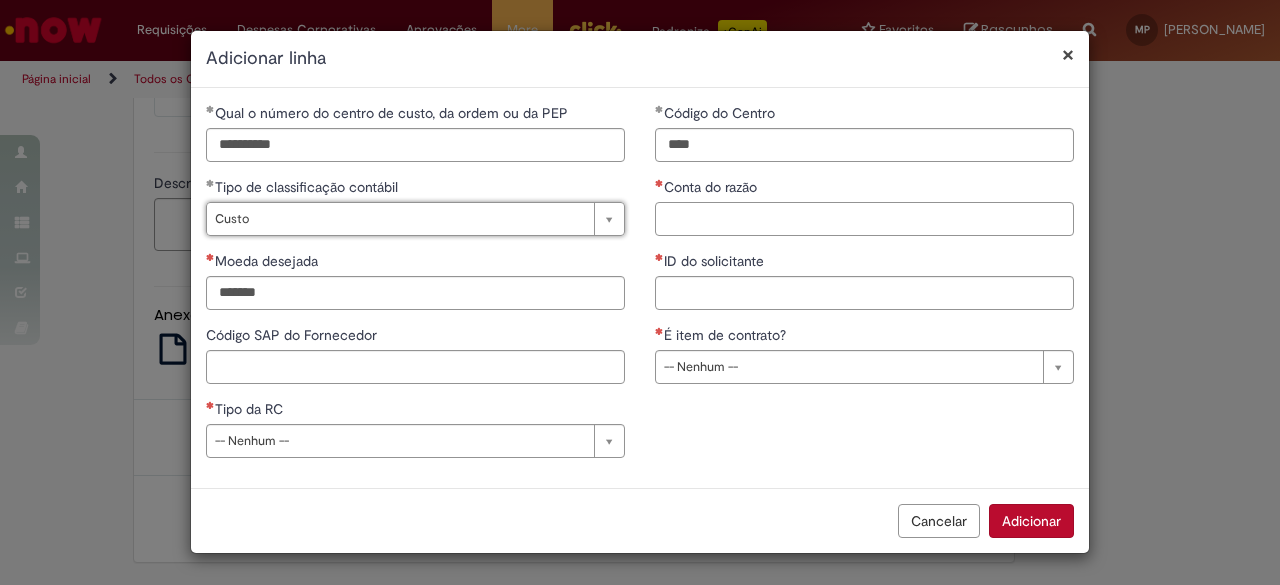 click on "Conta do razão" at bounding box center [864, 219] 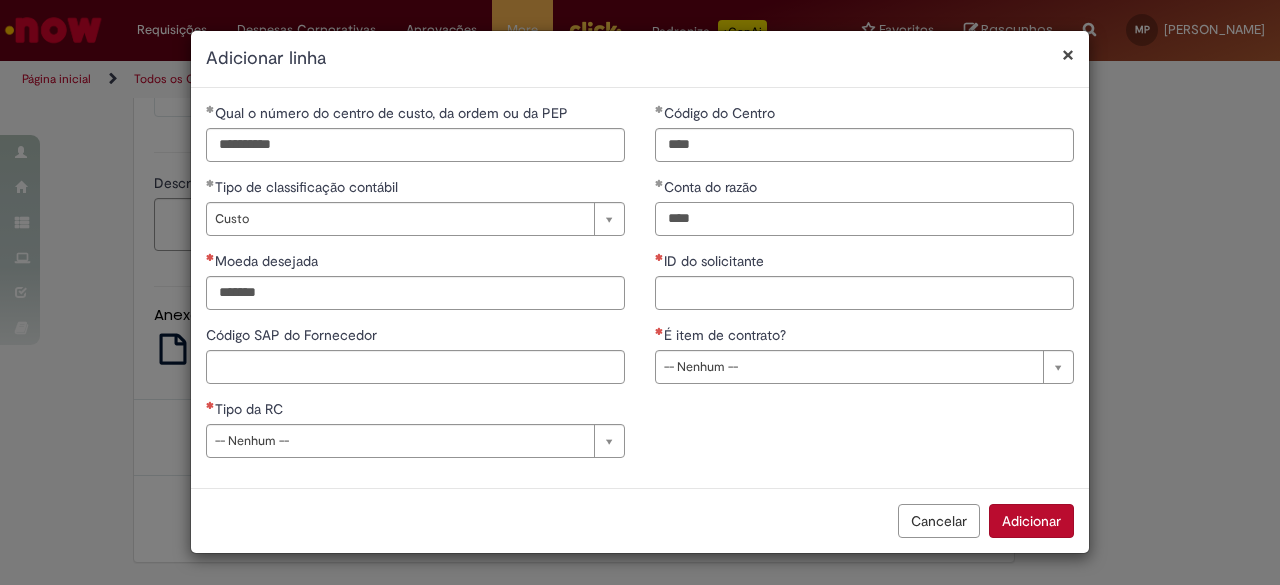 type on "****" 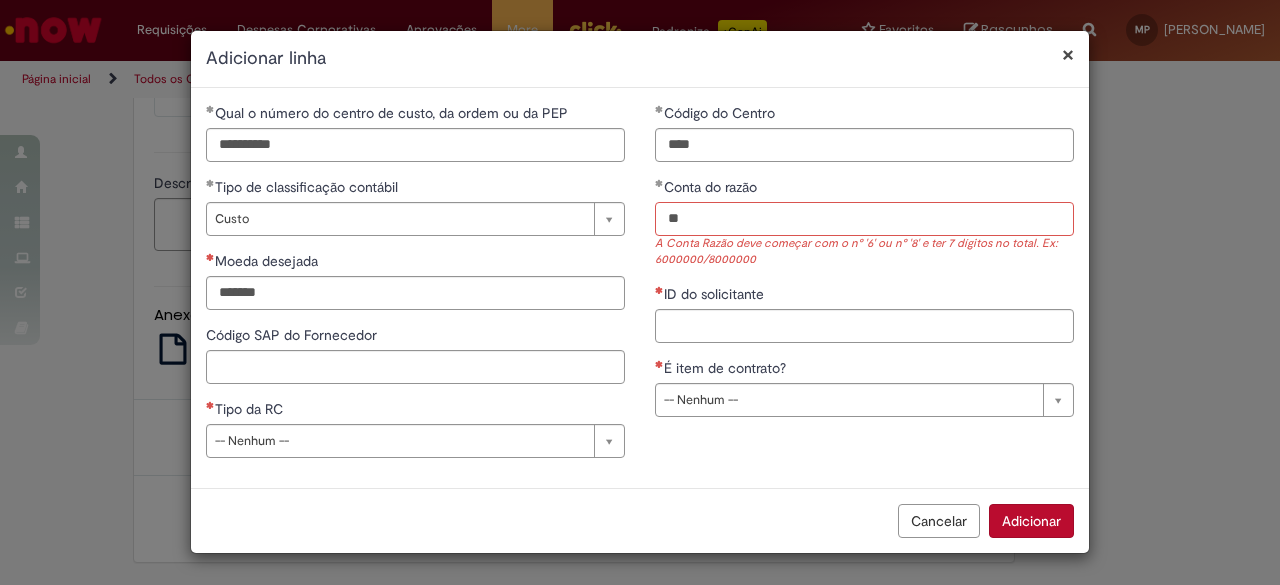type on "*" 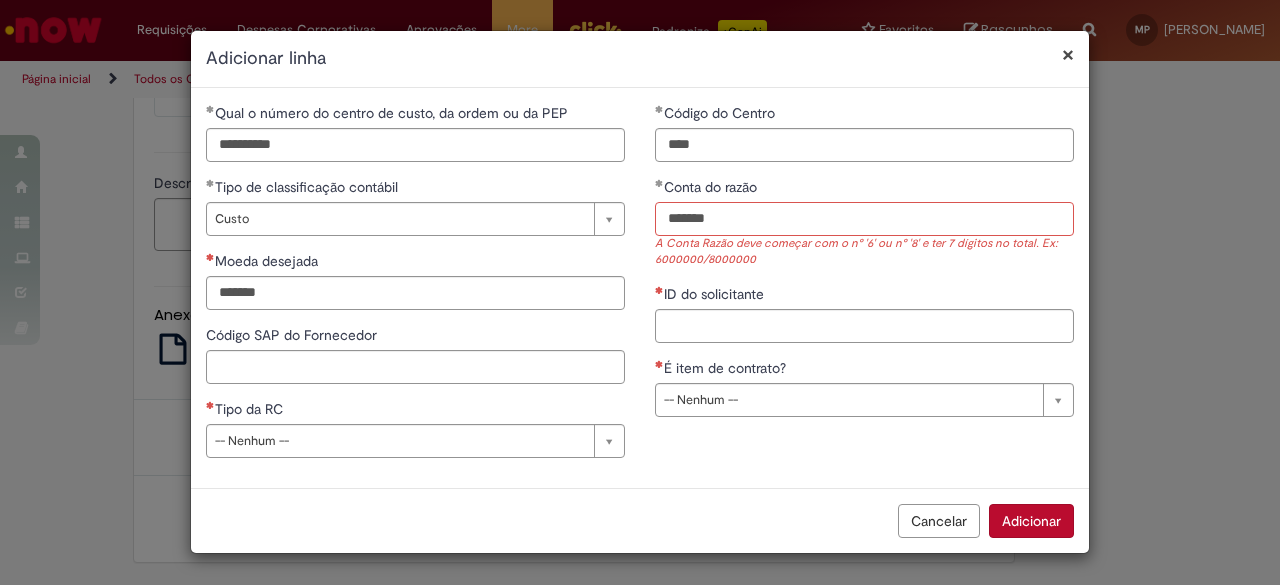 type on "*******" 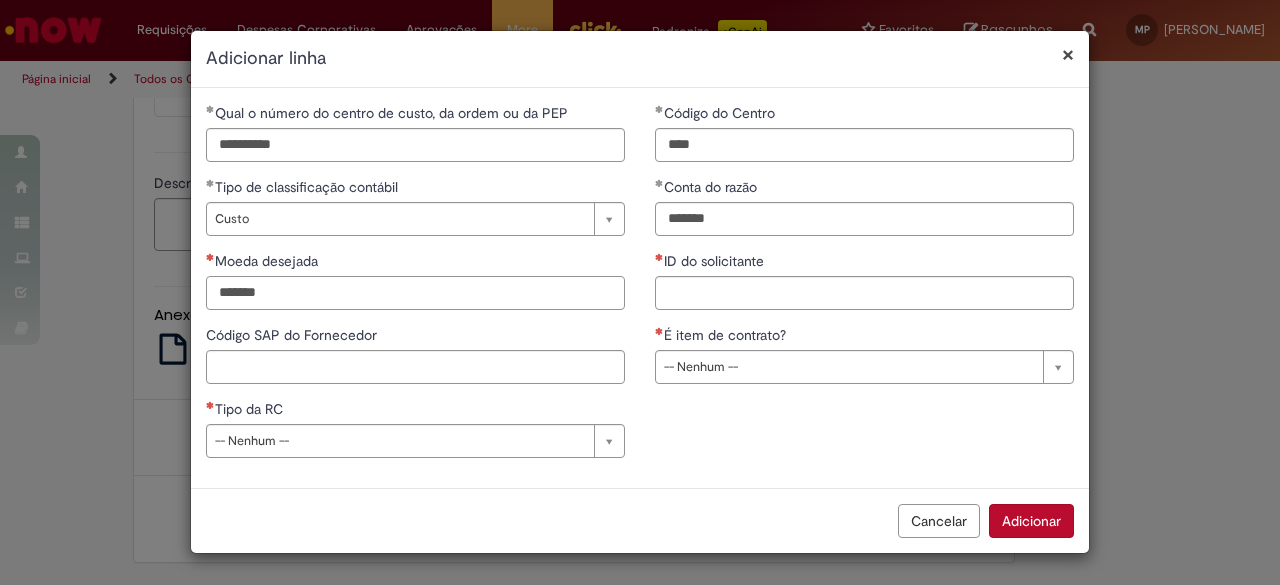 click on "Moeda desejada" at bounding box center (415, 293) 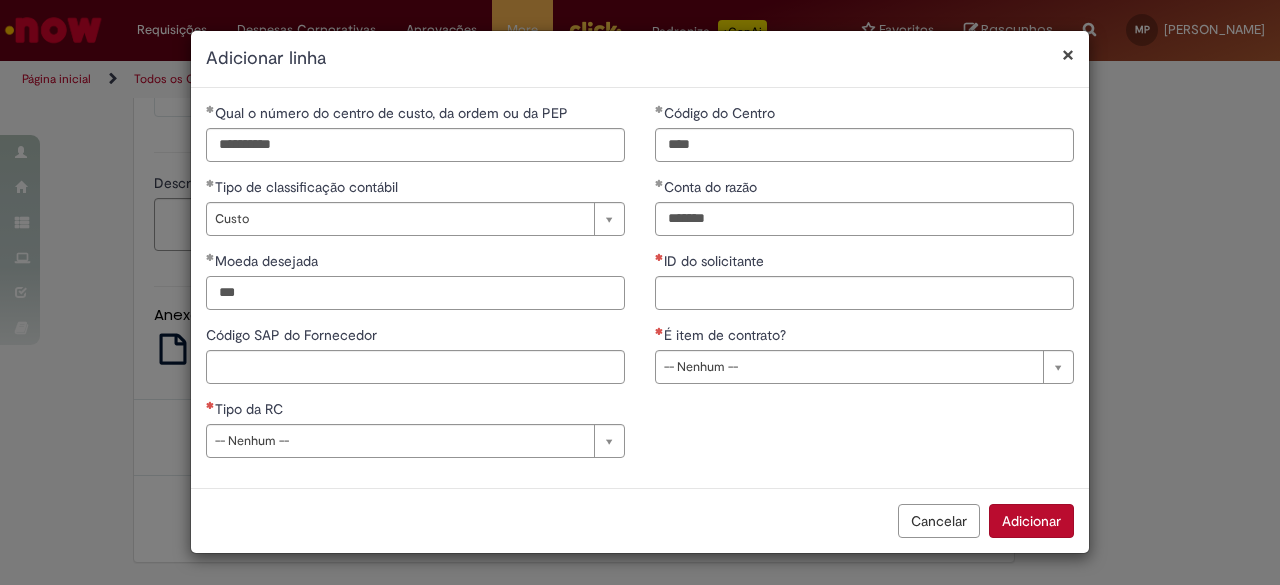 type on "***" 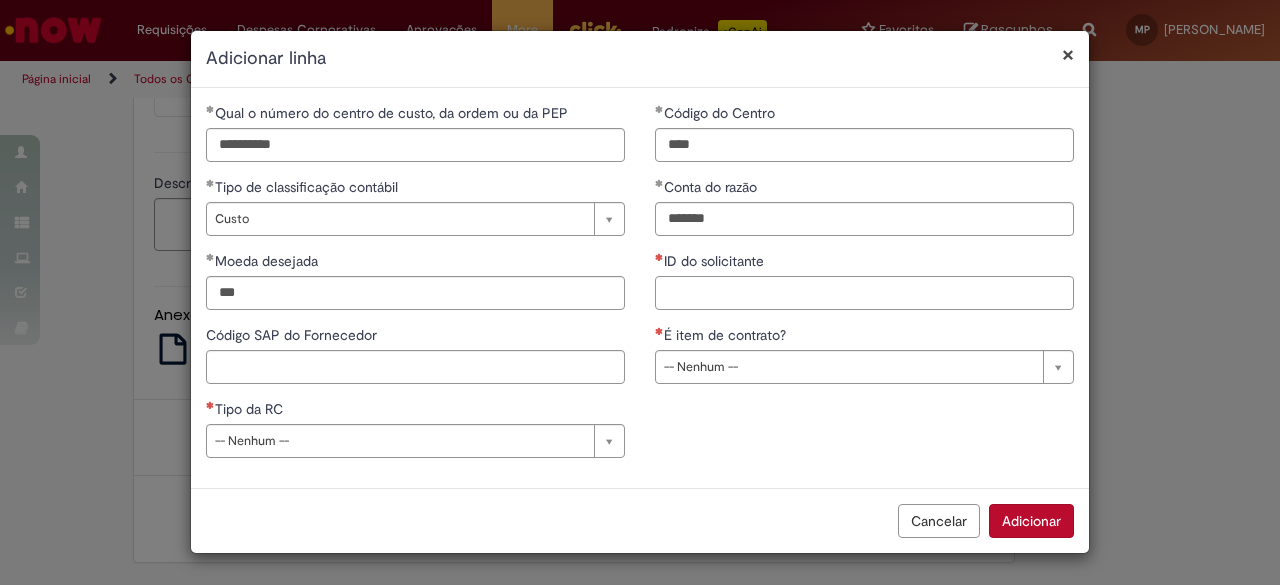 click on "ID do solicitante" at bounding box center (864, 293) 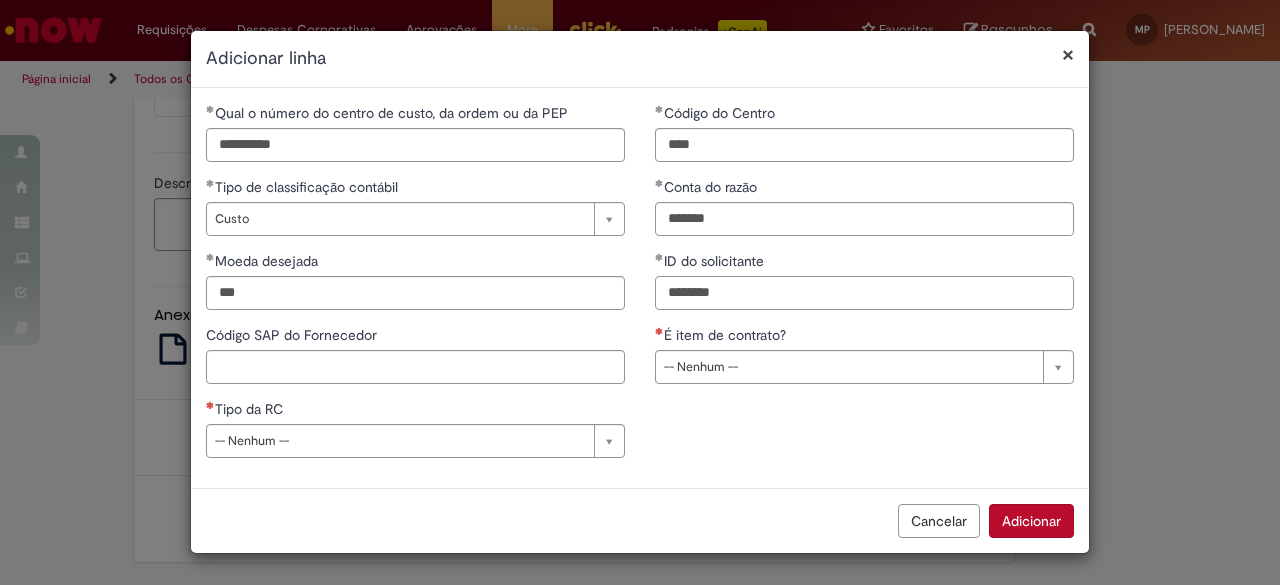 type on "********" 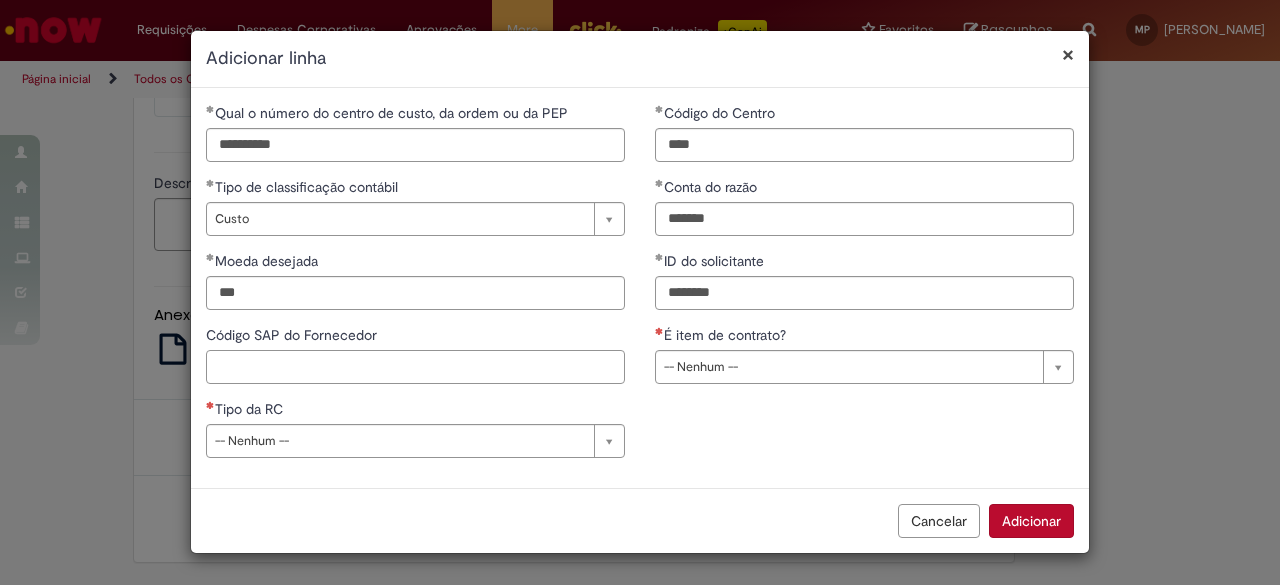 click on "Código SAP do Fornecedor" at bounding box center [415, 367] 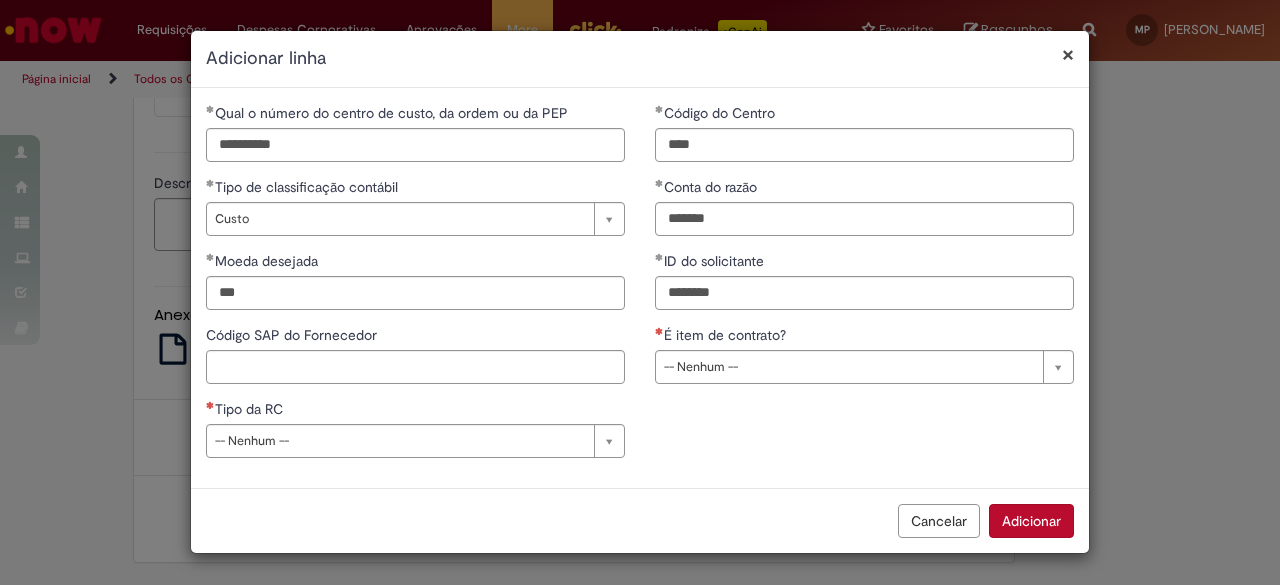 click on "**********" at bounding box center [864, 251] 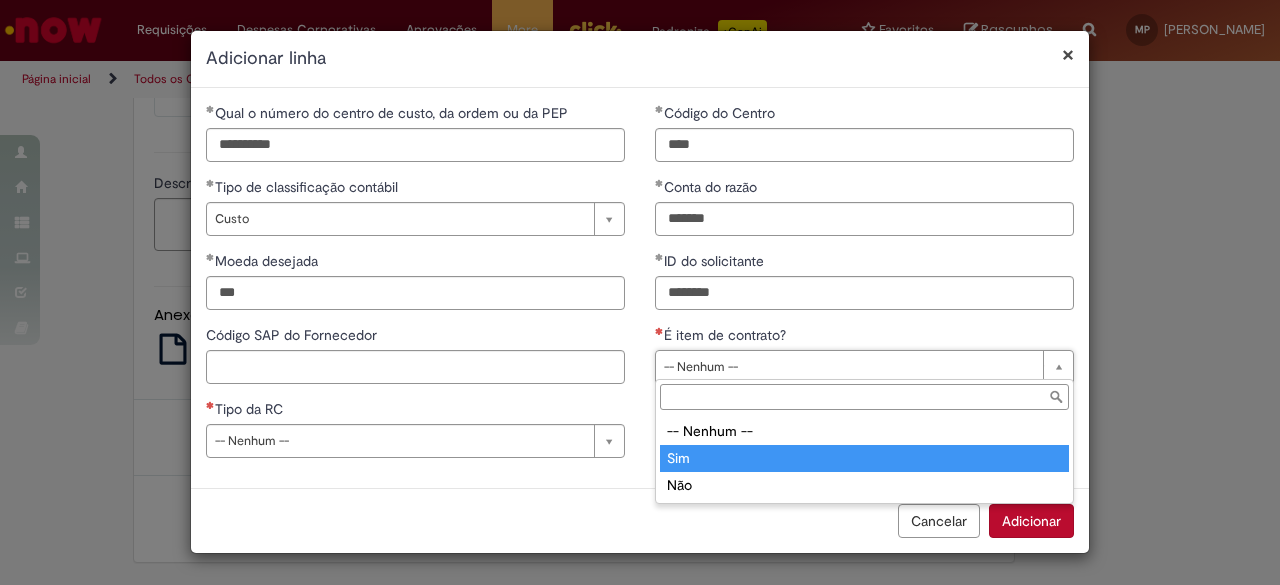 type on "***" 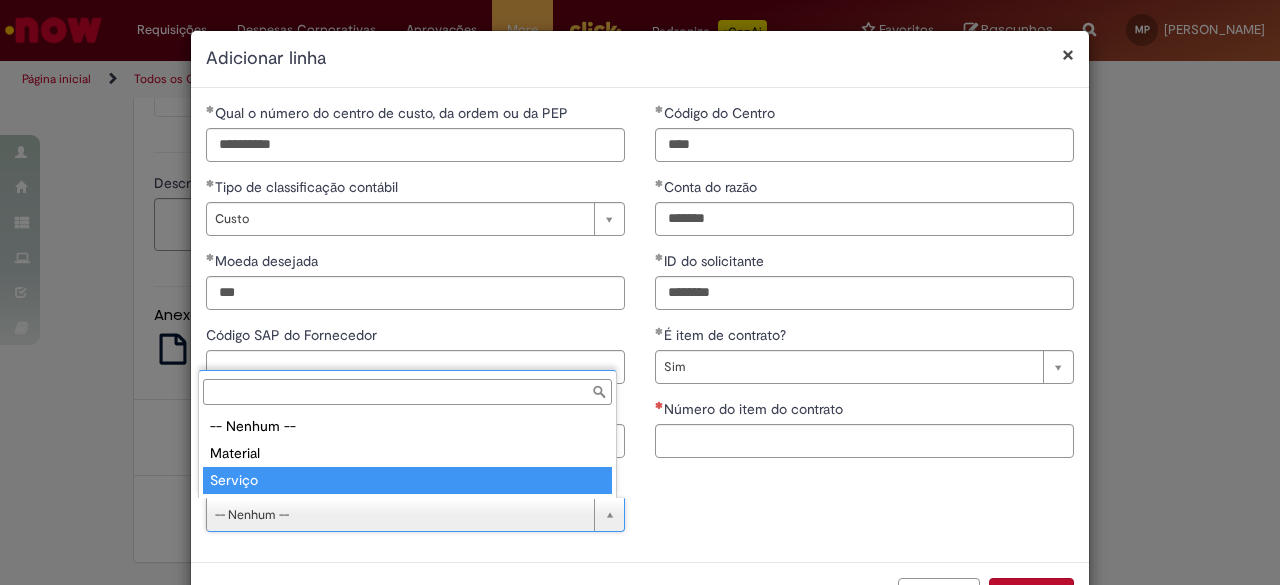 type on "*******" 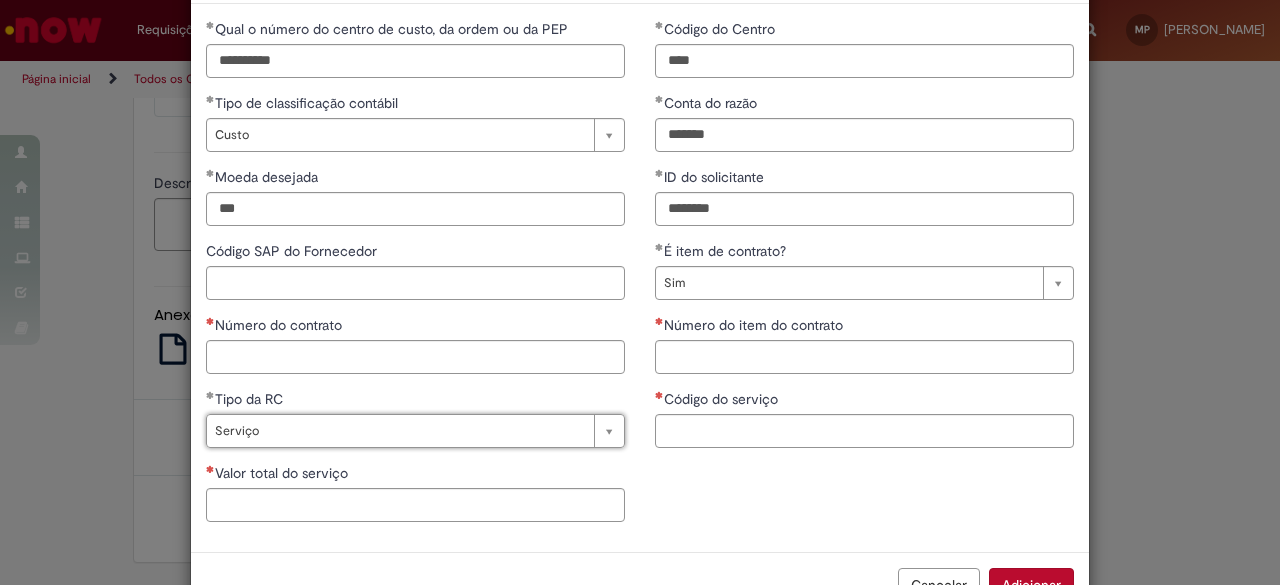scroll, scrollTop: 144, scrollLeft: 0, axis: vertical 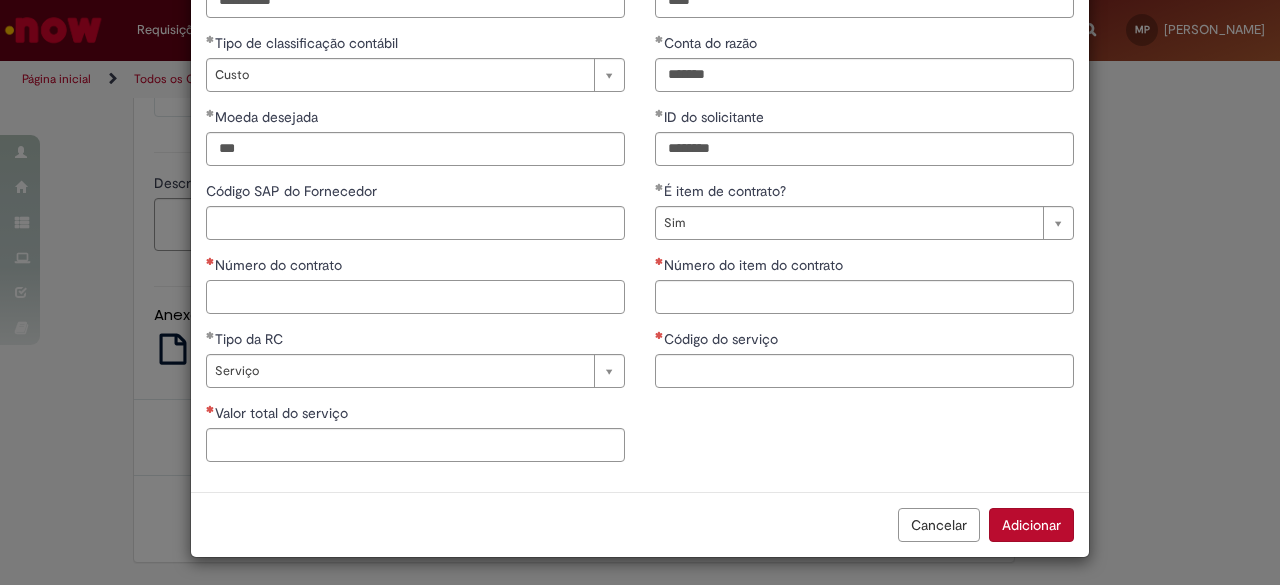 click on "Número do contrato" at bounding box center [415, 297] 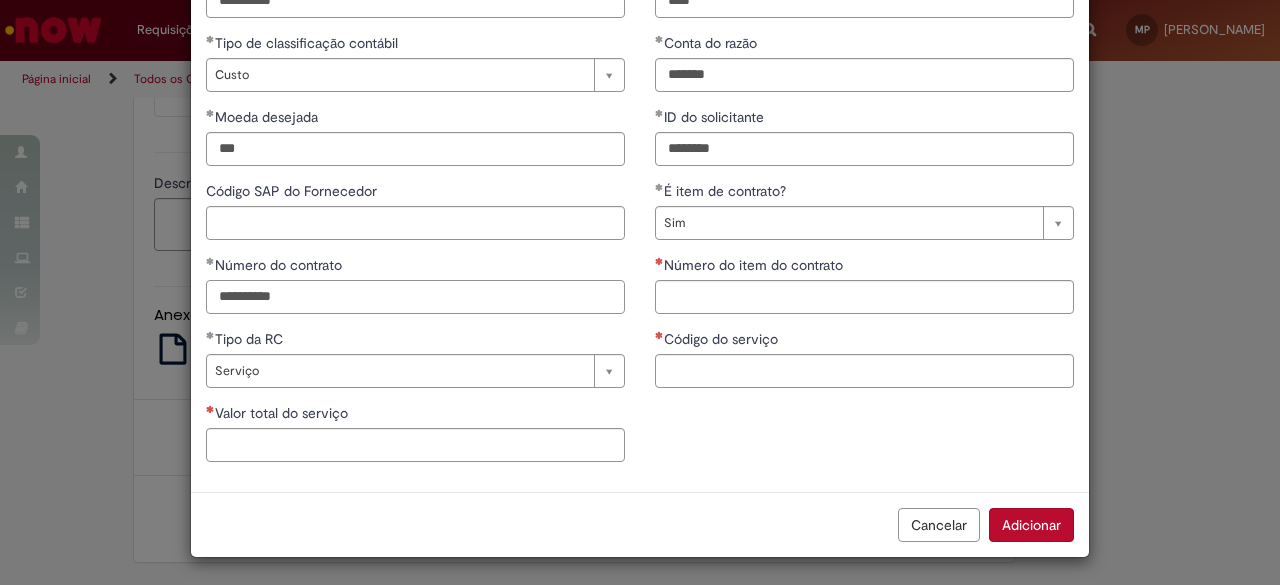 type on "**********" 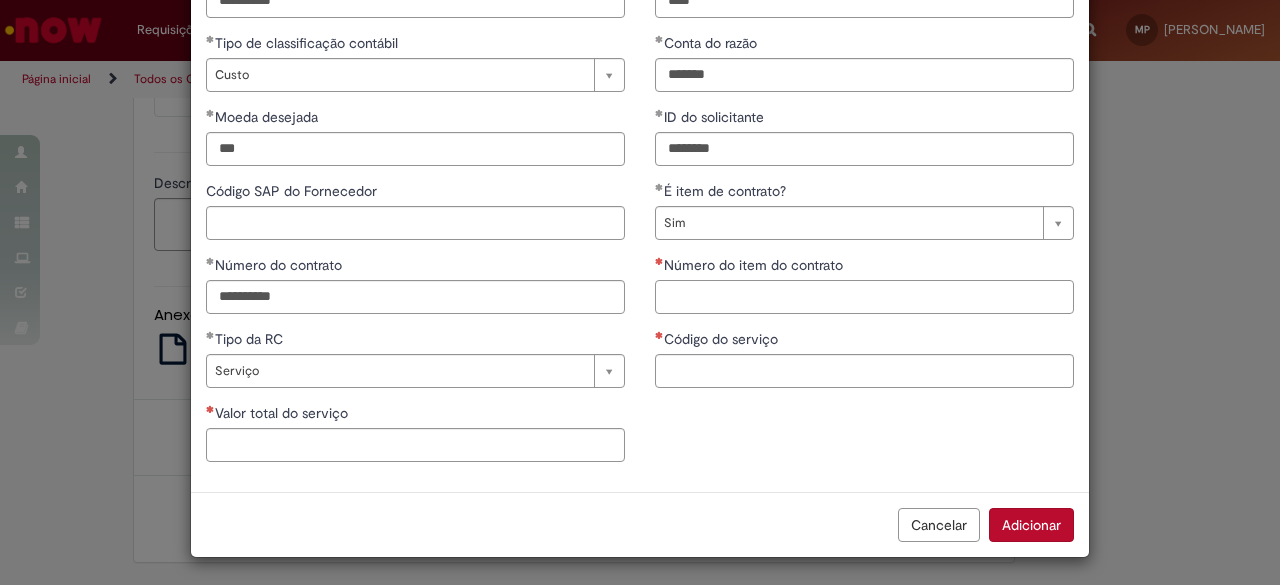 click on "Número do item do contrato" at bounding box center (864, 297) 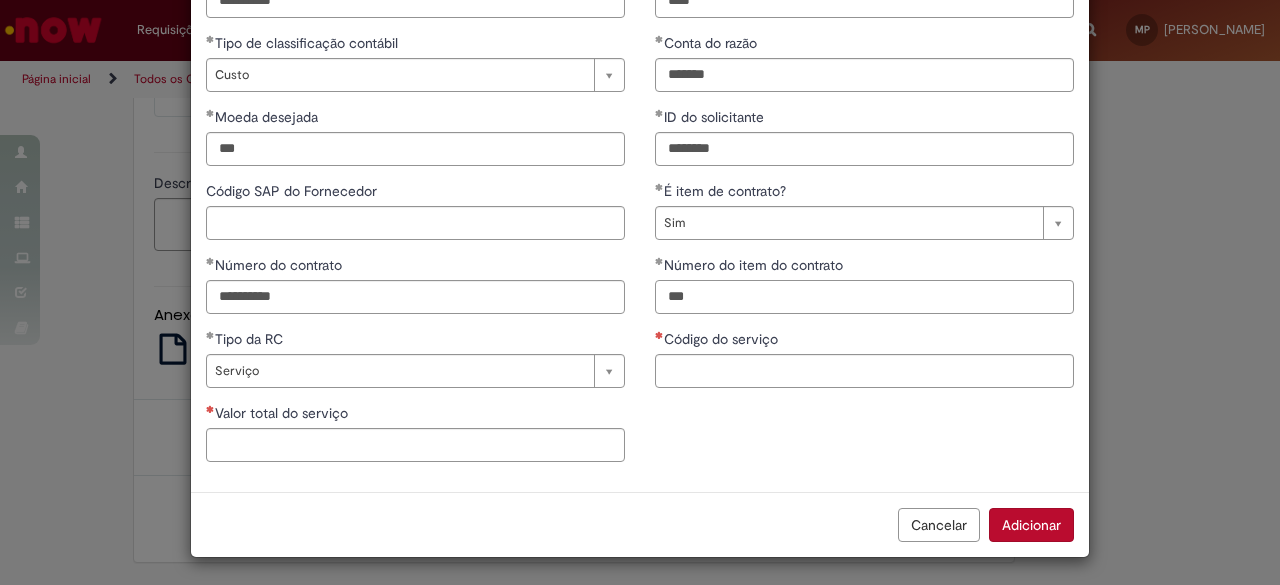type on "***" 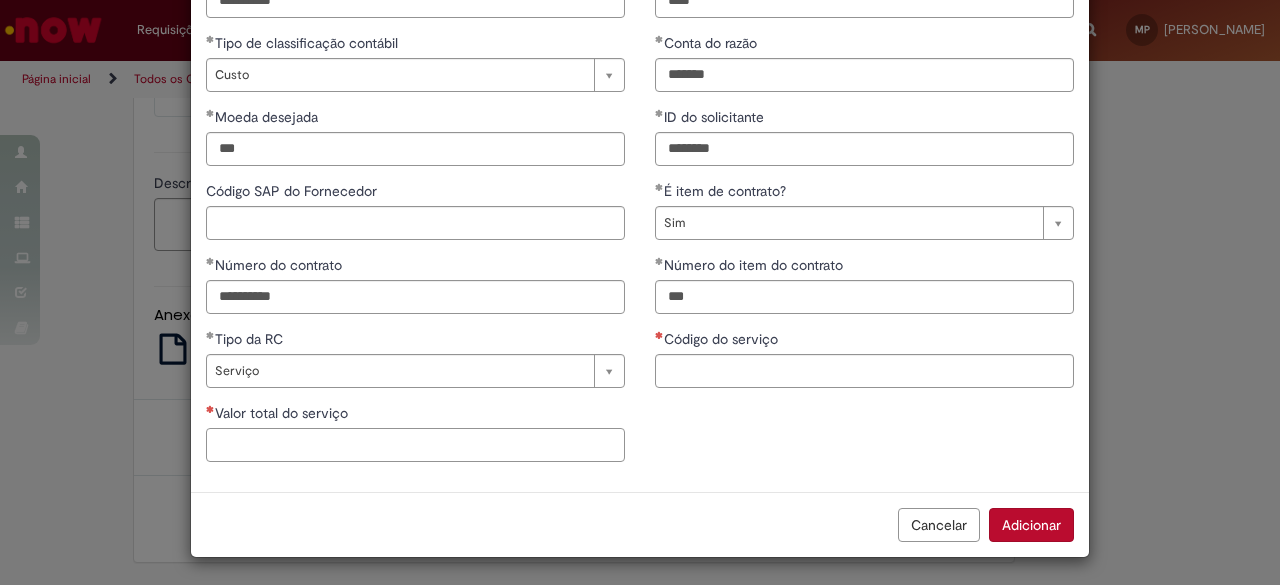 click on "Valor total do serviço" at bounding box center (415, 445) 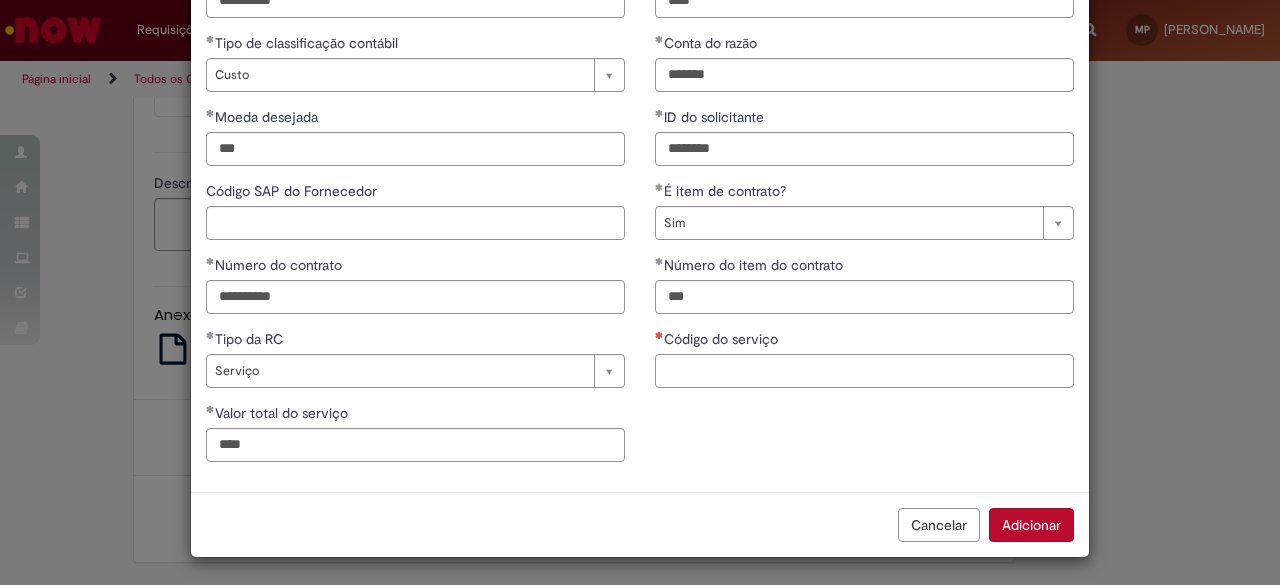 type on "**********" 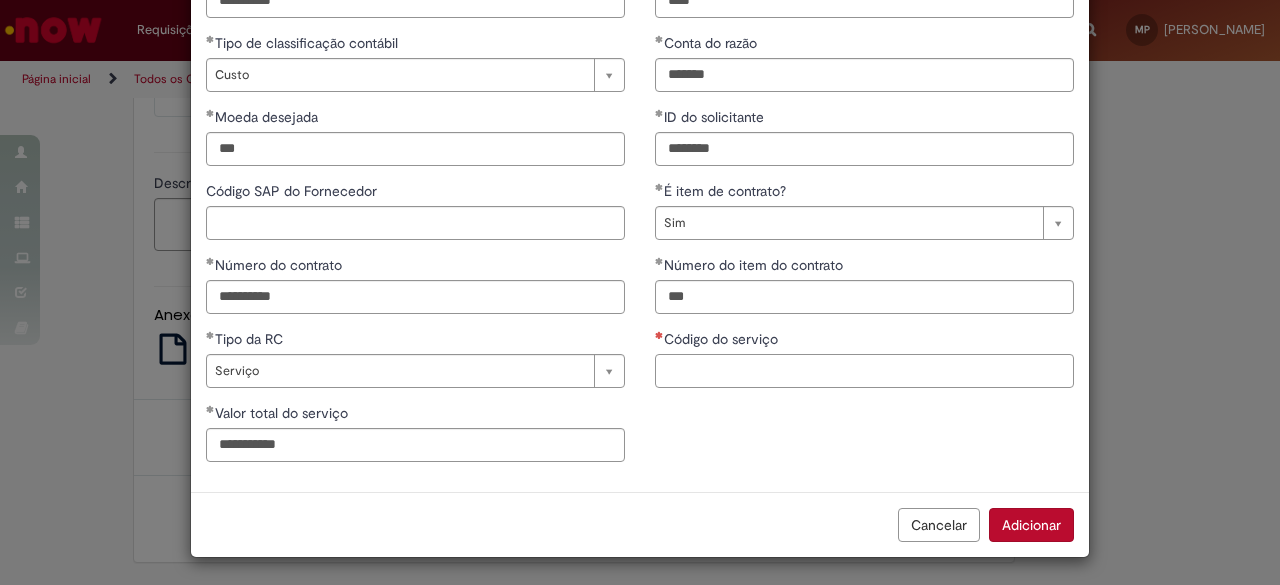click on "Código do serviço" at bounding box center (864, 371) 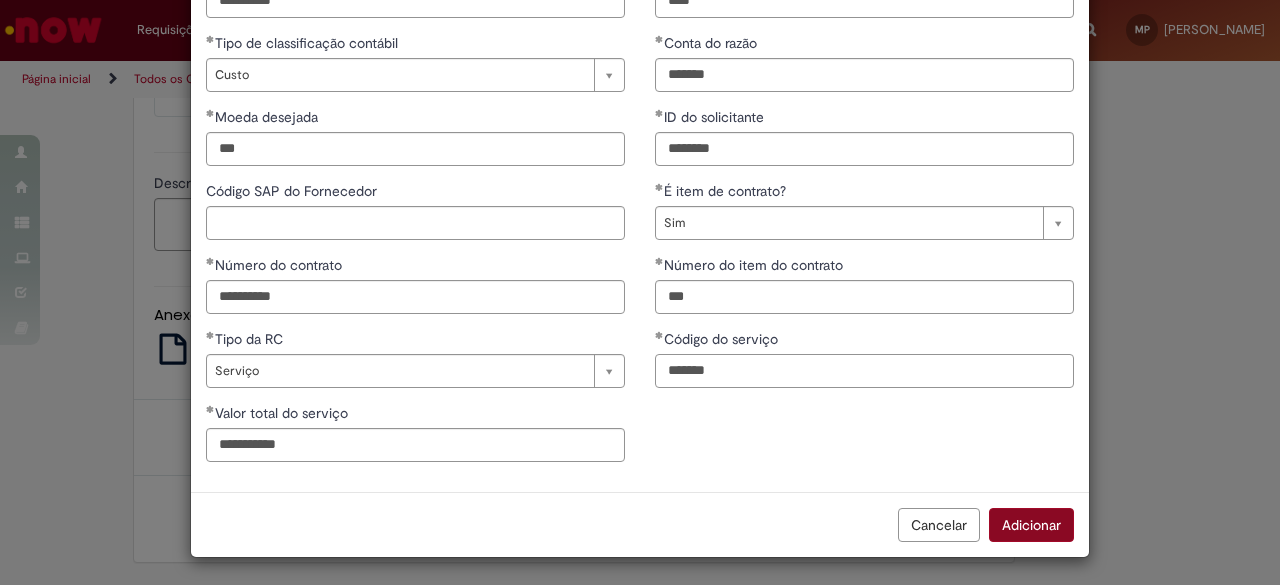 type on "*******" 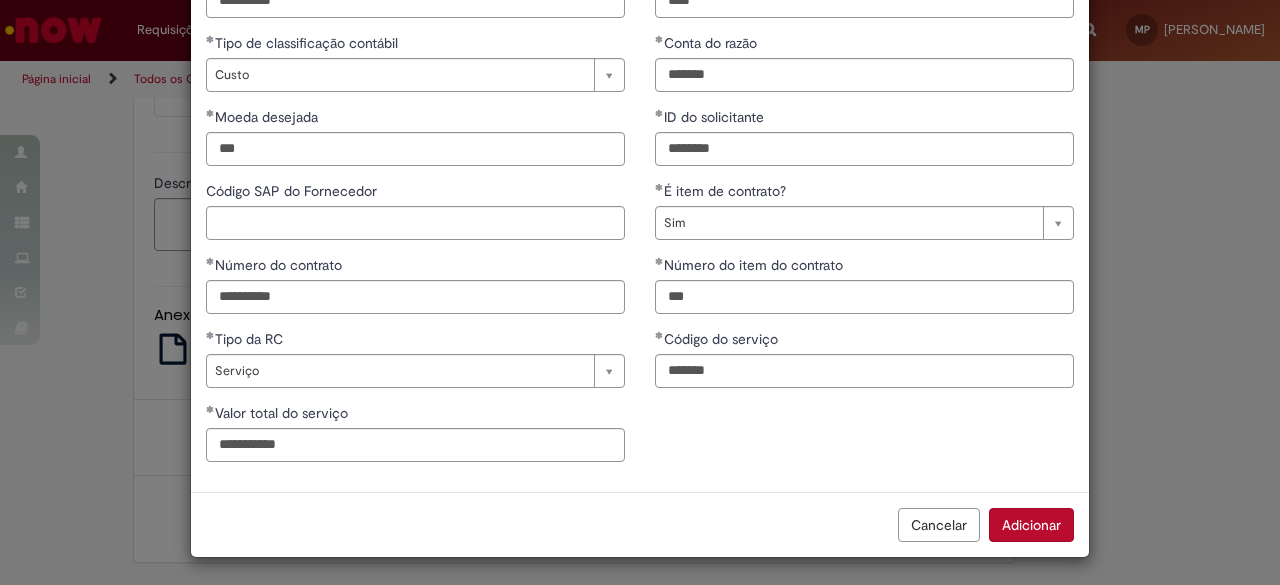 click on "Adicionar" at bounding box center (1031, 525) 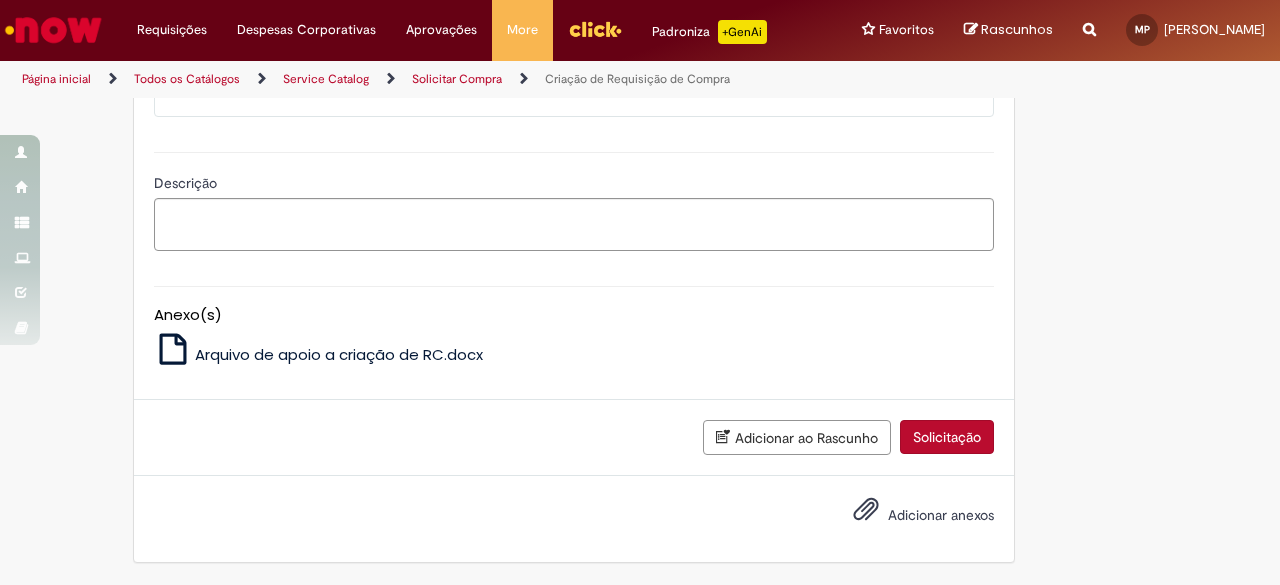 scroll, scrollTop: 2022, scrollLeft: 0, axis: vertical 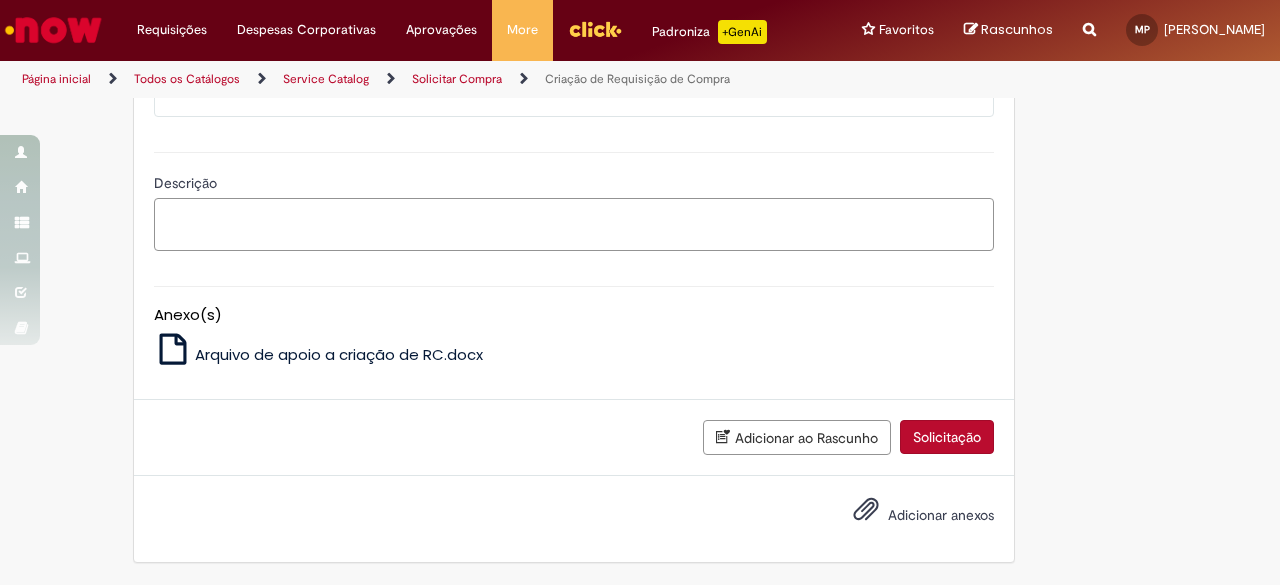 click on "Descrição" at bounding box center (574, 224) 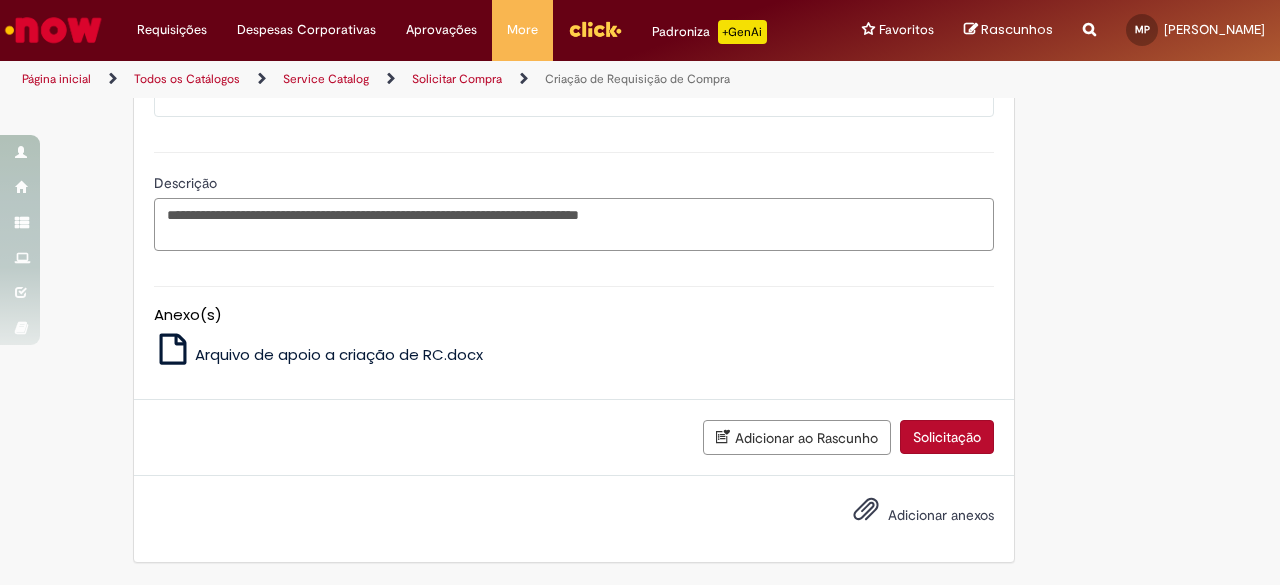 scroll, scrollTop: 2091, scrollLeft: 0, axis: vertical 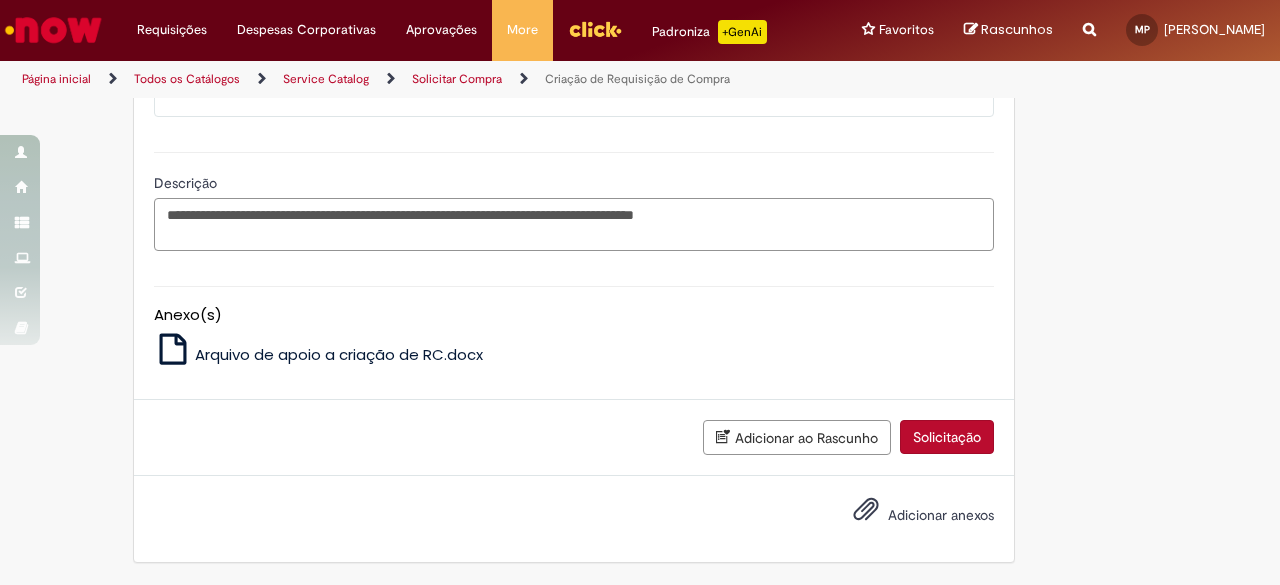 drag, startPoint x: 770, startPoint y: 347, endPoint x: 656, endPoint y: 347, distance: 114 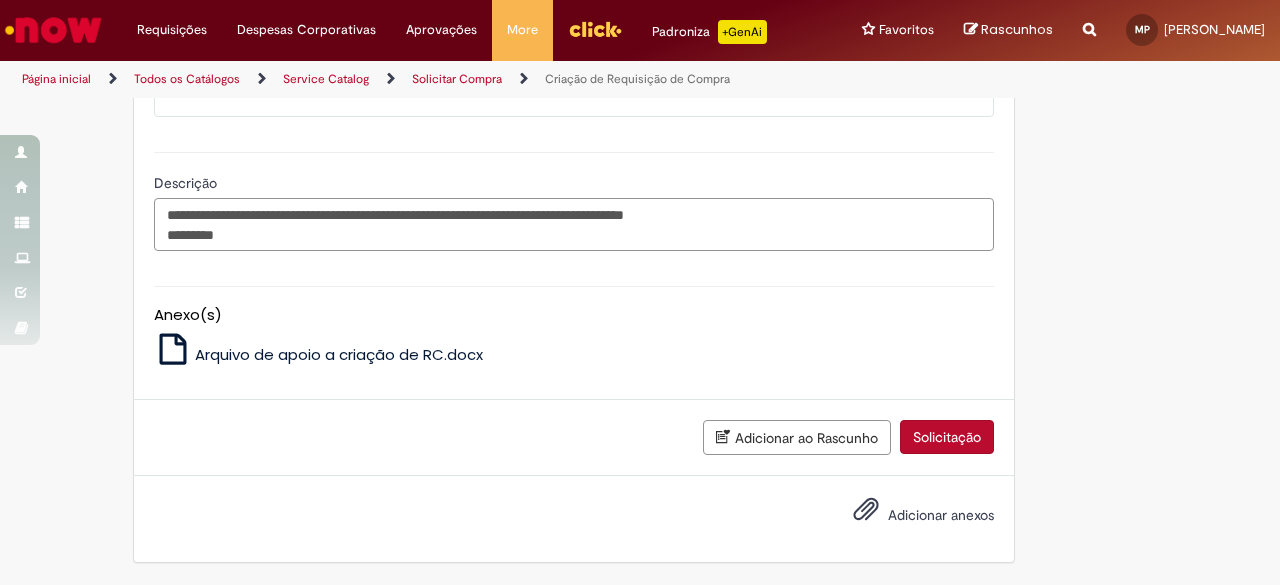 scroll, scrollTop: 2226, scrollLeft: 0, axis: vertical 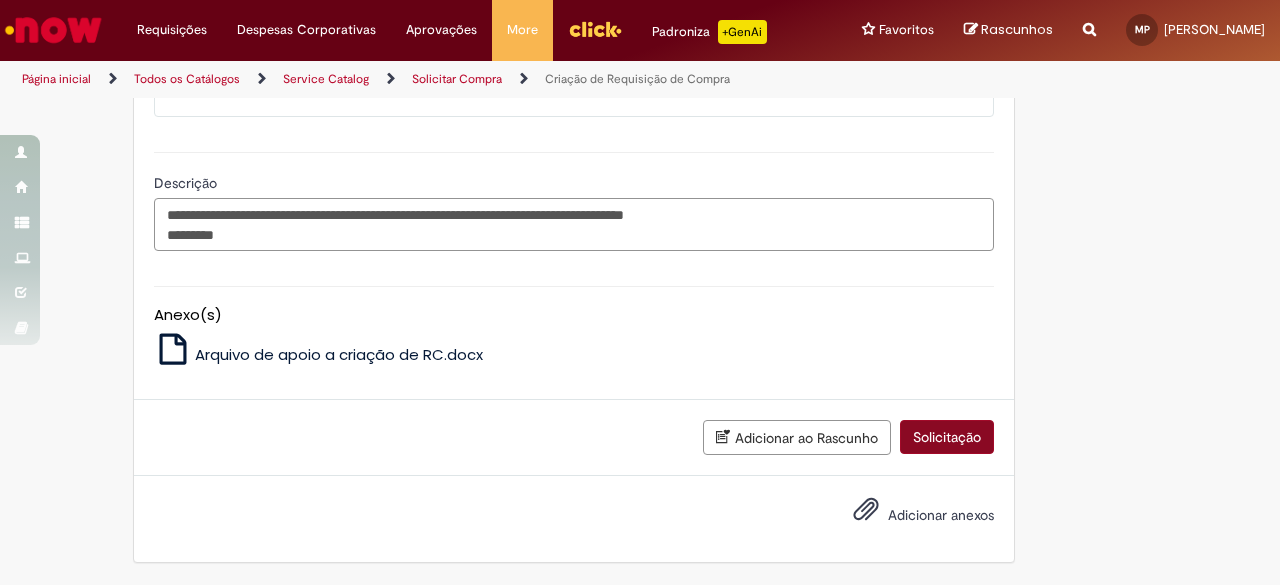 type on "**********" 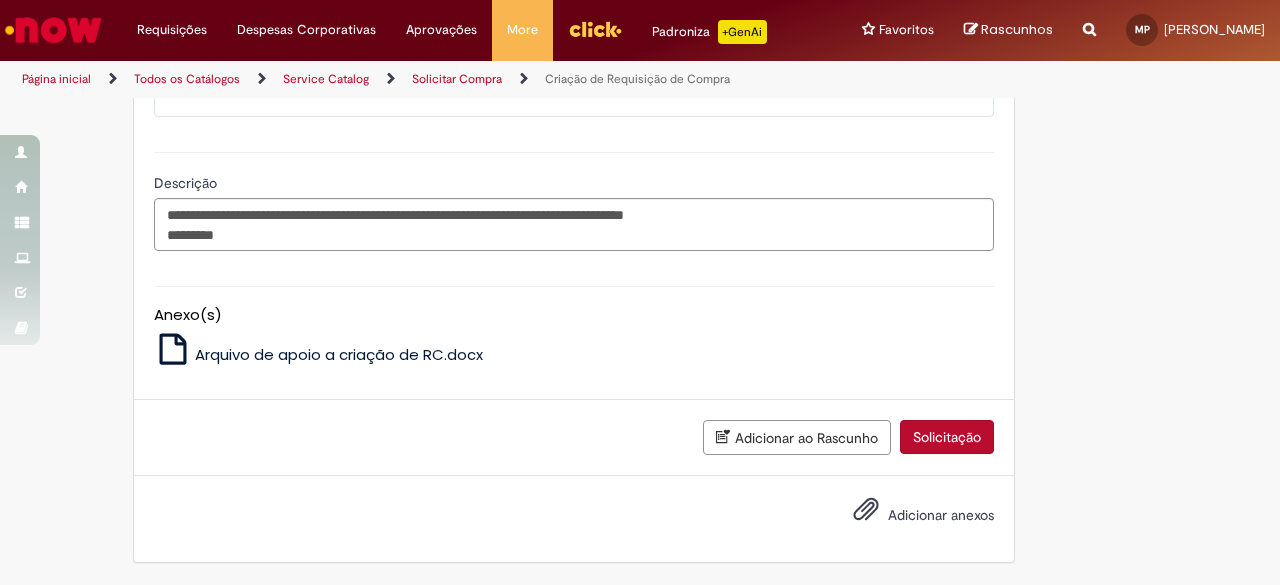 click on "Solicitação" at bounding box center (947, 437) 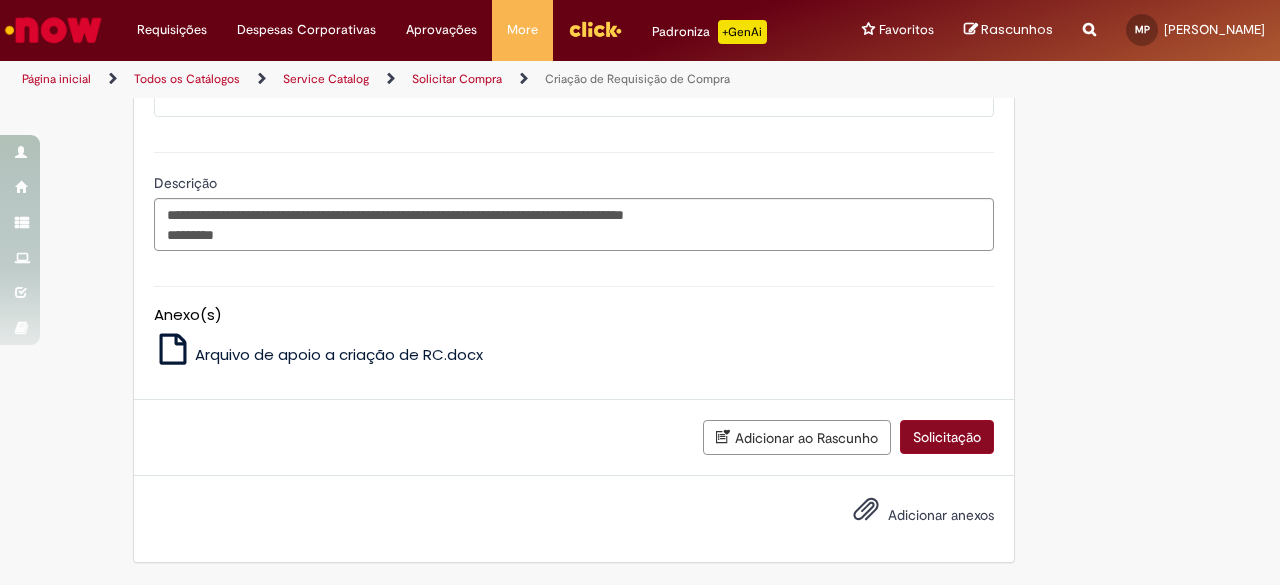 scroll, scrollTop: 2181, scrollLeft: 0, axis: vertical 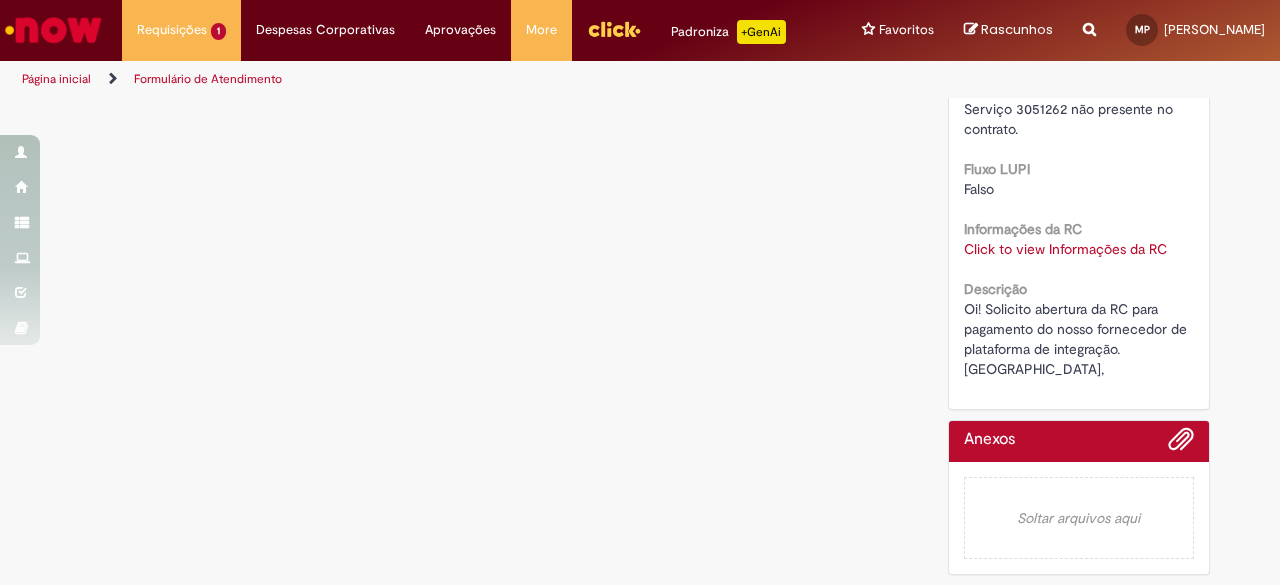 click on "Click to view Informações da RC" at bounding box center (1065, 249) 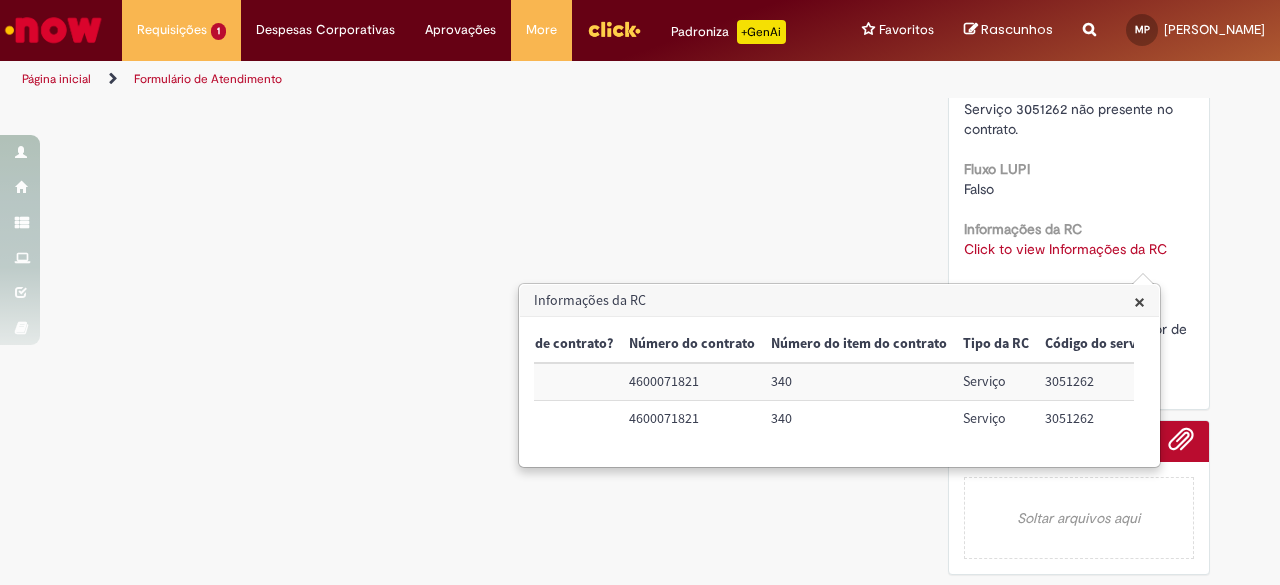 scroll, scrollTop: 0, scrollLeft: 1245, axis: horizontal 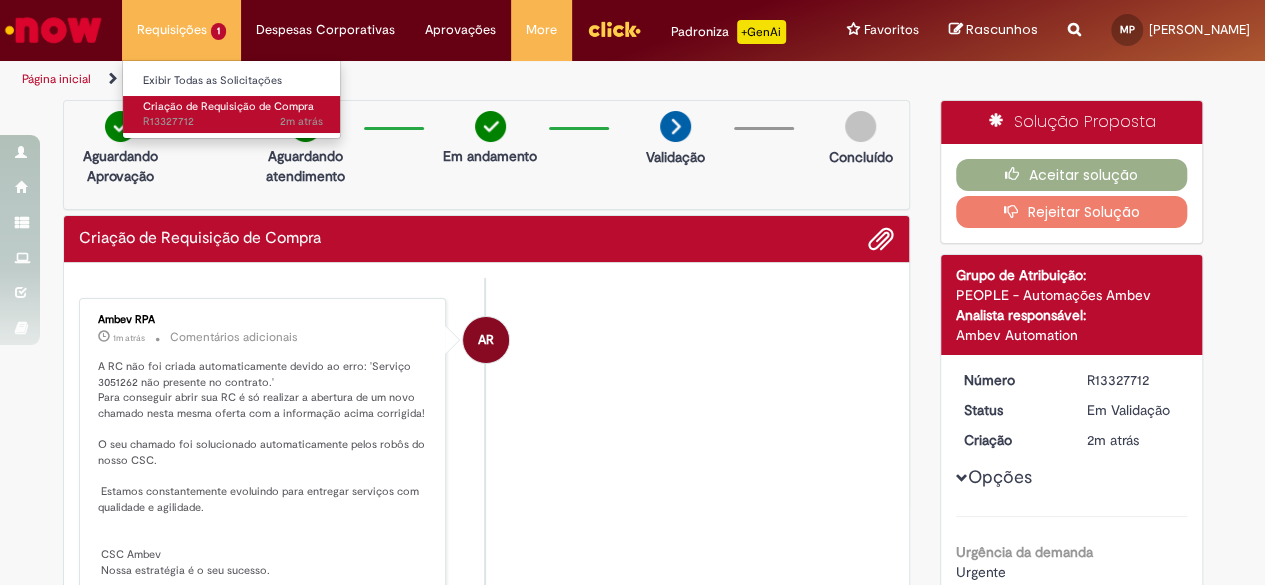 click on "2m atrás 2 minutos atrás  R13327712" at bounding box center (233, 122) 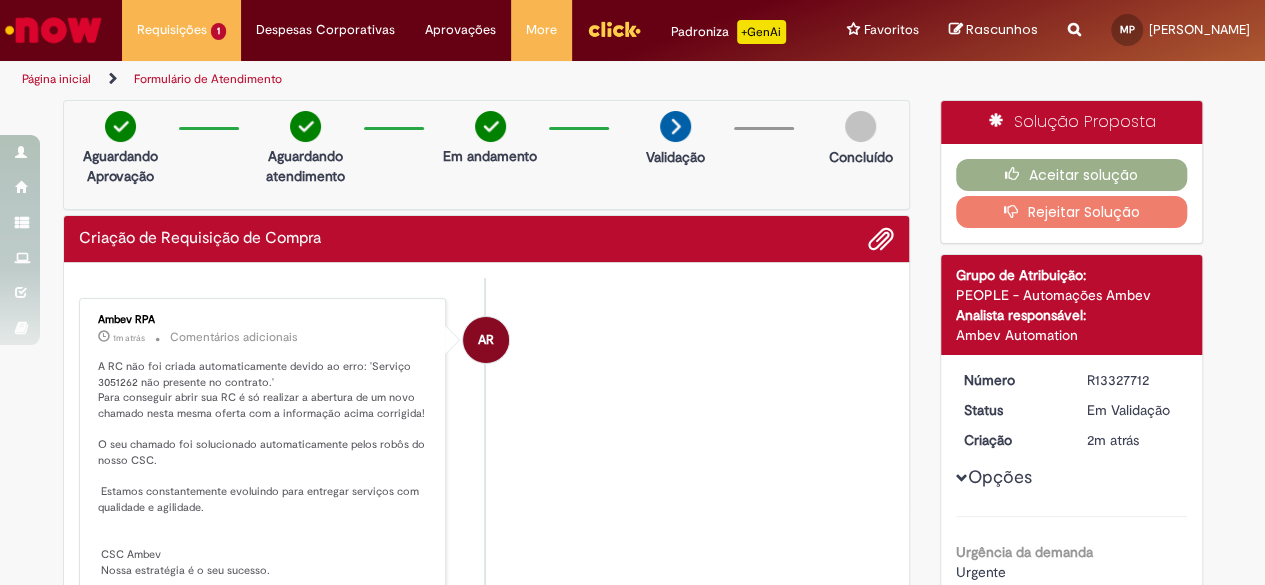 click at bounding box center [53, 30] 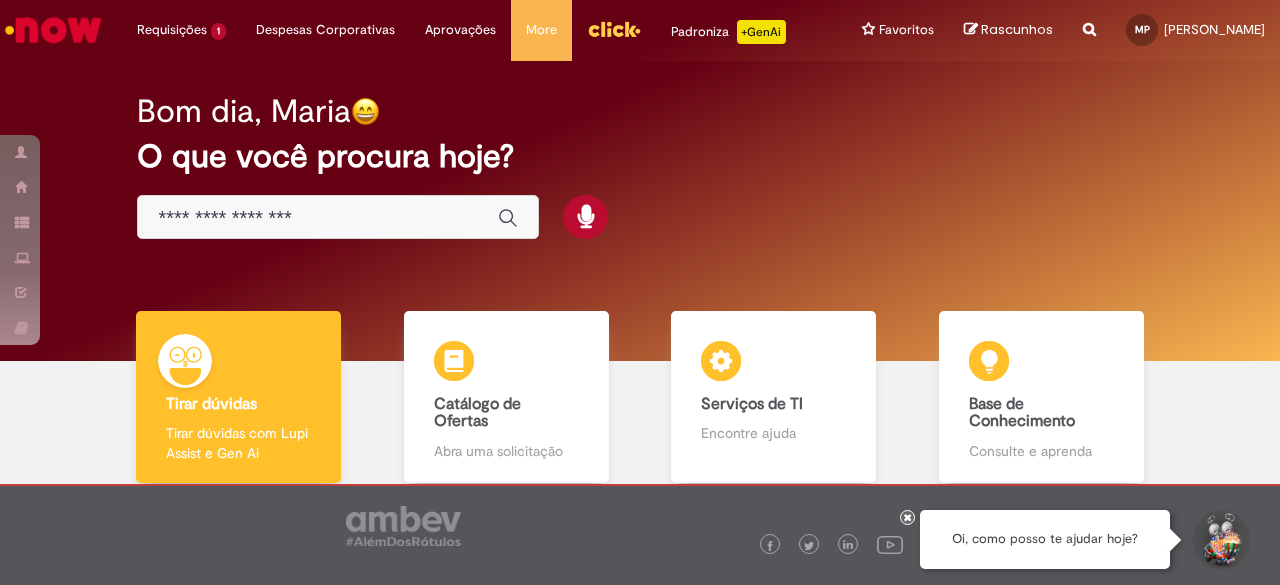 scroll, scrollTop: 0, scrollLeft: 0, axis: both 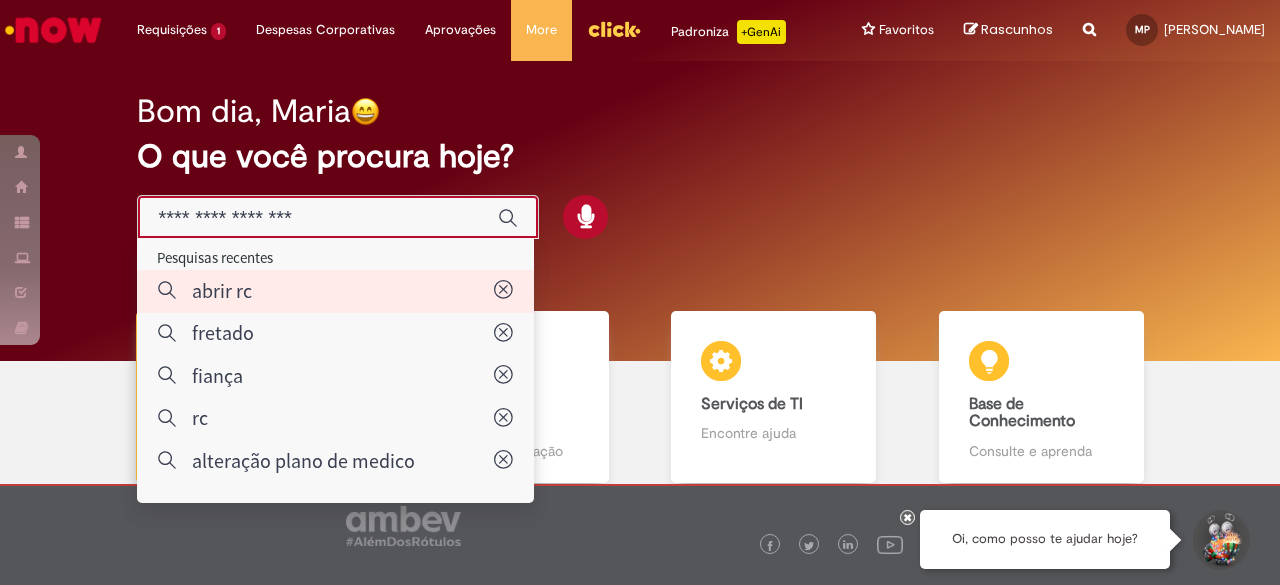 type on "********" 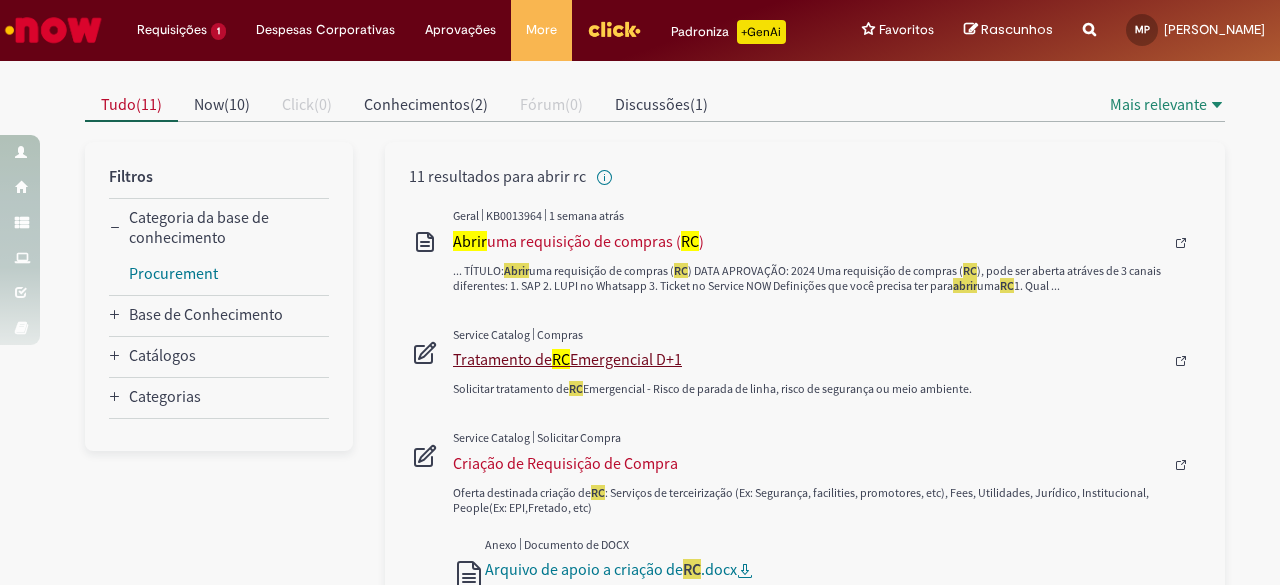 scroll, scrollTop: 215, scrollLeft: 0, axis: vertical 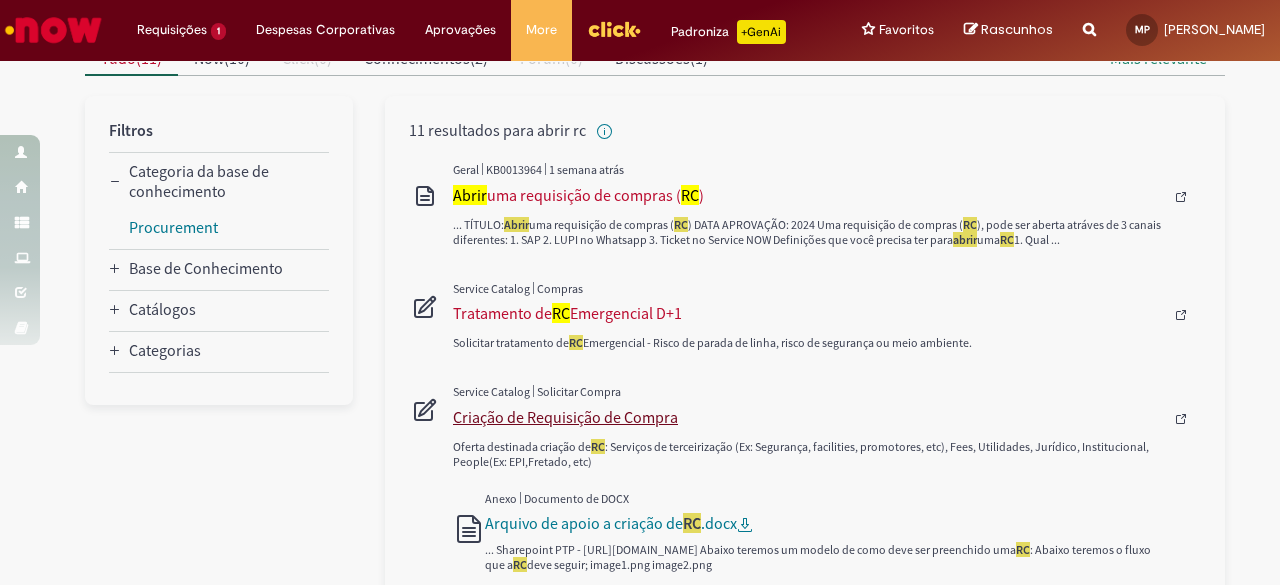 click on "Criação de Requisição de Compra" at bounding box center [808, 417] 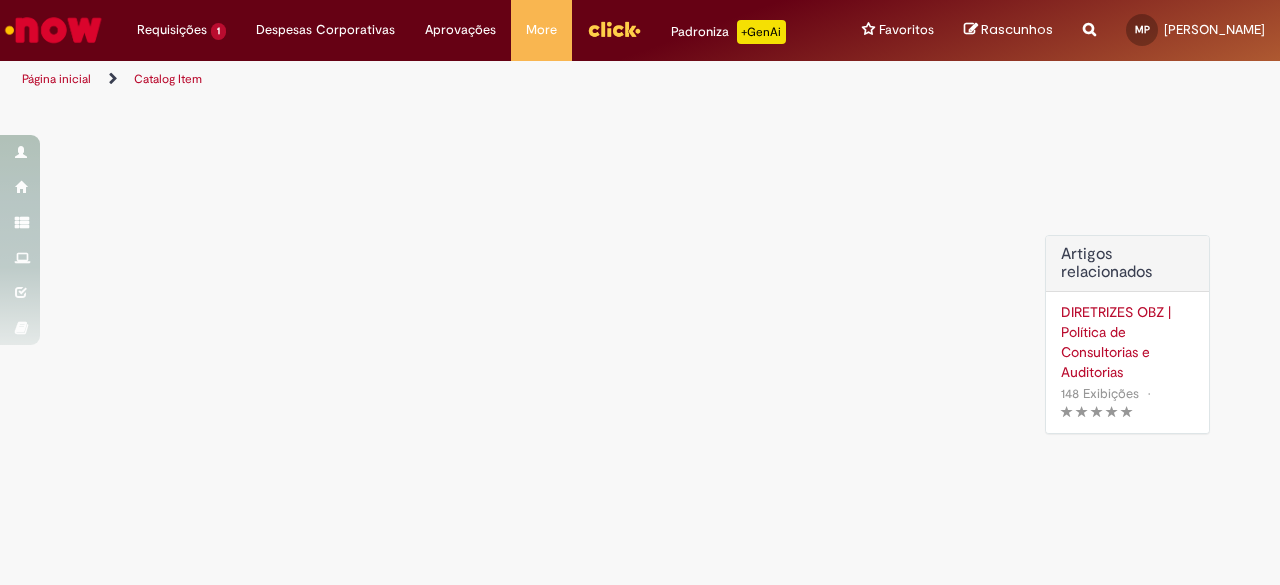 scroll, scrollTop: 0, scrollLeft: 0, axis: both 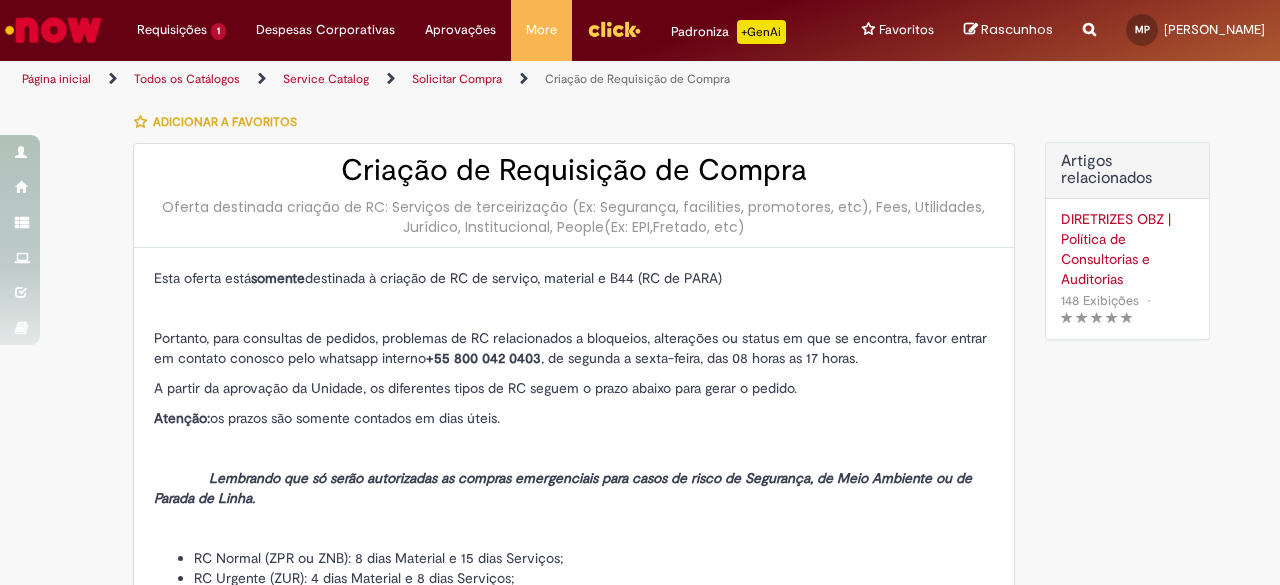 type on "********" 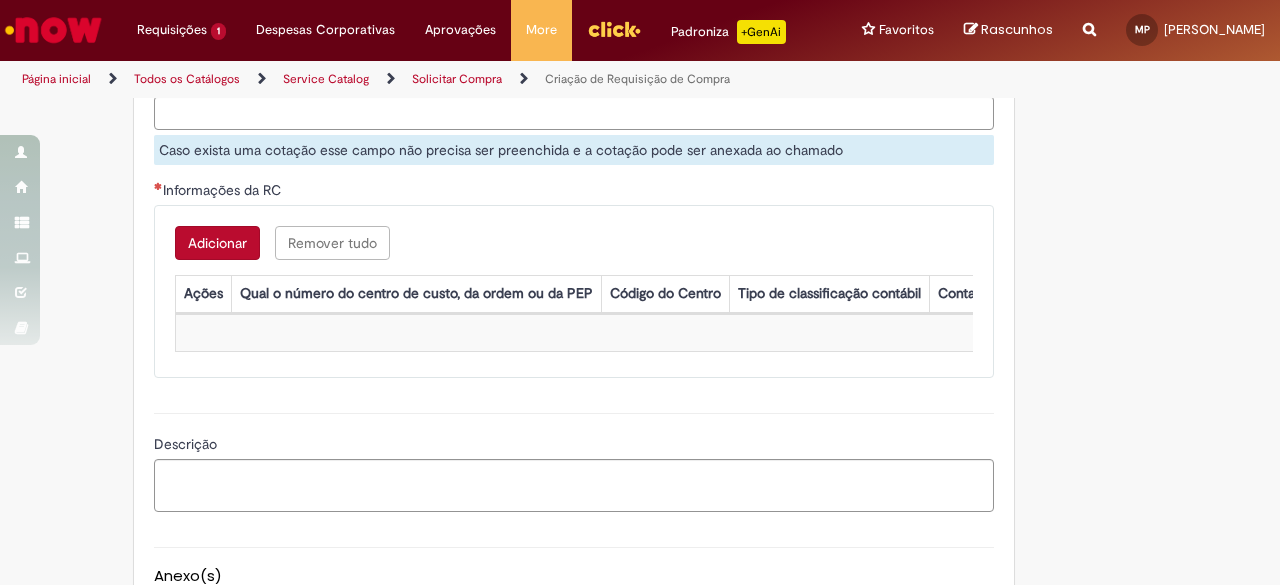 scroll, scrollTop: 1551, scrollLeft: 0, axis: vertical 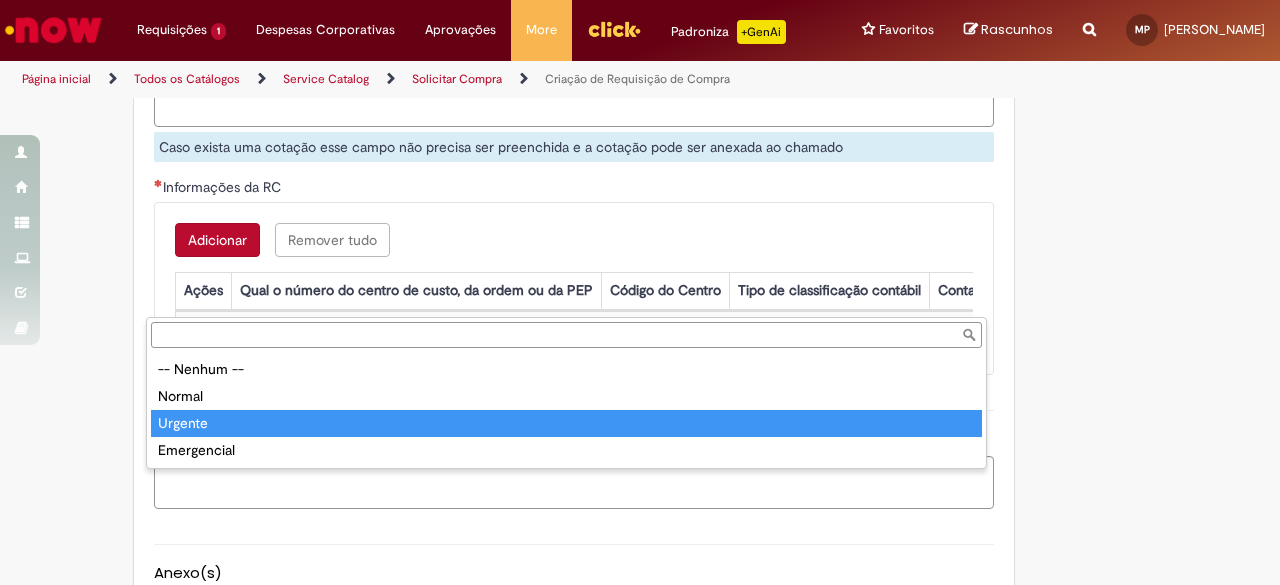 type on "*******" 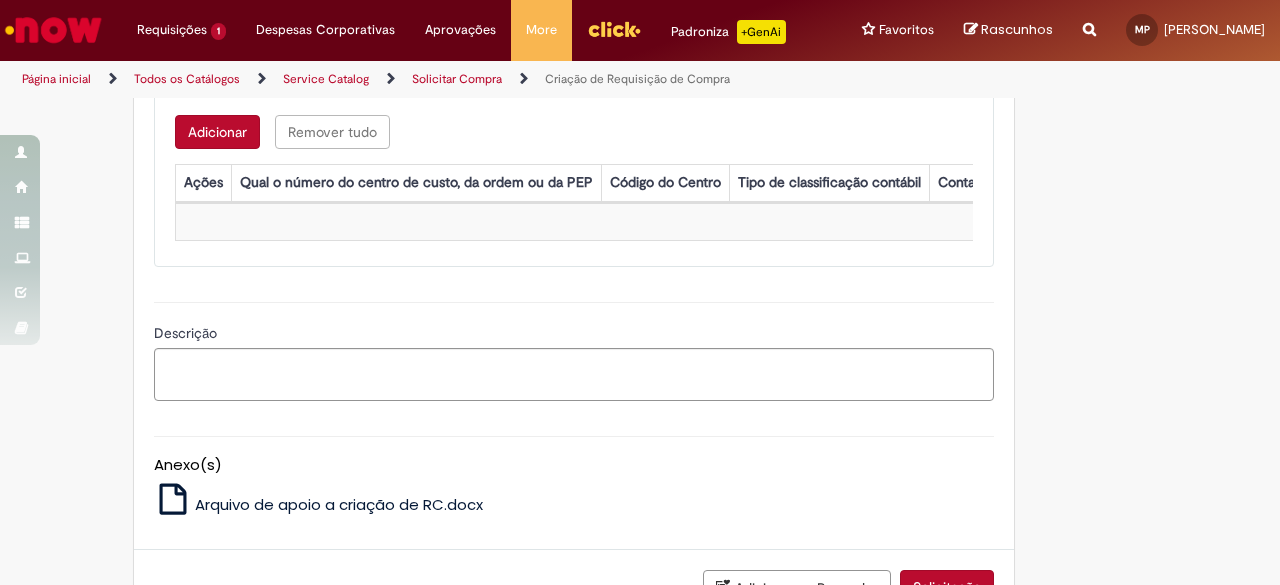 scroll, scrollTop: 1663, scrollLeft: 0, axis: vertical 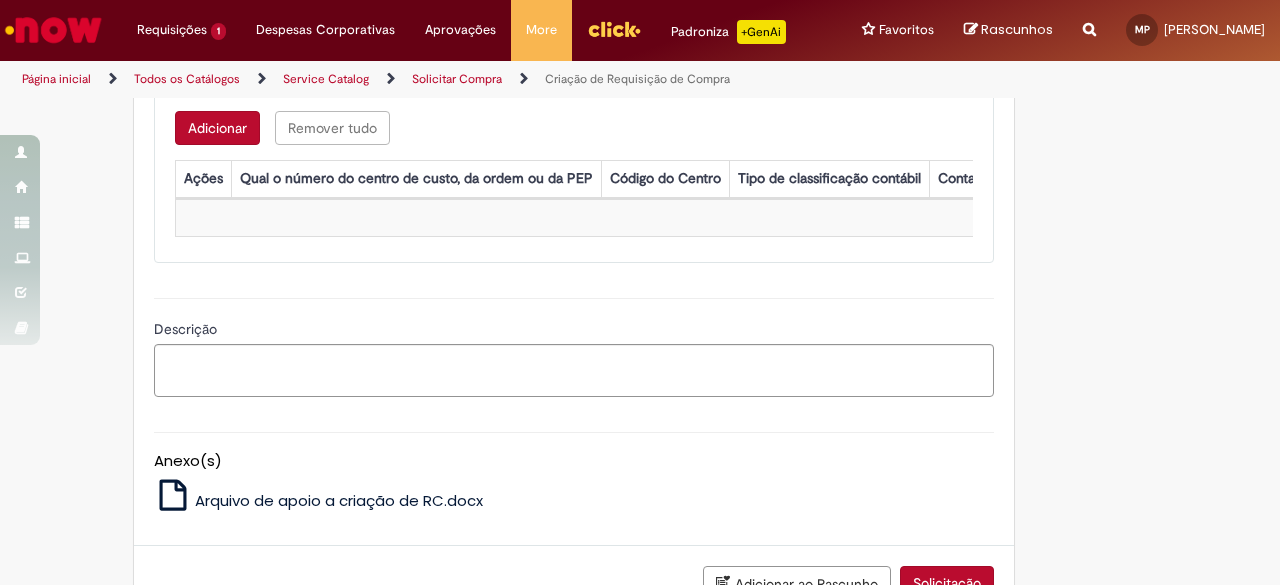 click on "É RC de correção?" at bounding box center (574, -106) 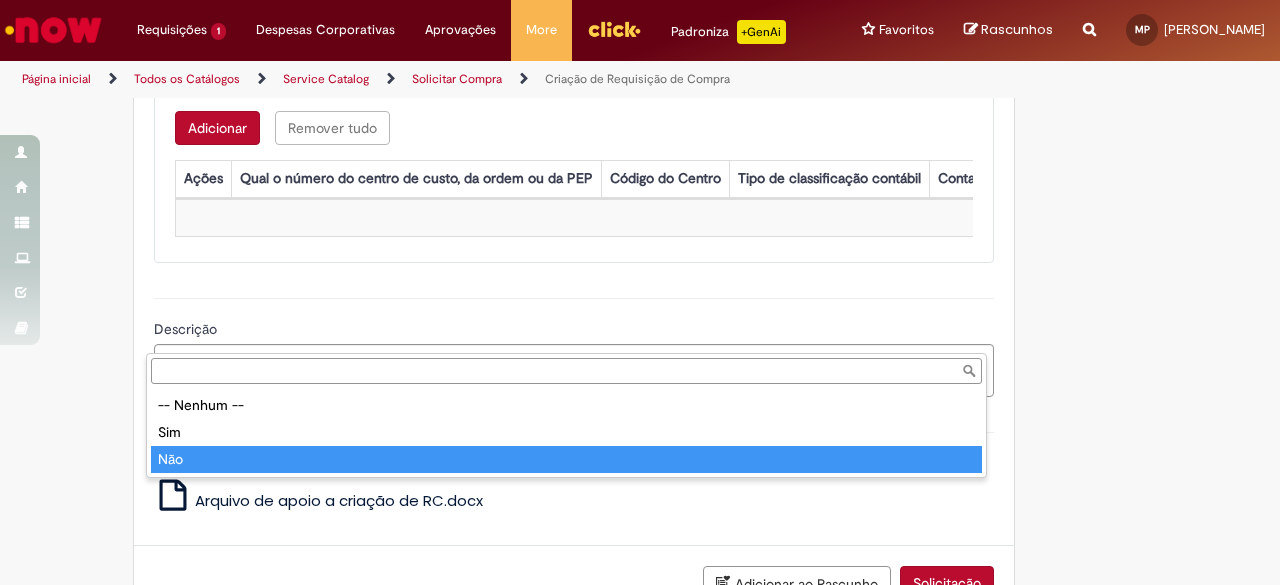 type on "***" 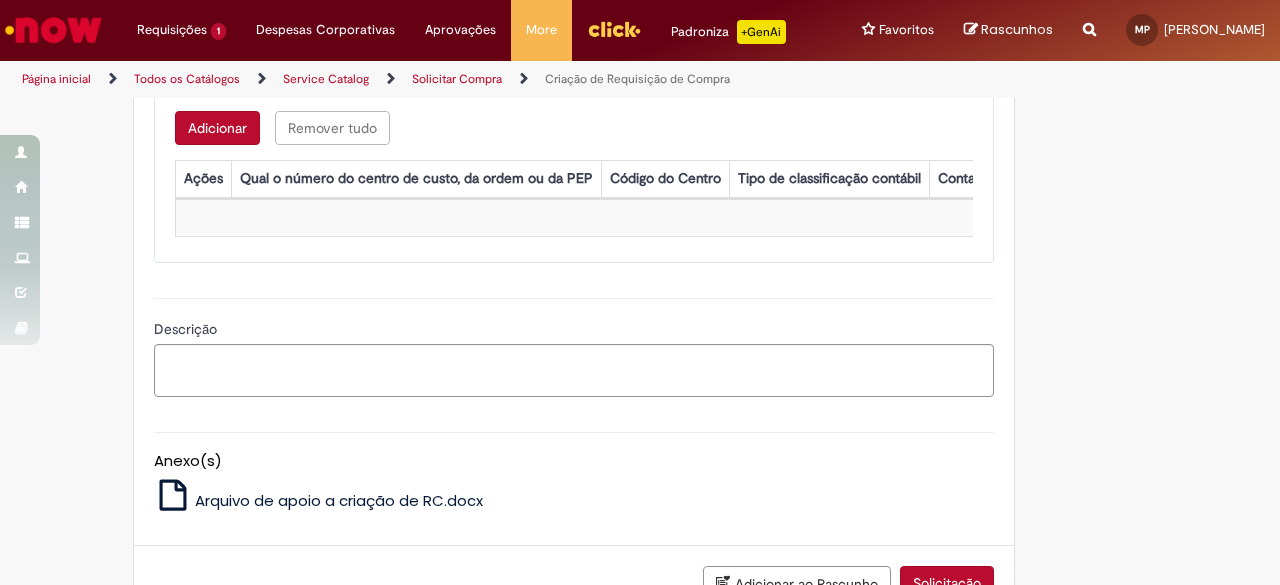 click on "Descrição detalhada do que deseja comprar" at bounding box center (574, -2) 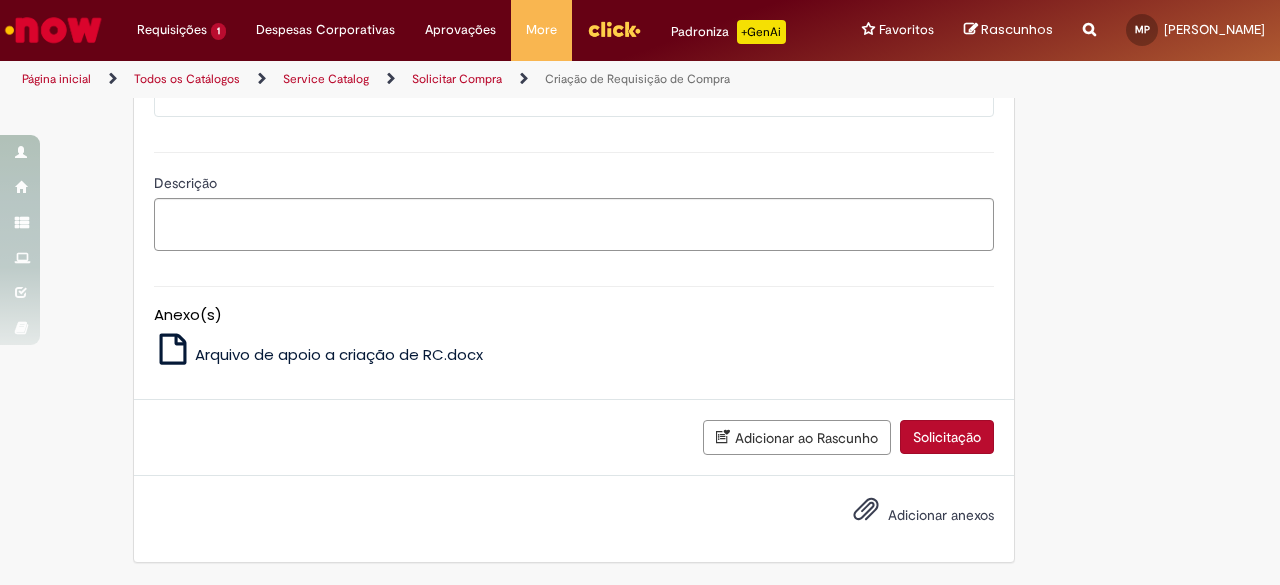 scroll, scrollTop: 1898, scrollLeft: 0, axis: vertical 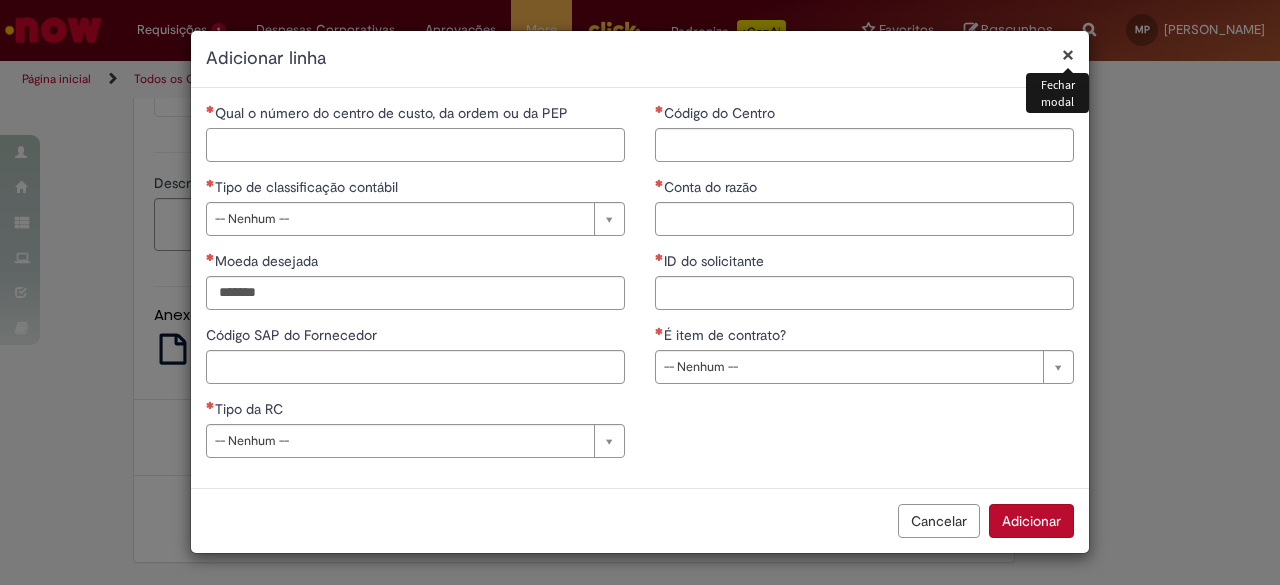 click on "Qual o número do centro de custo, da ordem ou da PEP" at bounding box center (415, 145) 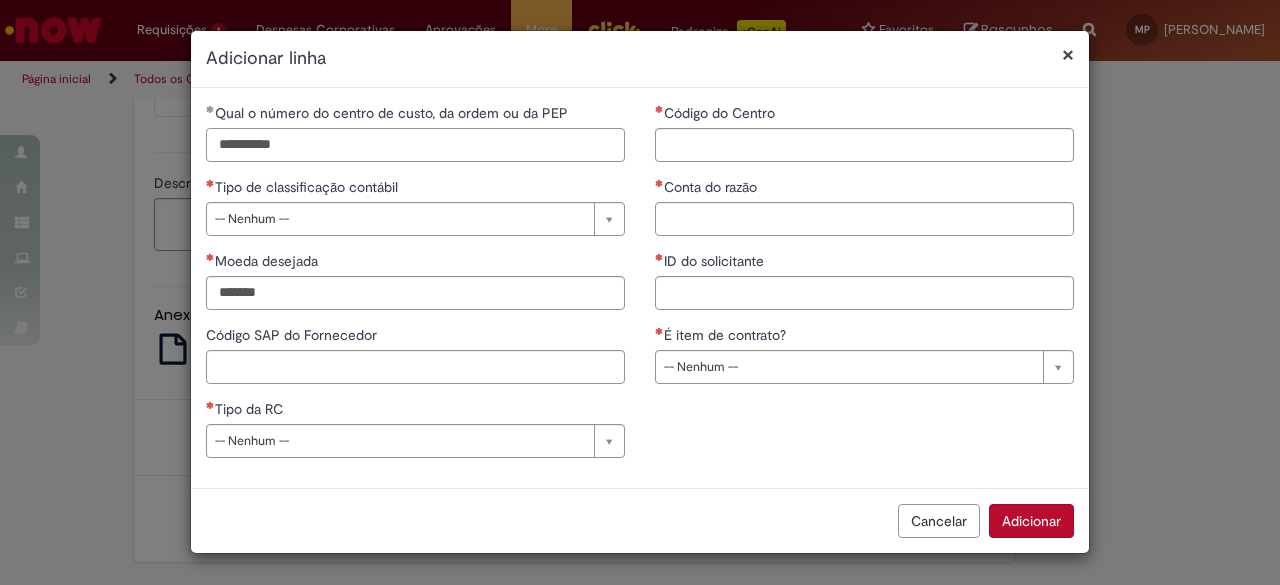type on "**********" 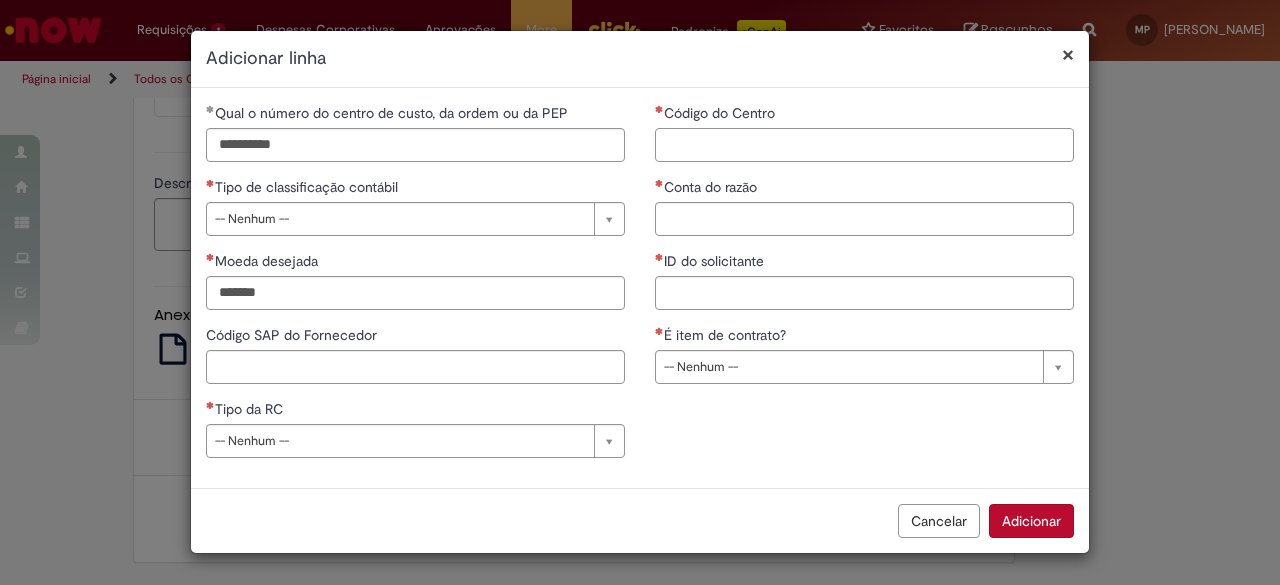 click on "Código do Centro" at bounding box center [864, 145] 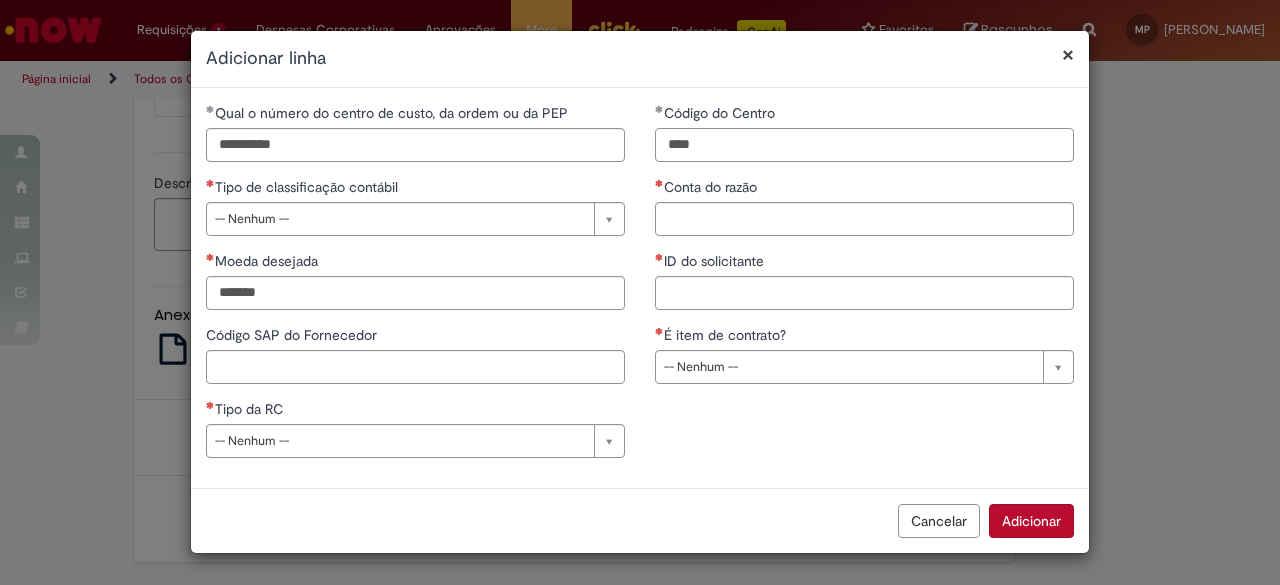 type on "****" 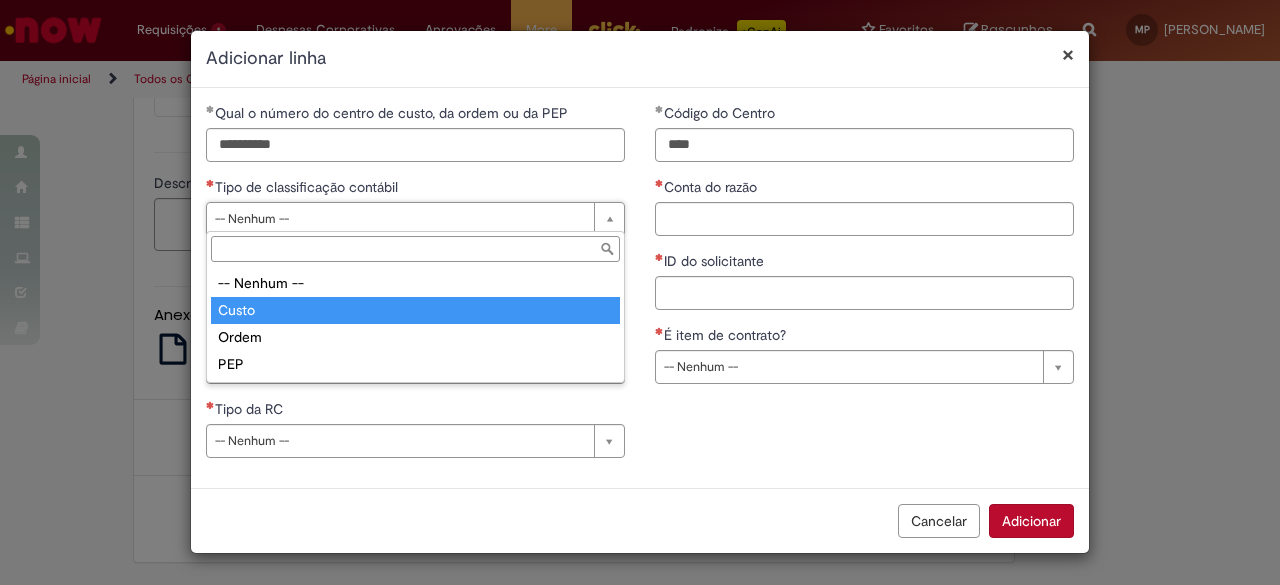 type on "*****" 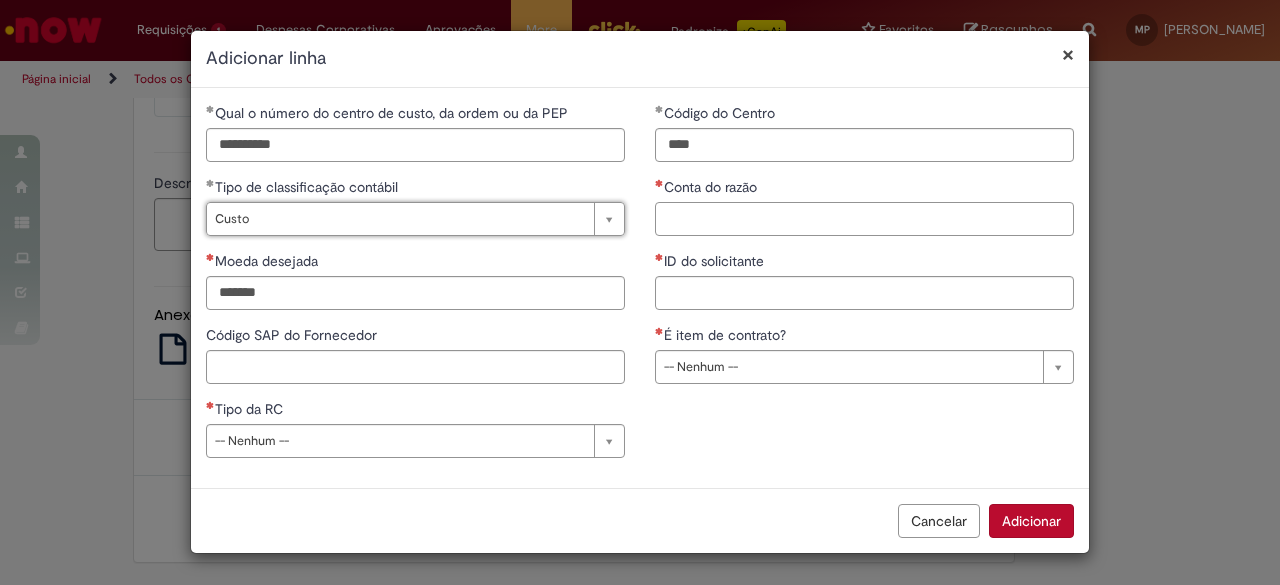 click on "Conta do razão" at bounding box center [864, 219] 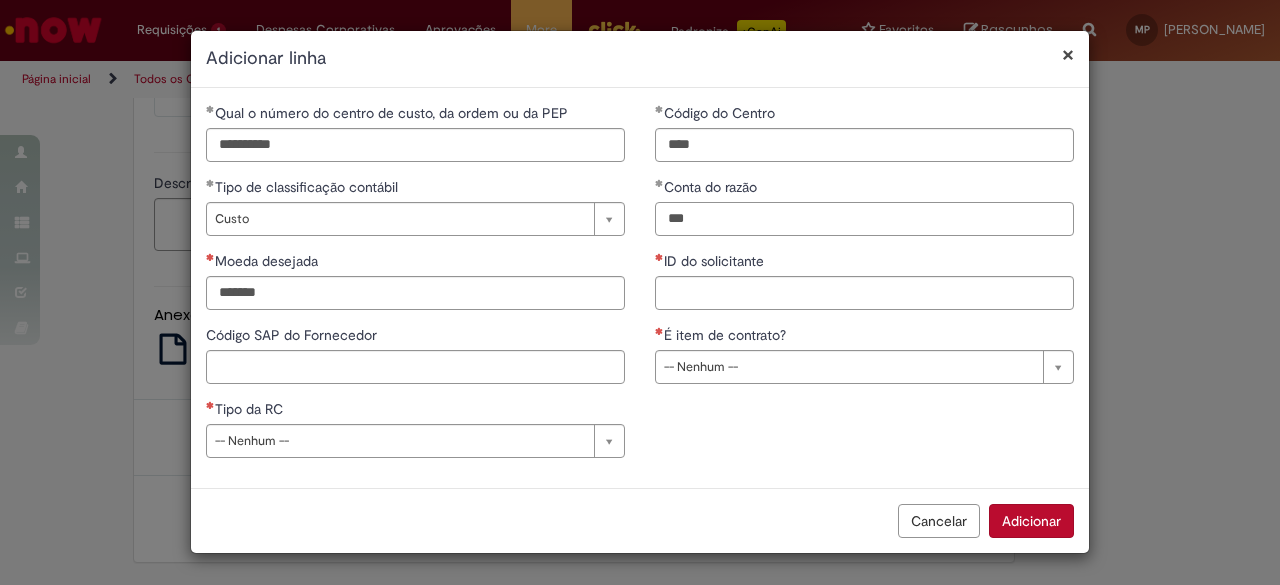 type on "***" 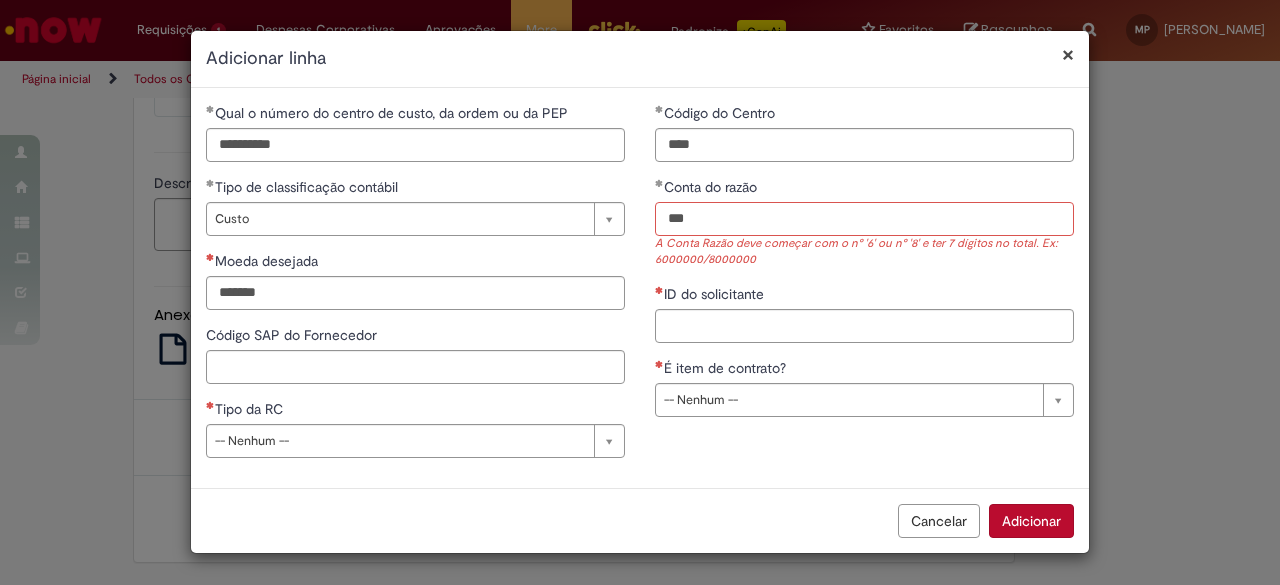 type on "***" 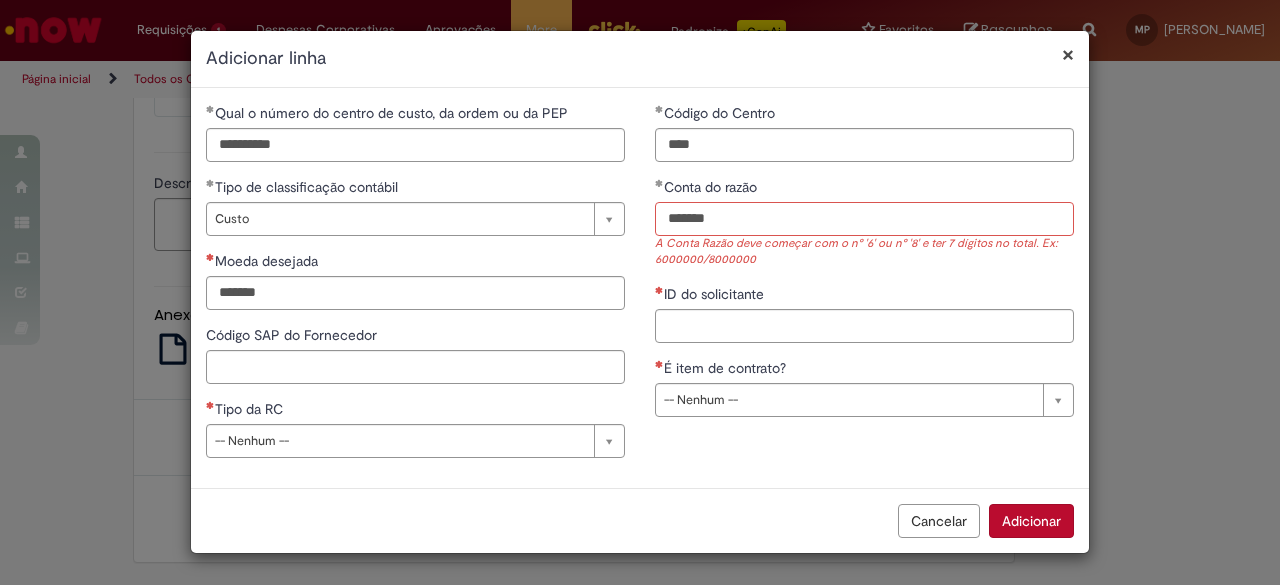 type on "*******" 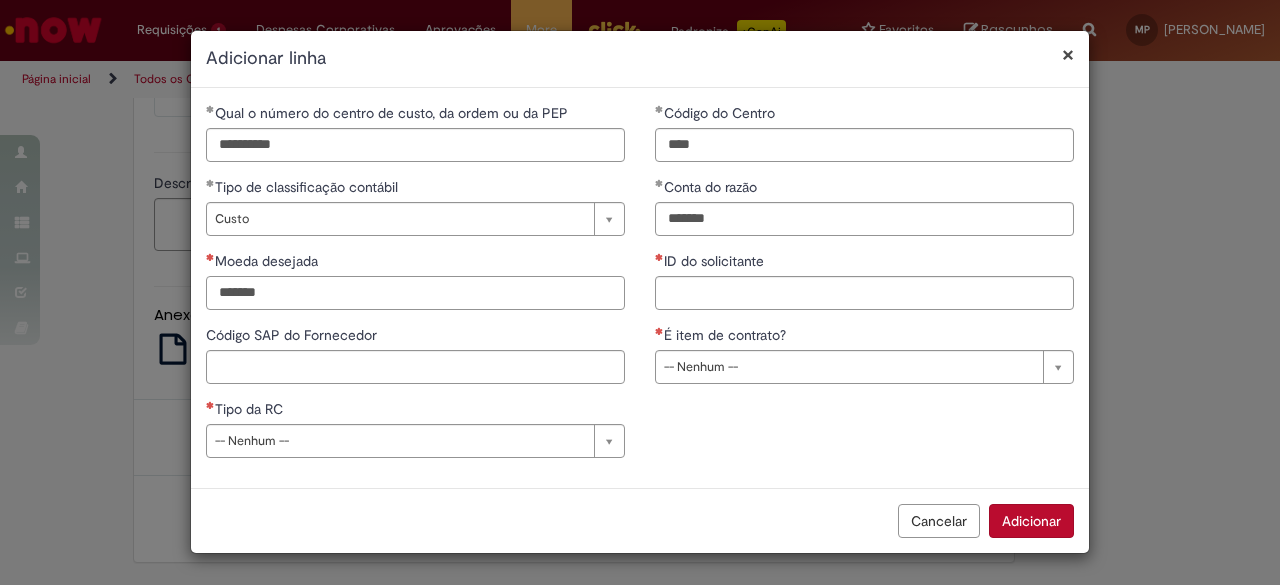click on "Moeda desejada" at bounding box center (415, 293) 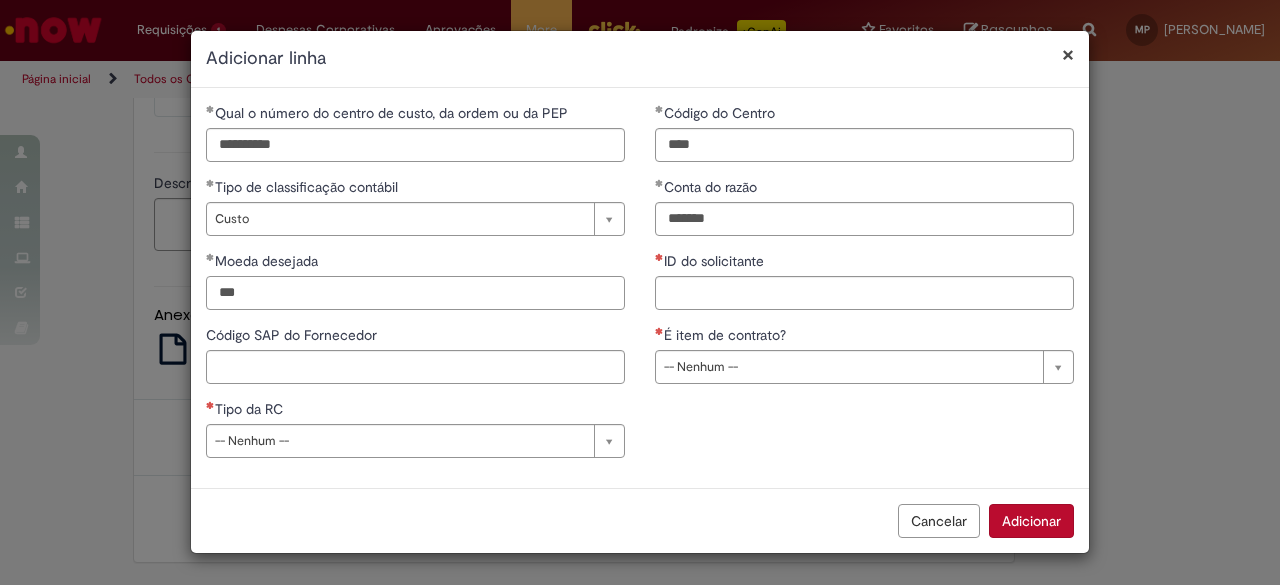 type on "***" 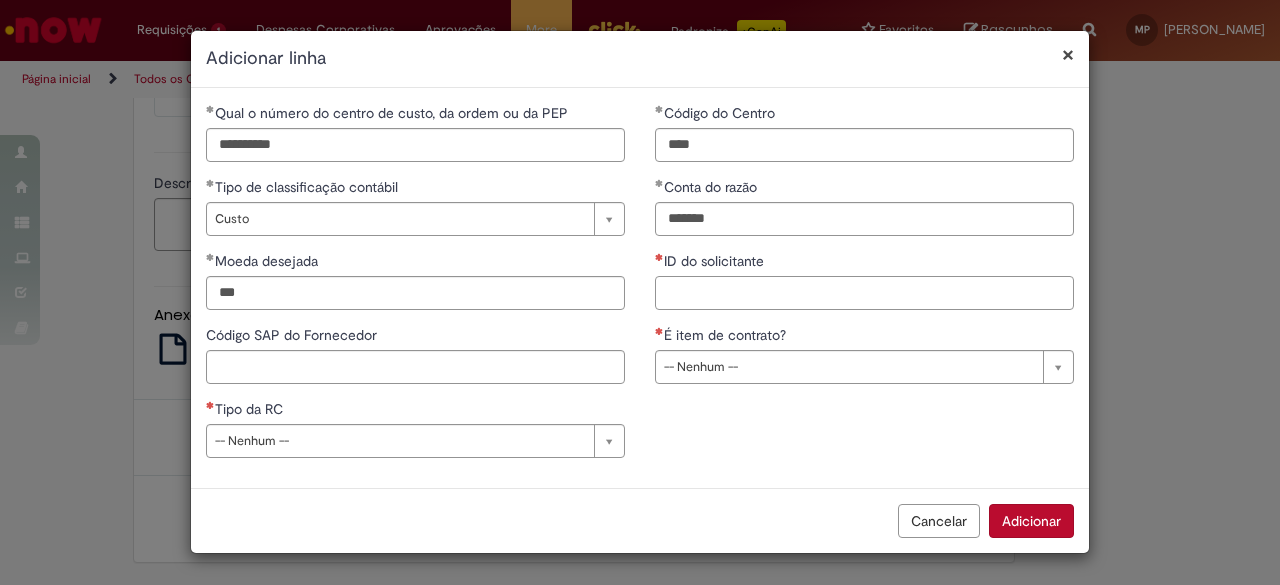 click on "ID do solicitante" at bounding box center (864, 293) 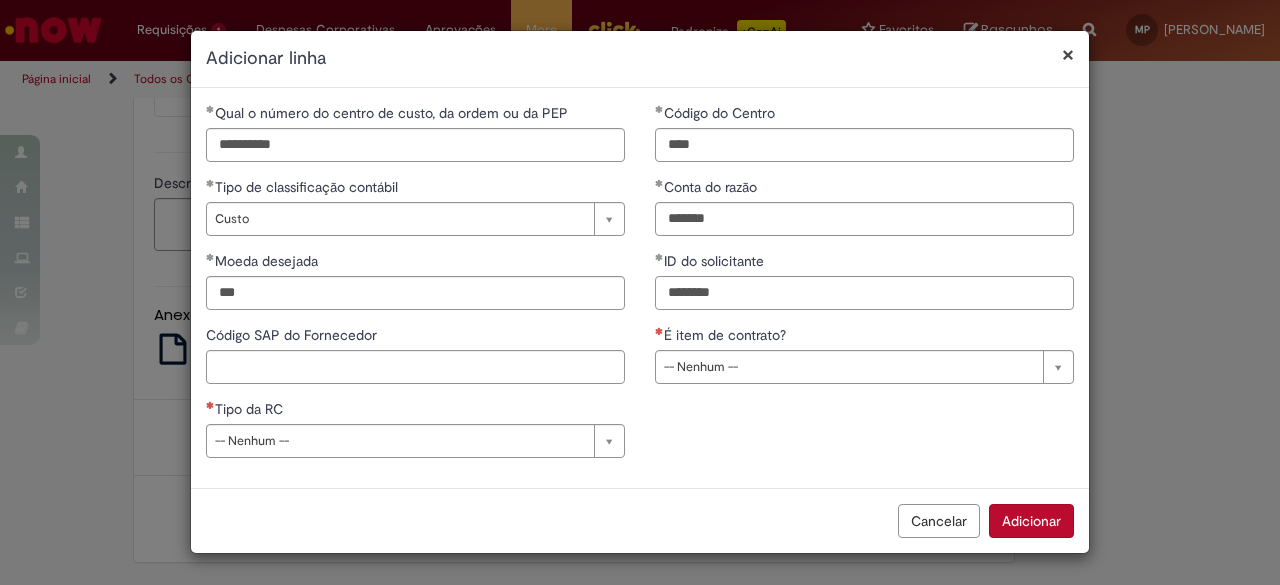 type on "********" 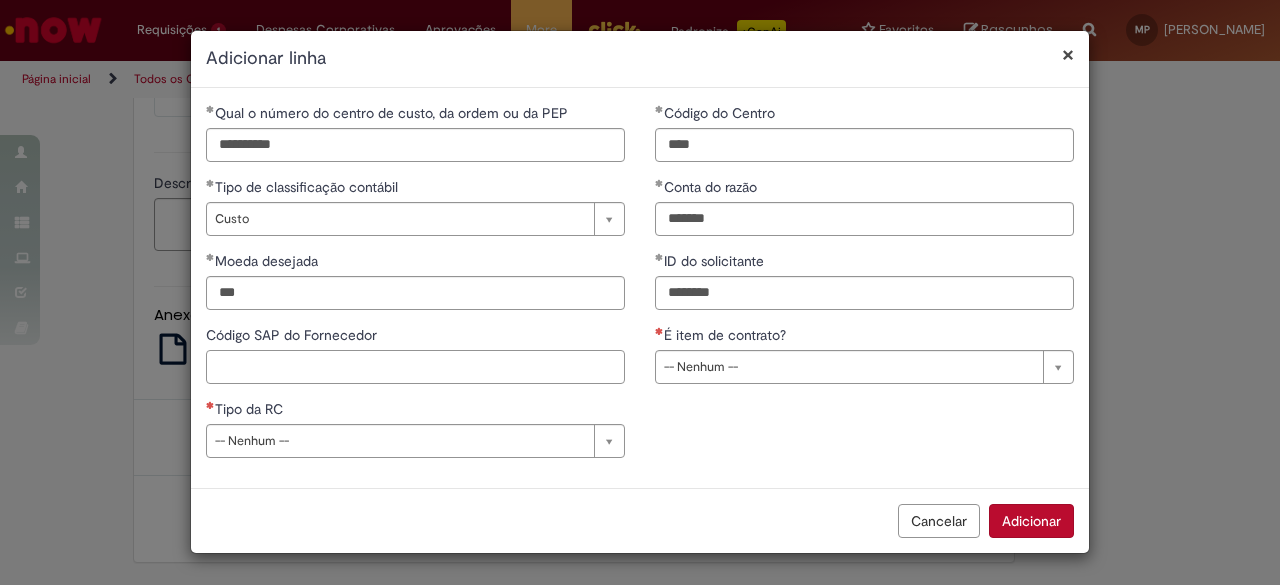click on "Código SAP do Fornecedor" at bounding box center (415, 367) 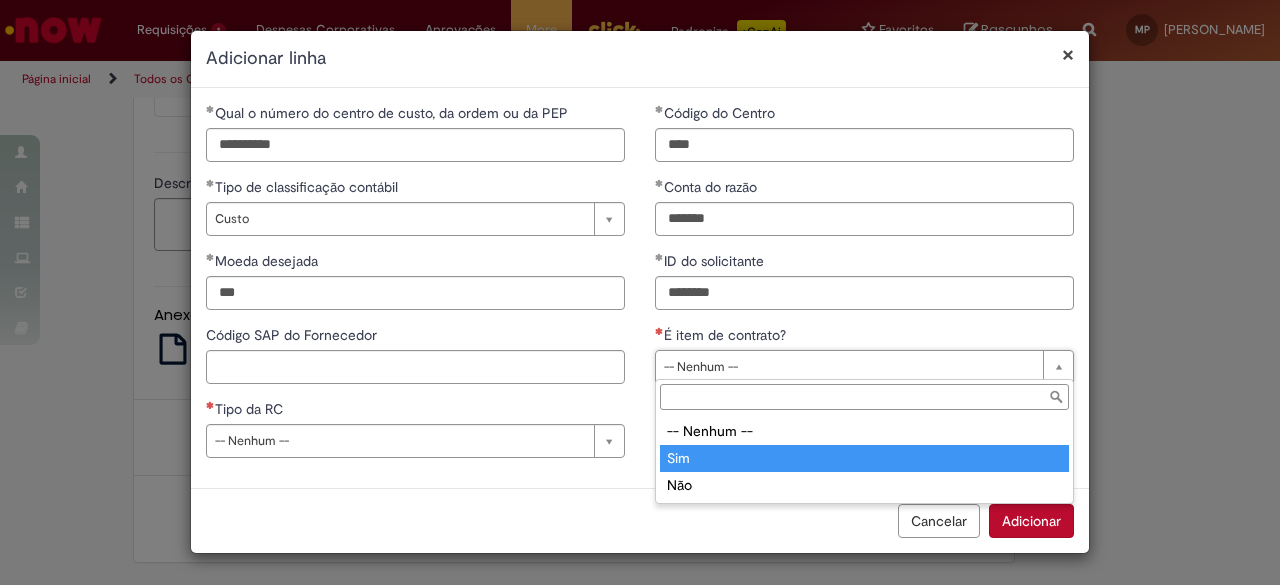 type on "***" 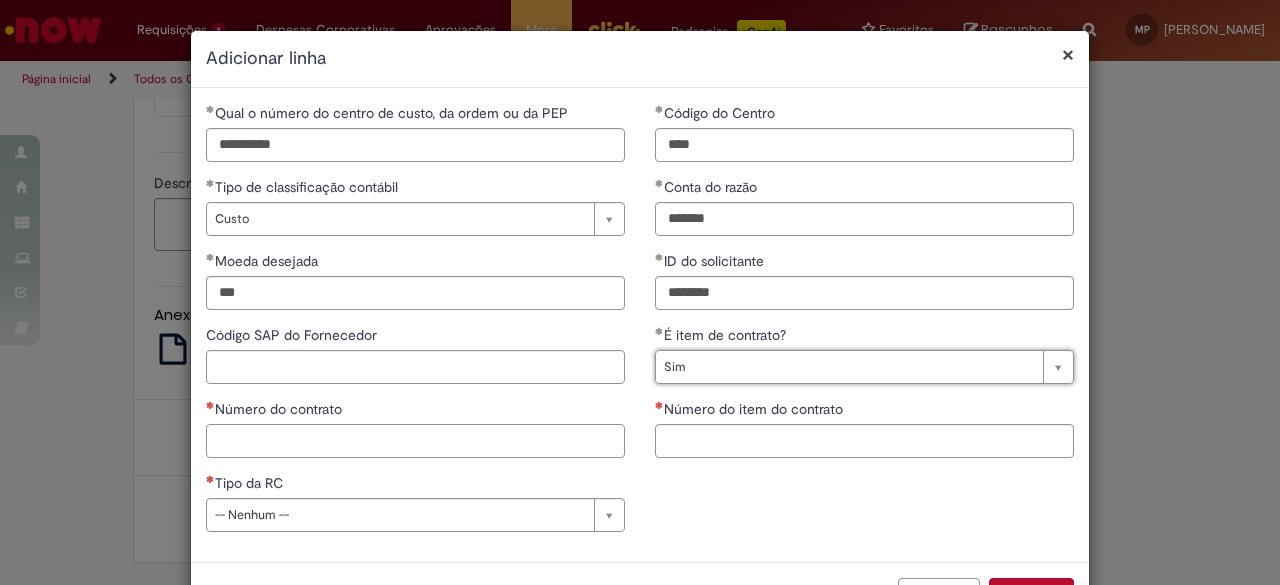 click on "Número do contrato" at bounding box center [415, 441] 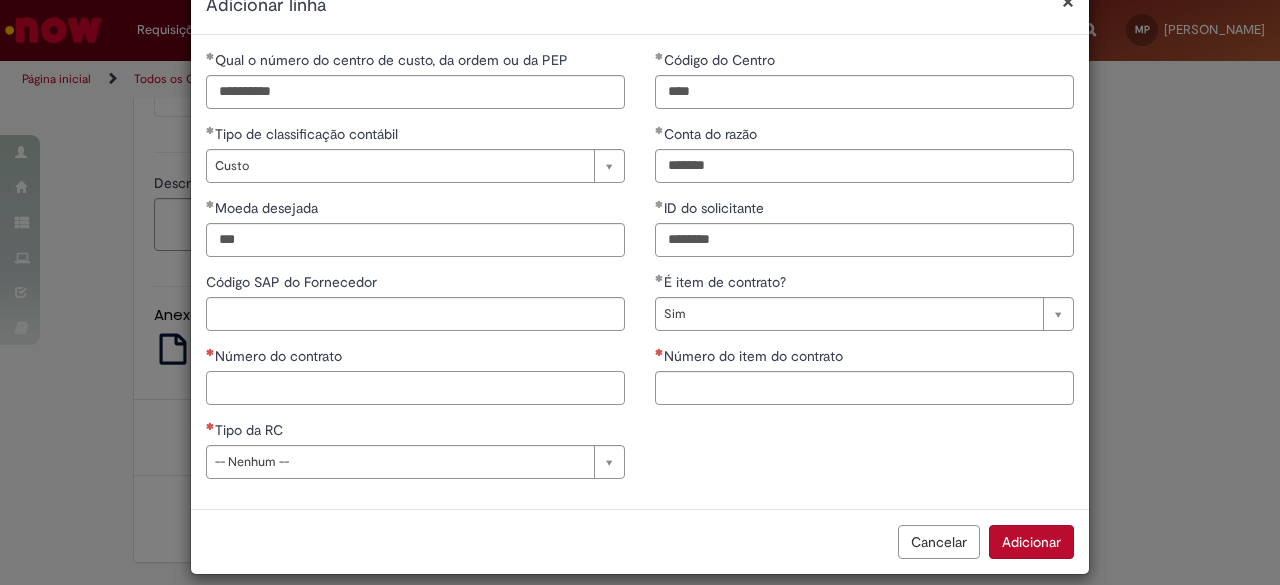 scroll, scrollTop: 54, scrollLeft: 0, axis: vertical 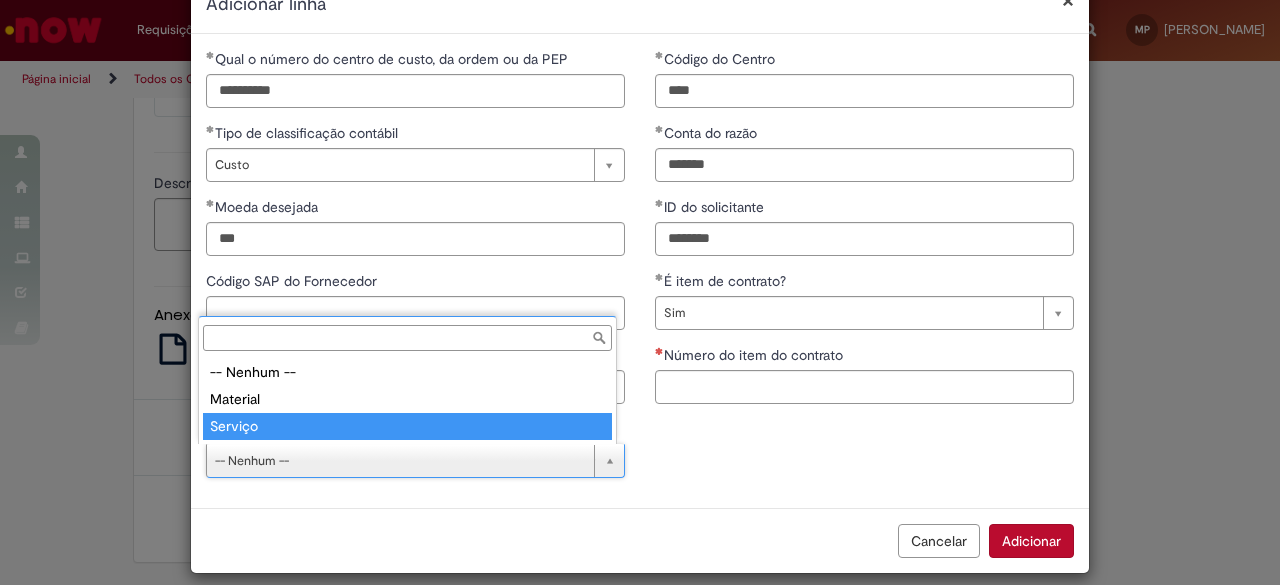 type on "*******" 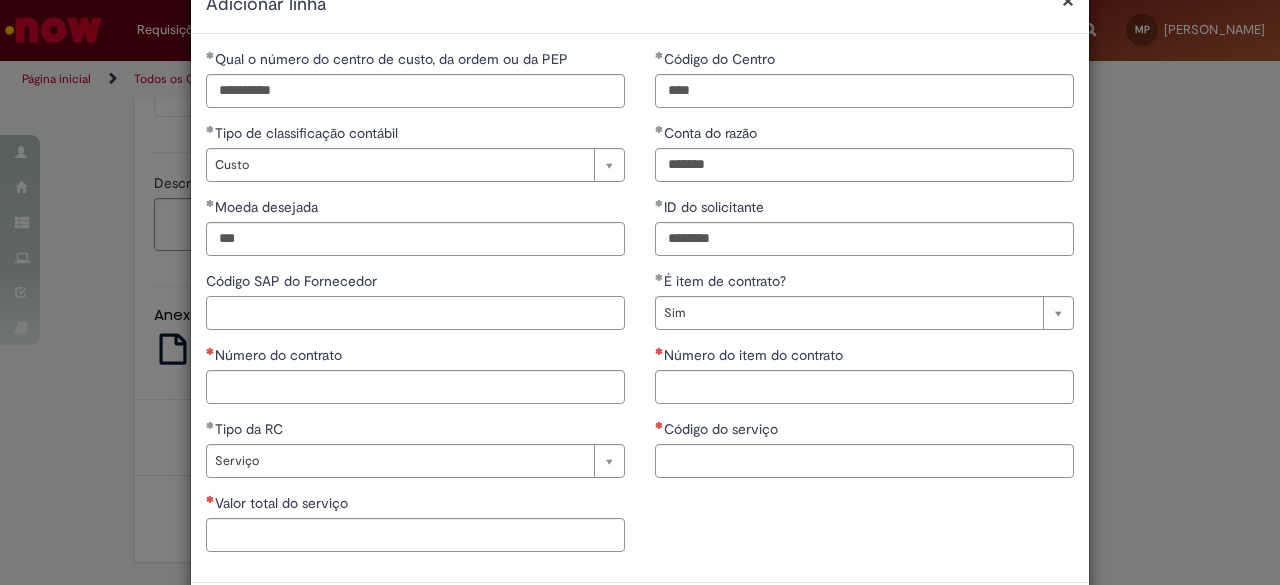 click on "Código SAP do Fornecedor" at bounding box center (415, 313) 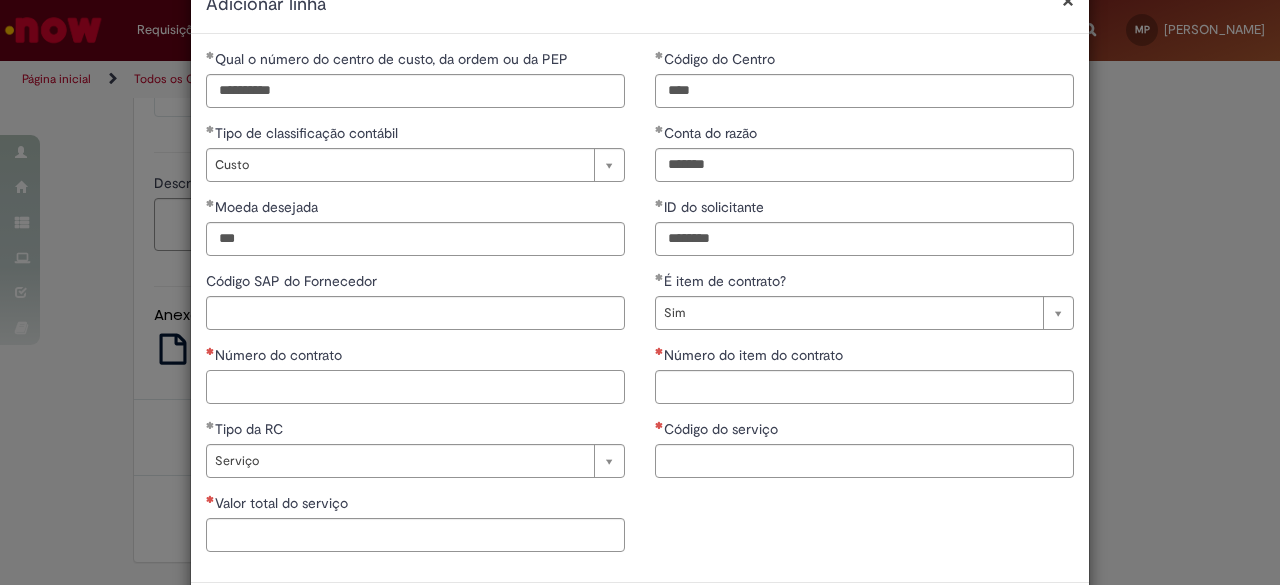 click on "Número do contrato" at bounding box center (415, 387) 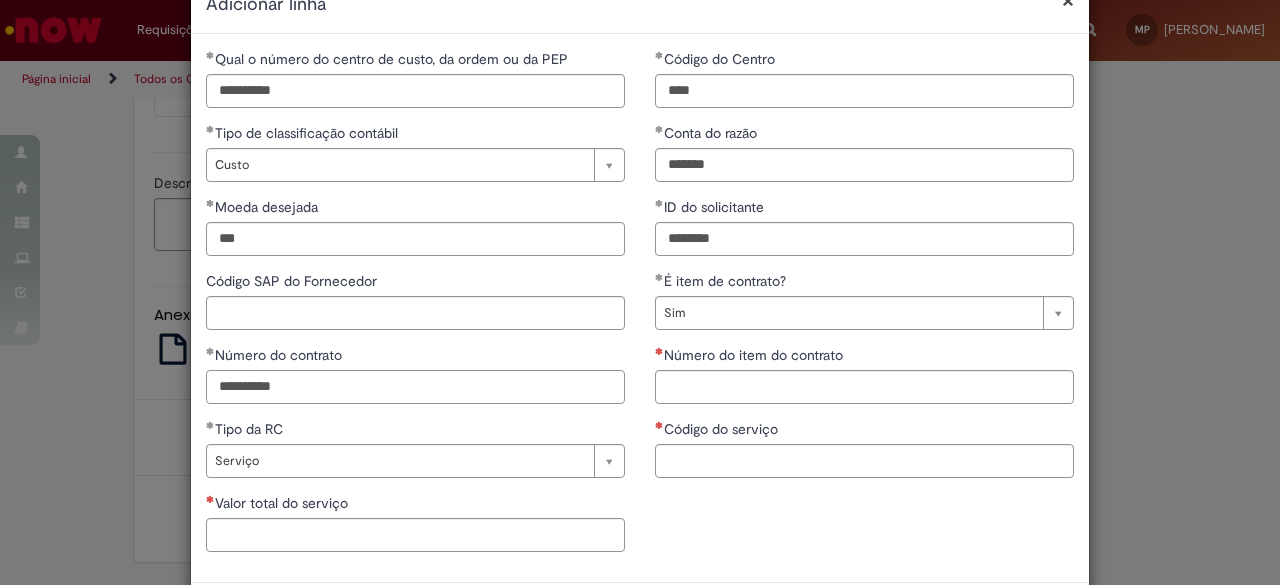 type on "**********" 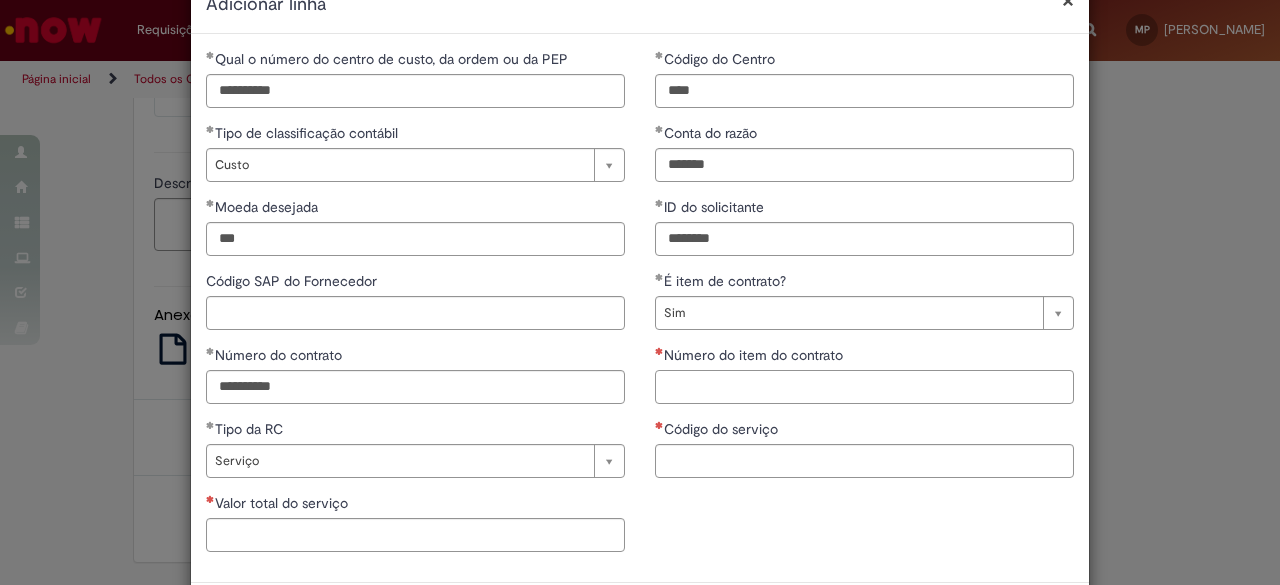 click on "Número do item do contrato" at bounding box center [864, 387] 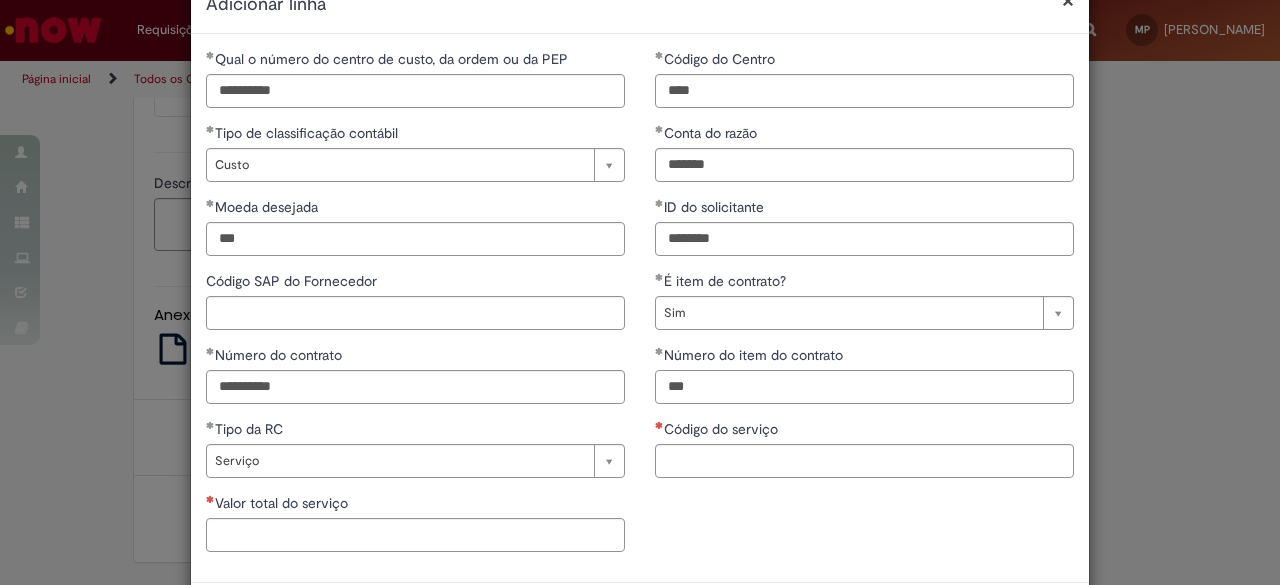 type on "***" 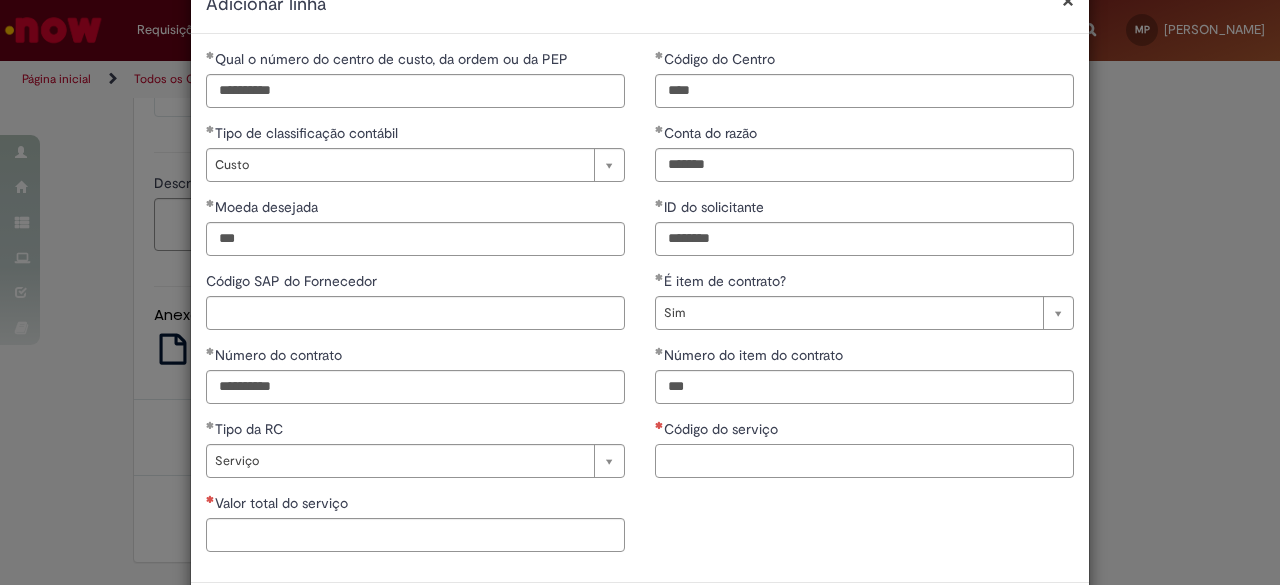 click on "Código do serviço" at bounding box center (864, 461) 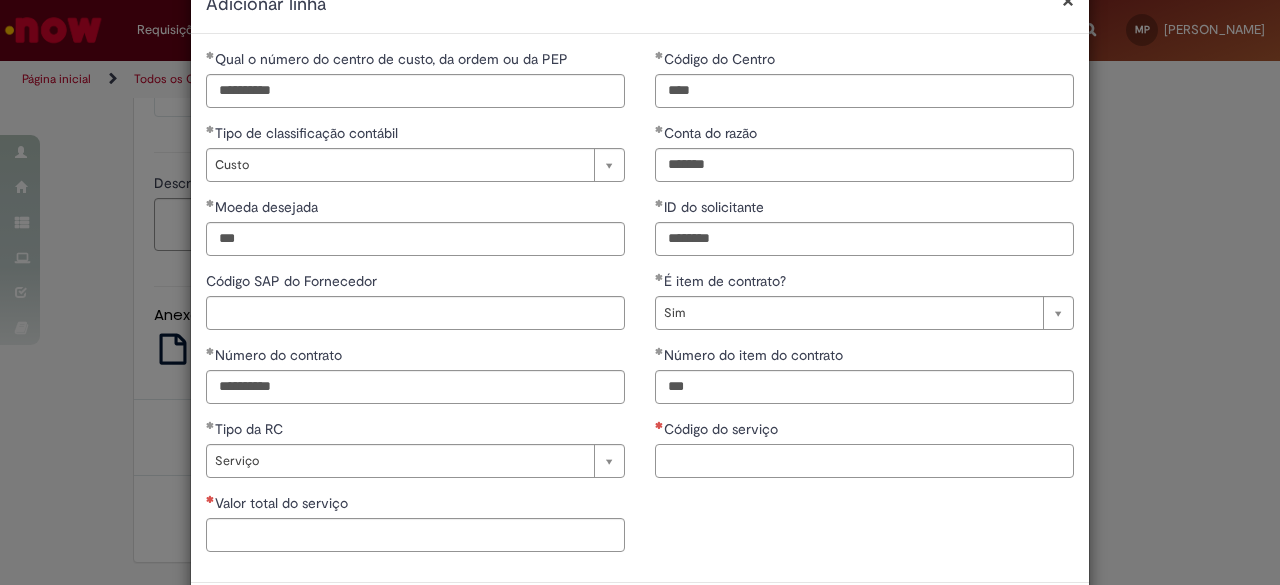 paste on "*******" 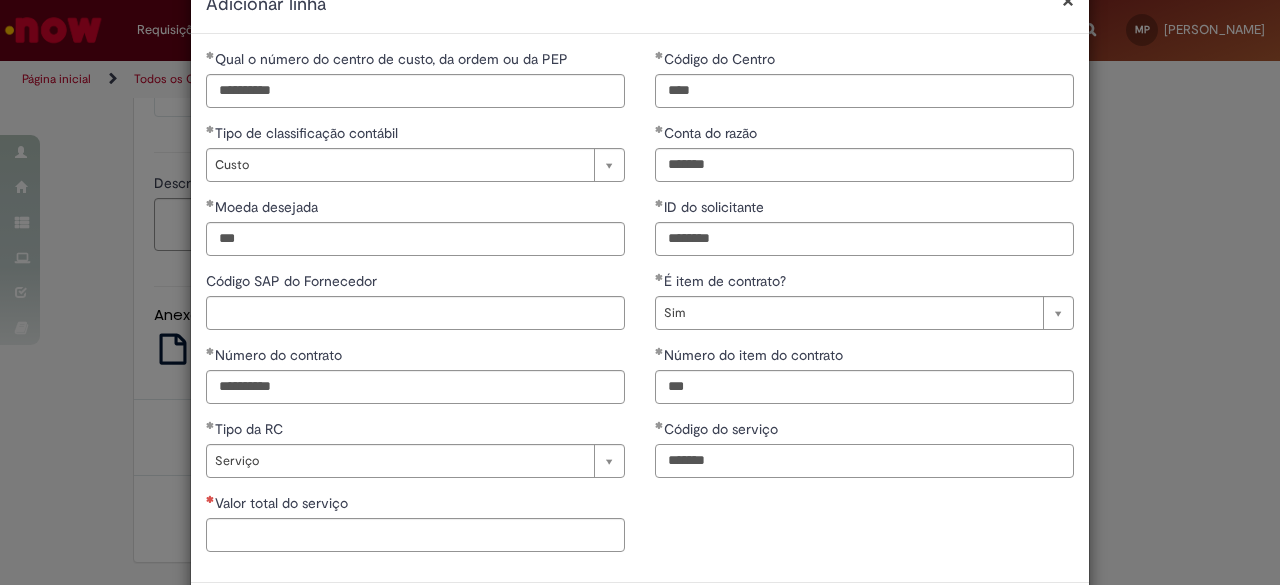 type on "*******" 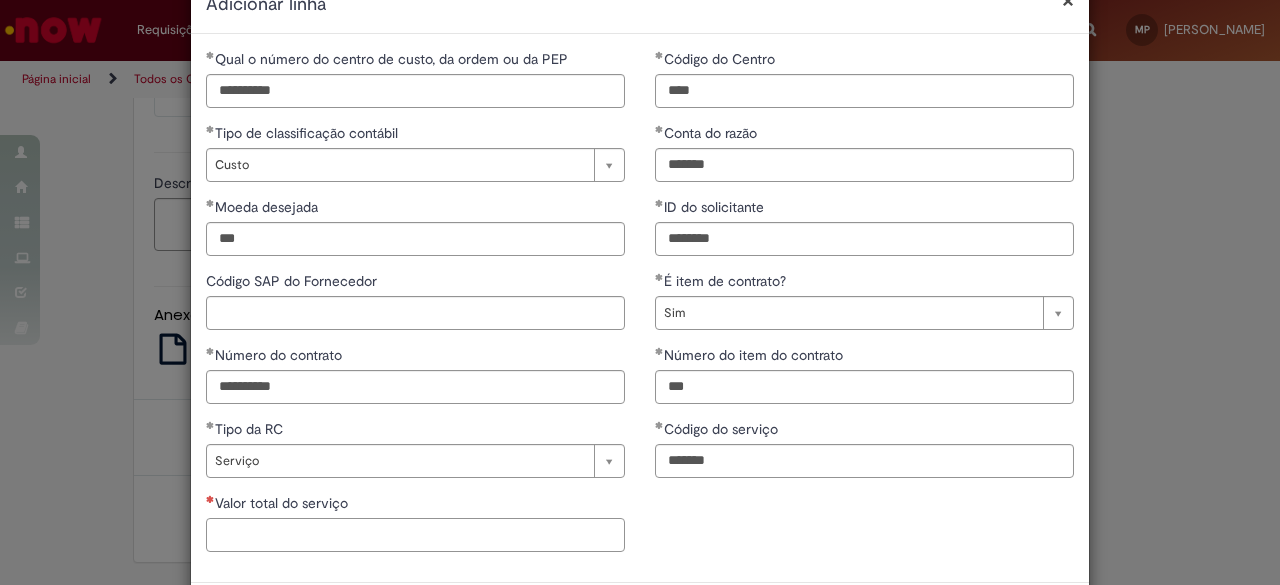 click on "Valor total do serviço" at bounding box center (415, 535) 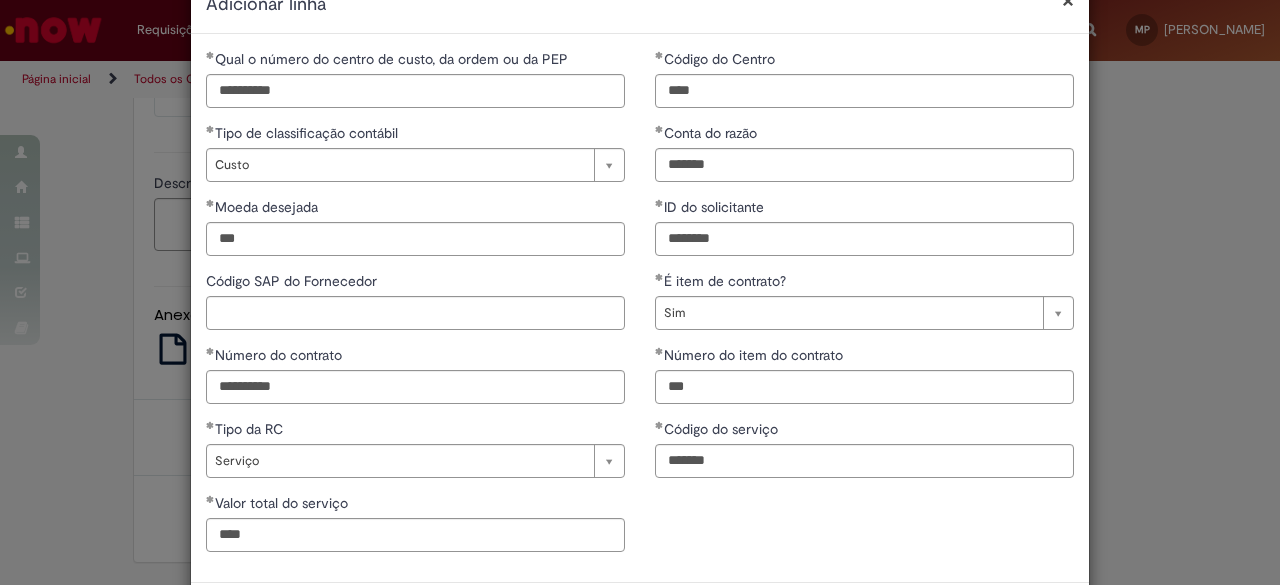type on "**********" 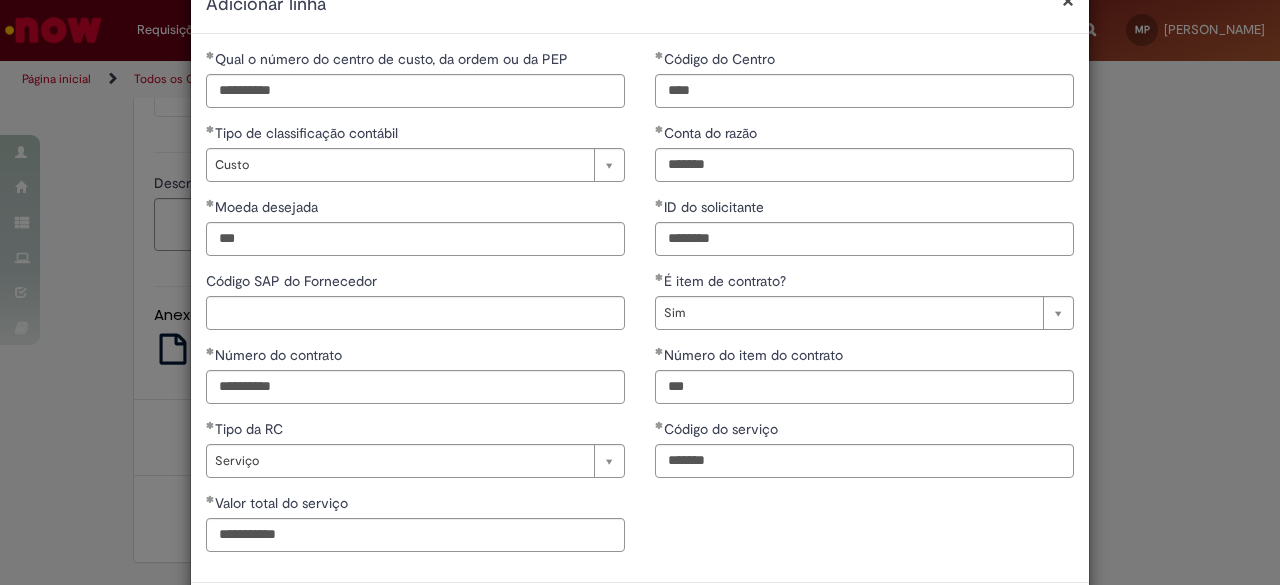 click on "**********" at bounding box center [640, 308] 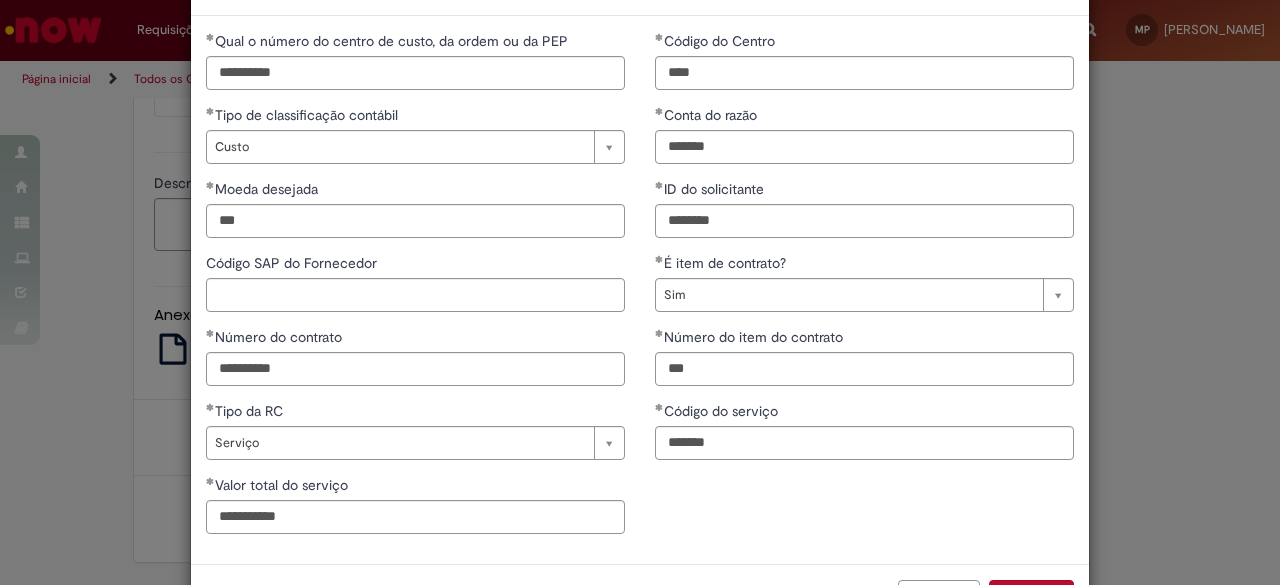 scroll, scrollTop: 72, scrollLeft: 0, axis: vertical 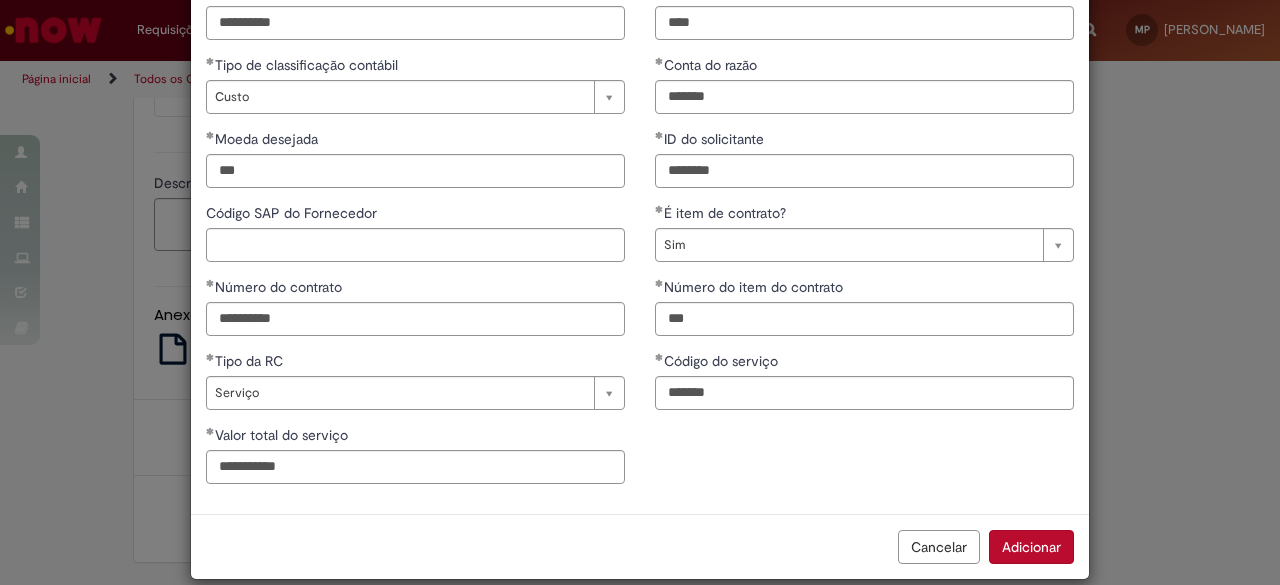 click on "**********" at bounding box center [640, 240] 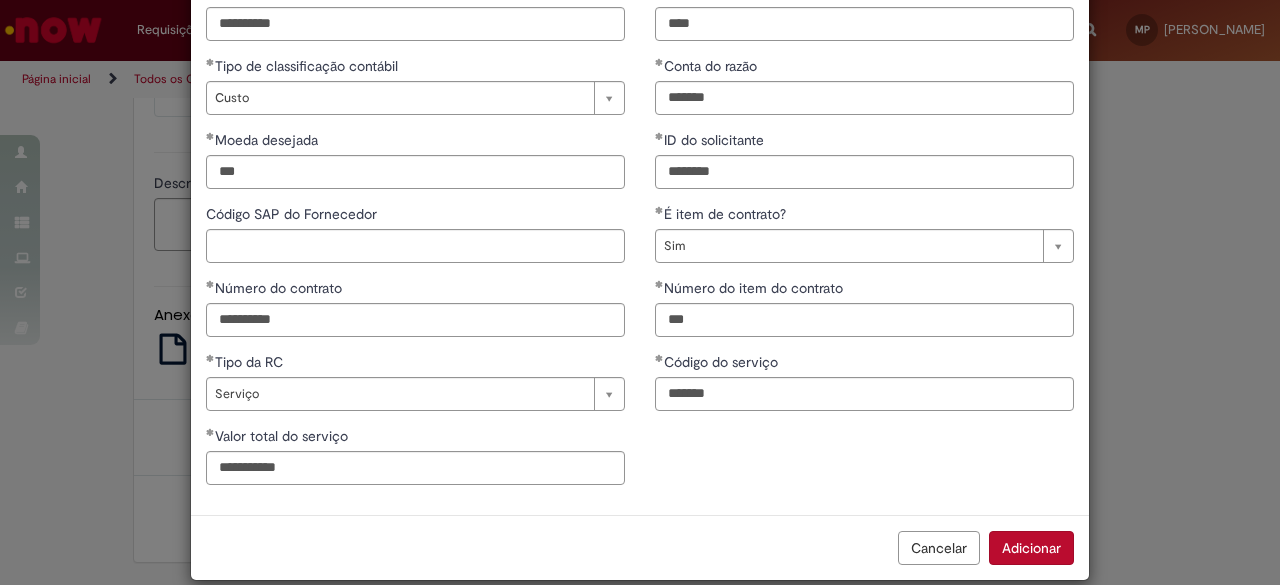click on "Adicionar" at bounding box center (1031, 548) 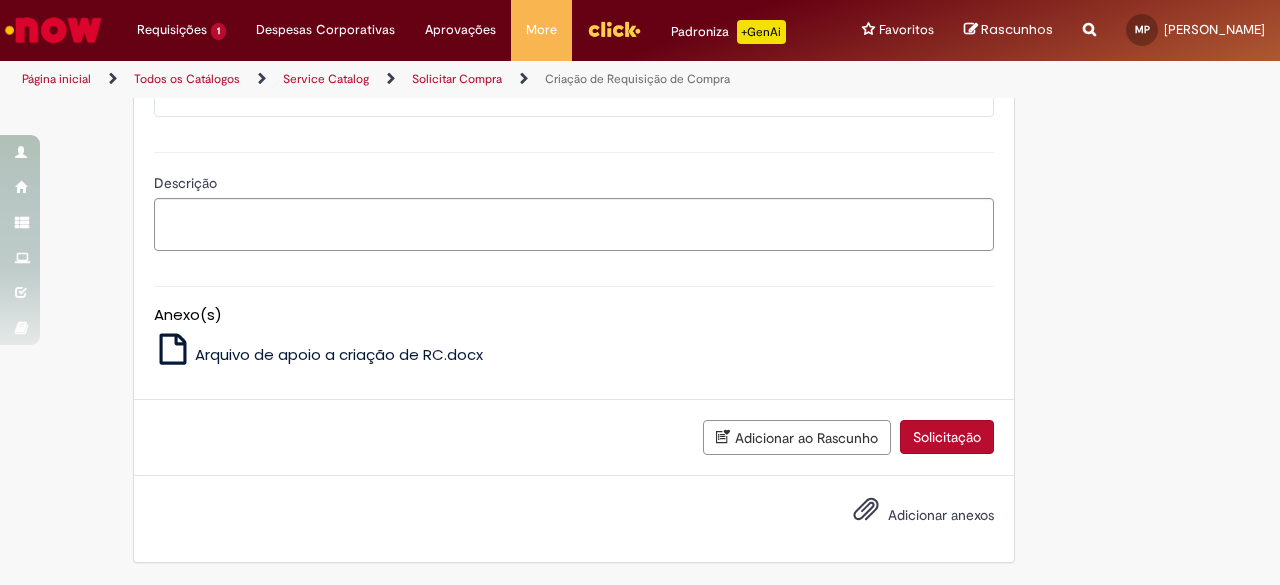 click on "Adicionar" at bounding box center [217, -22] 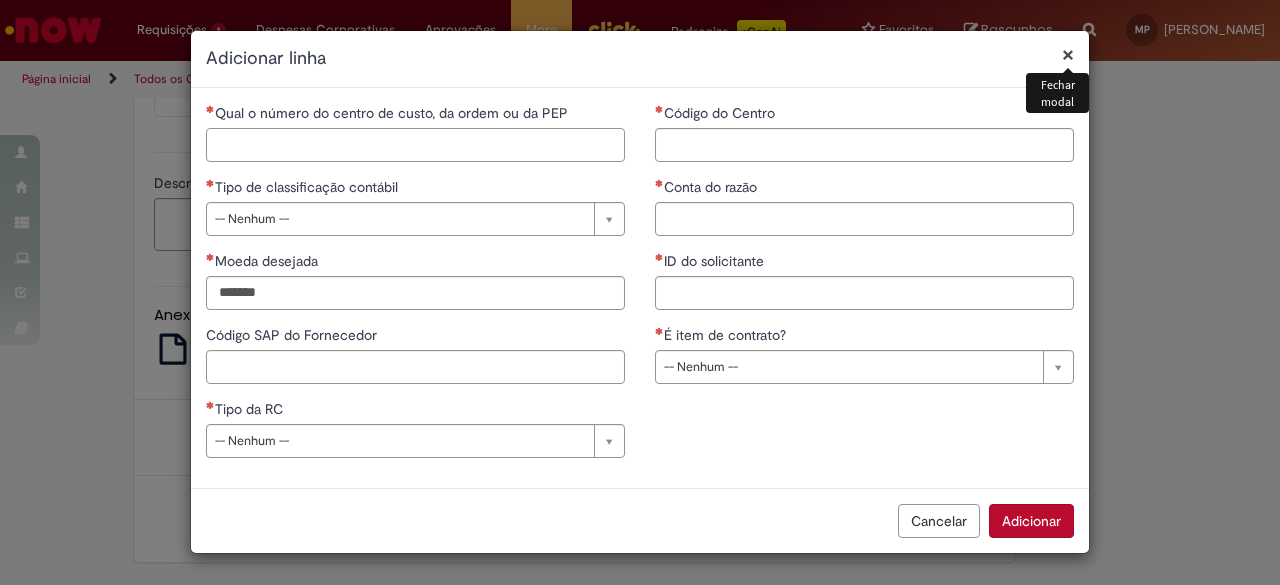 click on "Qual o número do centro de custo, da ordem ou da PEP" at bounding box center [415, 145] 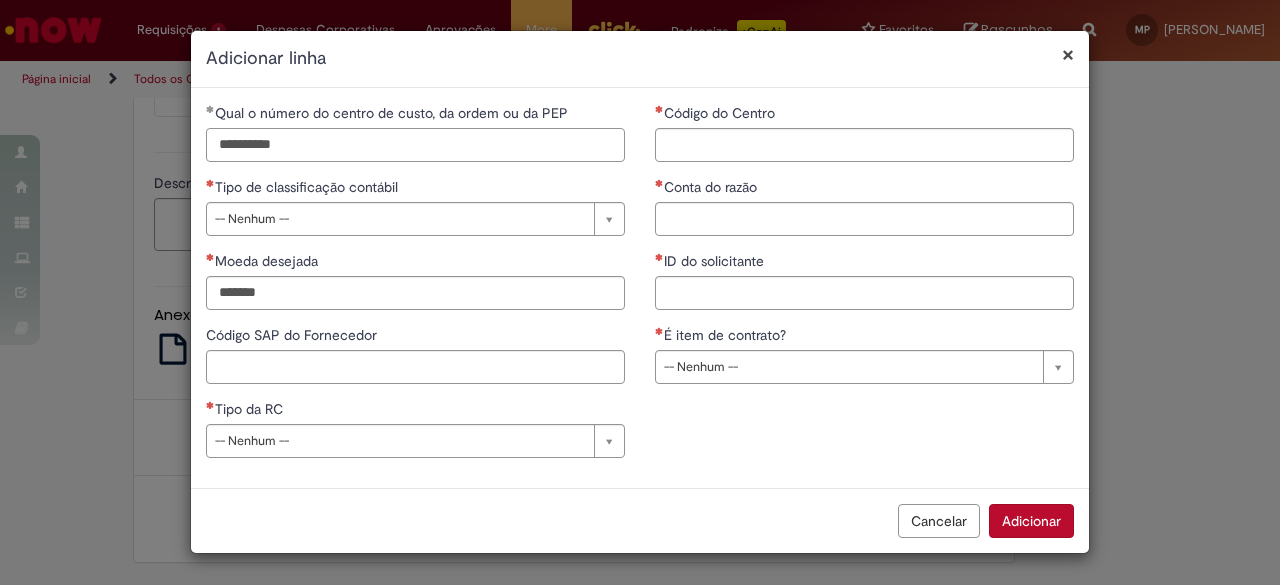 type on "**********" 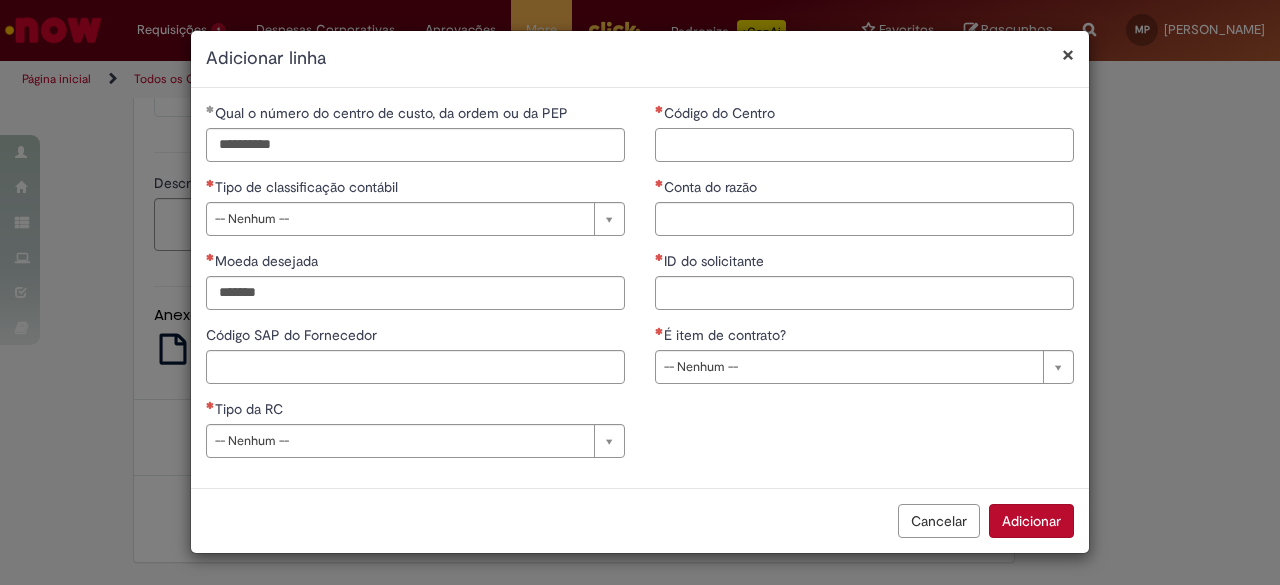click on "Código do Centro" at bounding box center (864, 145) 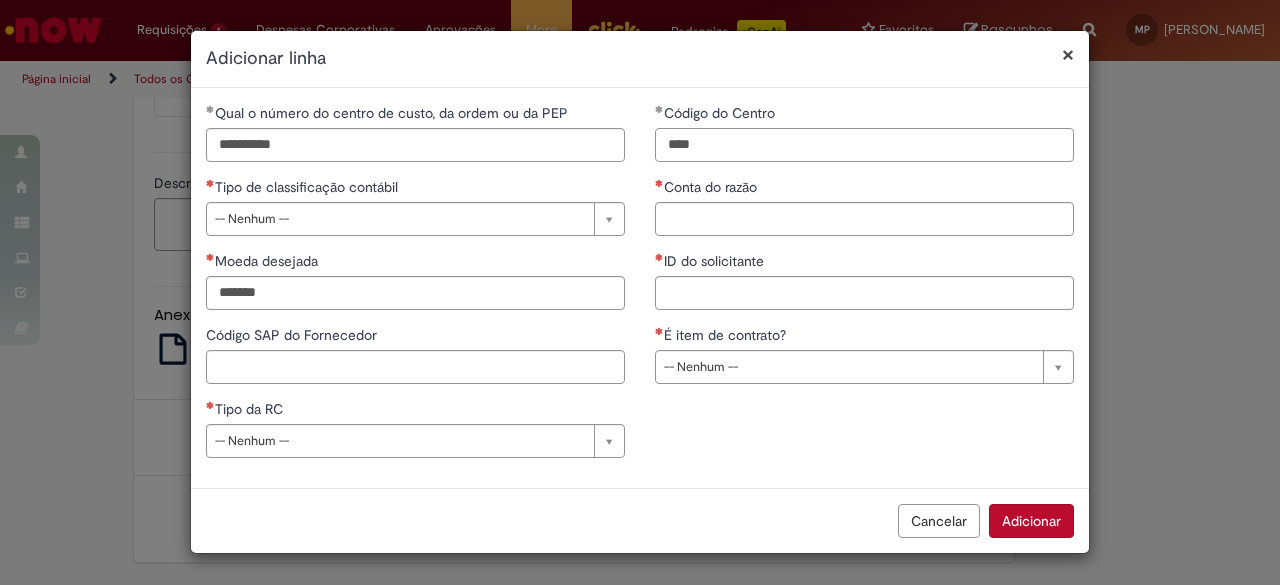 type on "****" 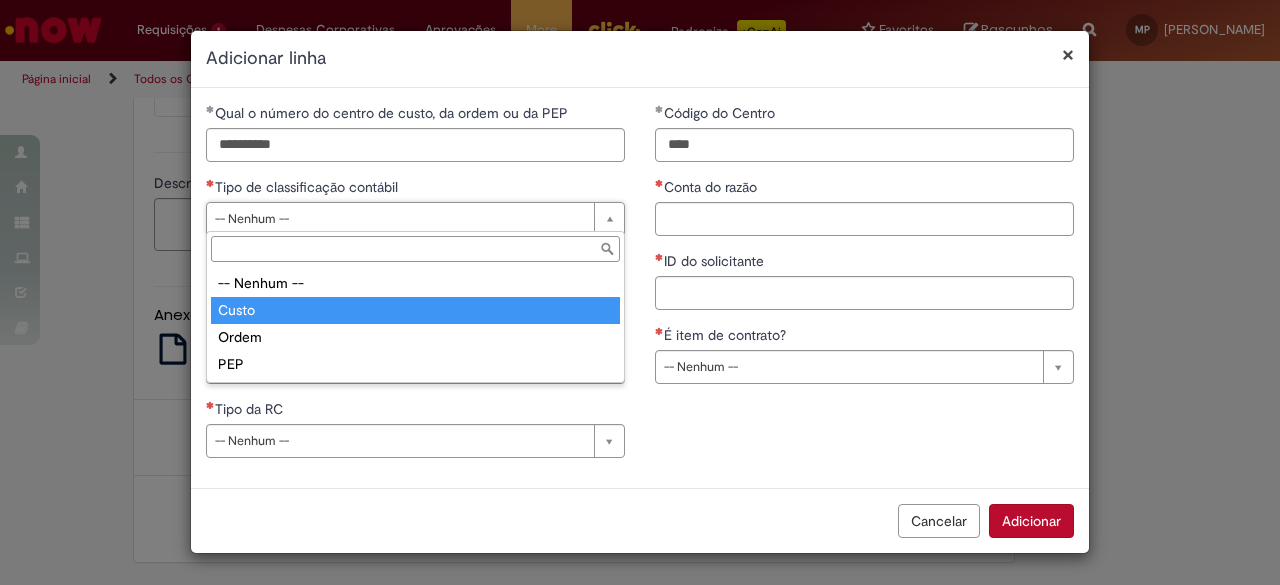 type on "*****" 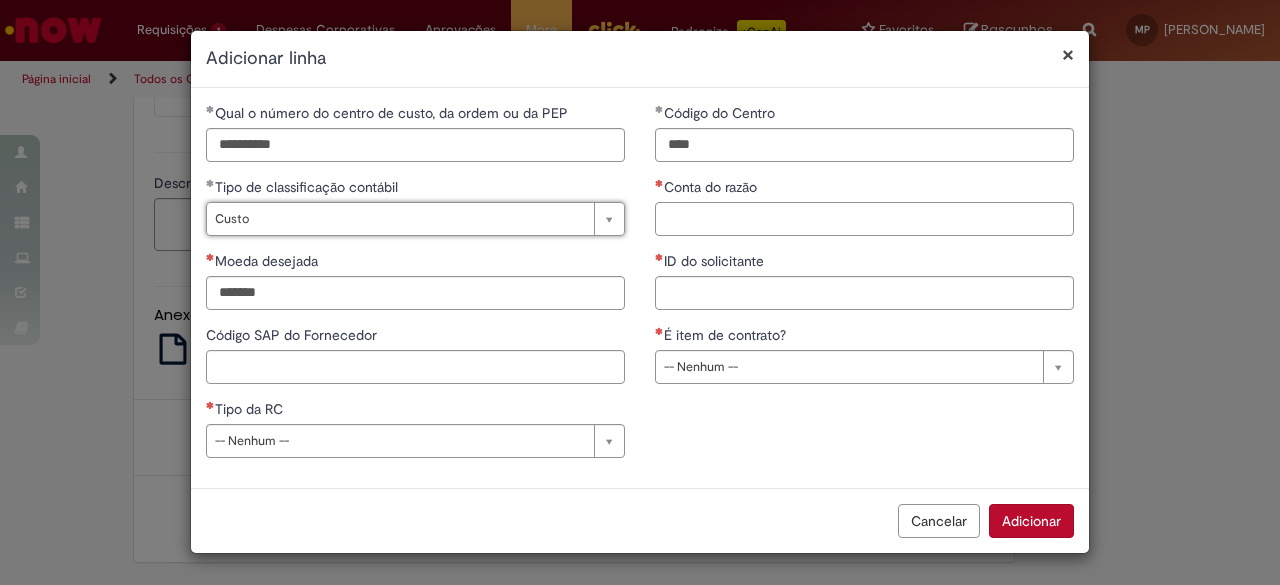 click on "Conta do razão" at bounding box center (864, 219) 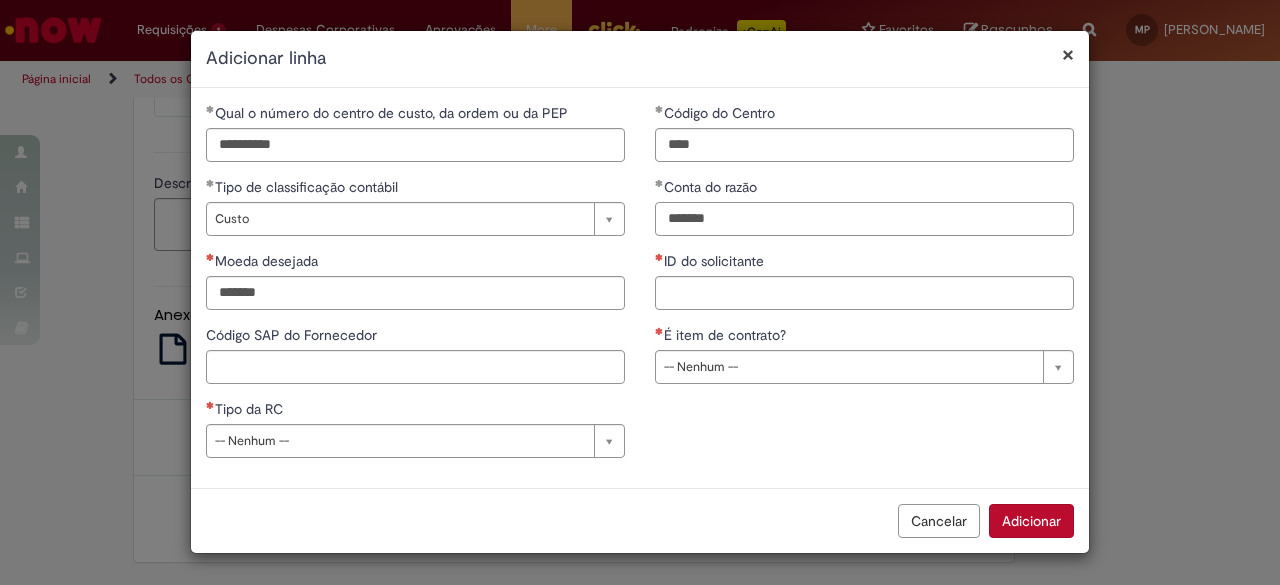 type on "*******" 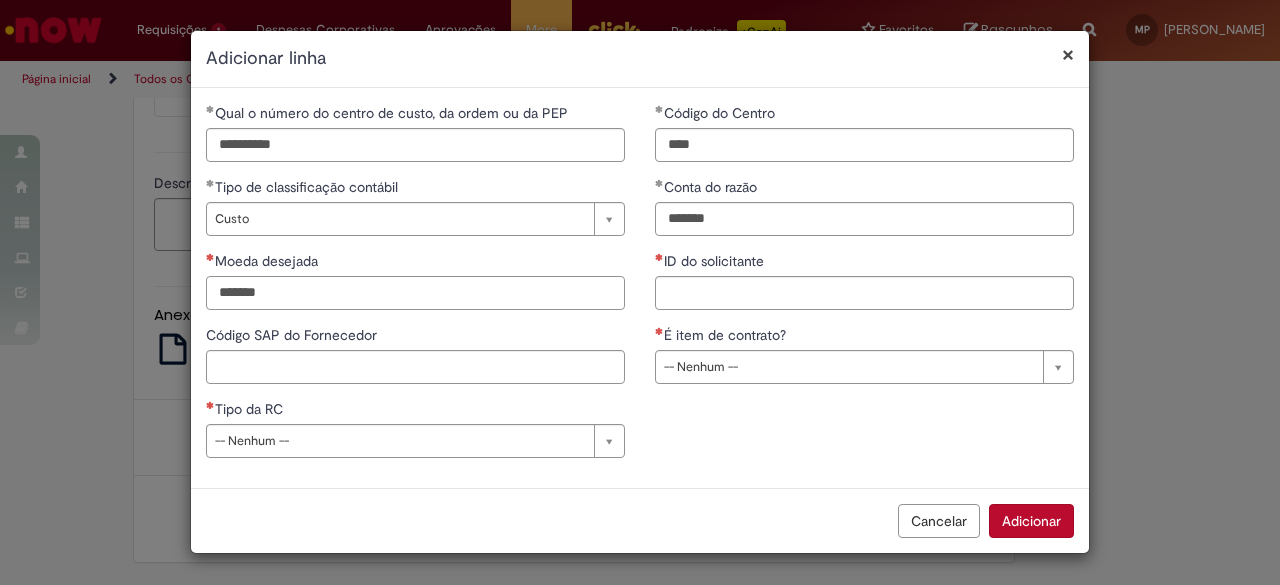 click on "Moeda desejada" at bounding box center (415, 293) 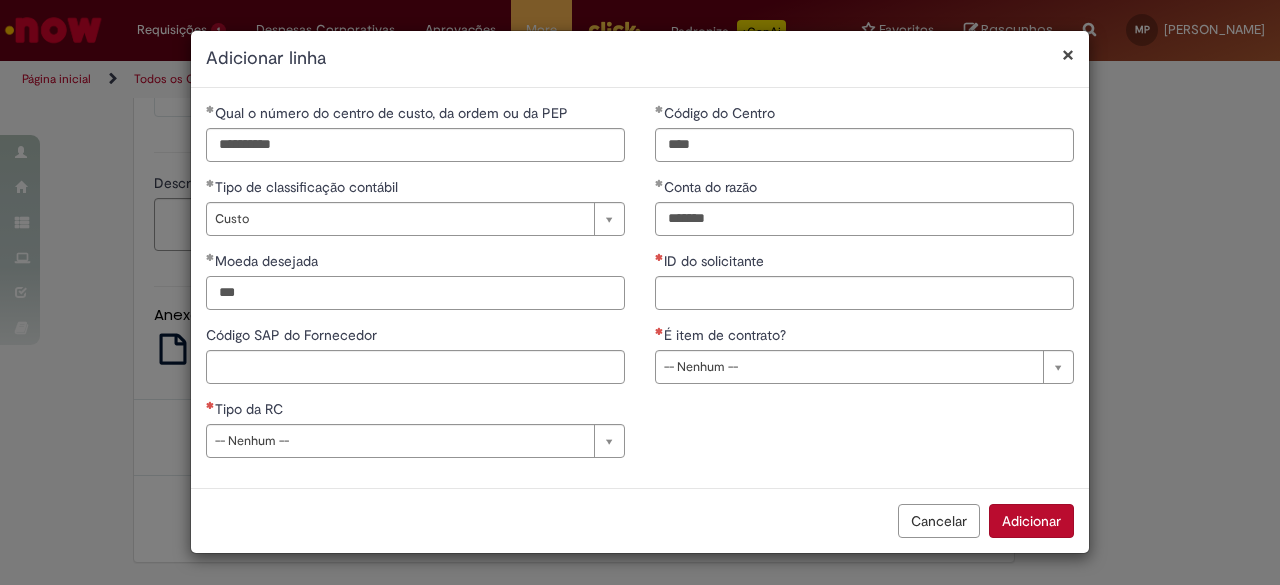 type on "***" 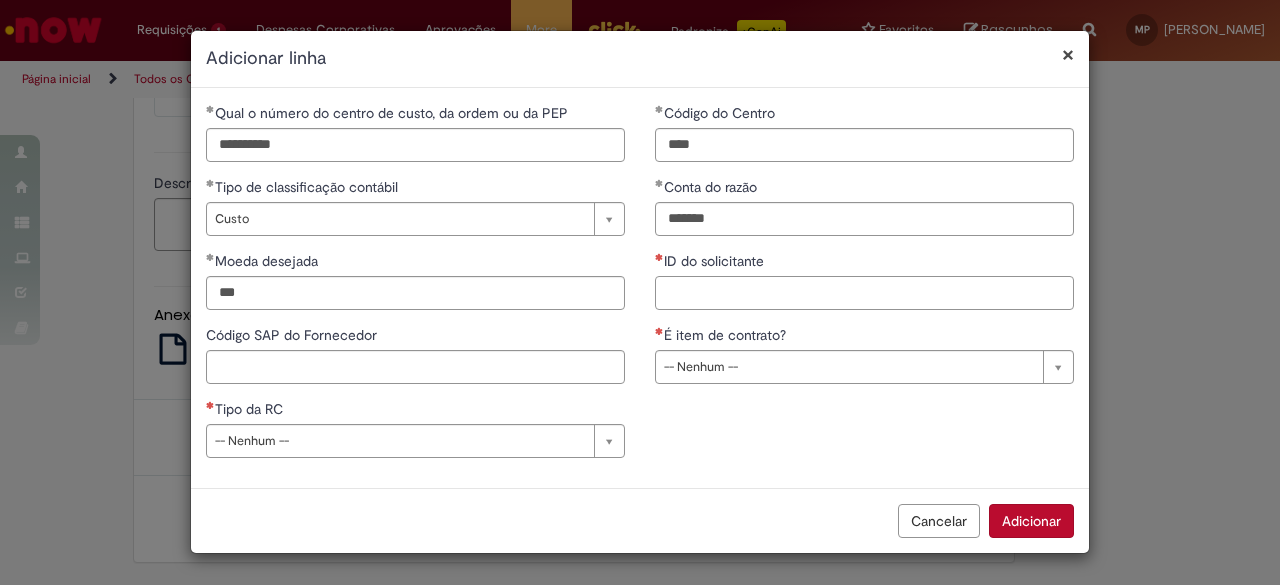 click on "ID do solicitante" at bounding box center (864, 293) 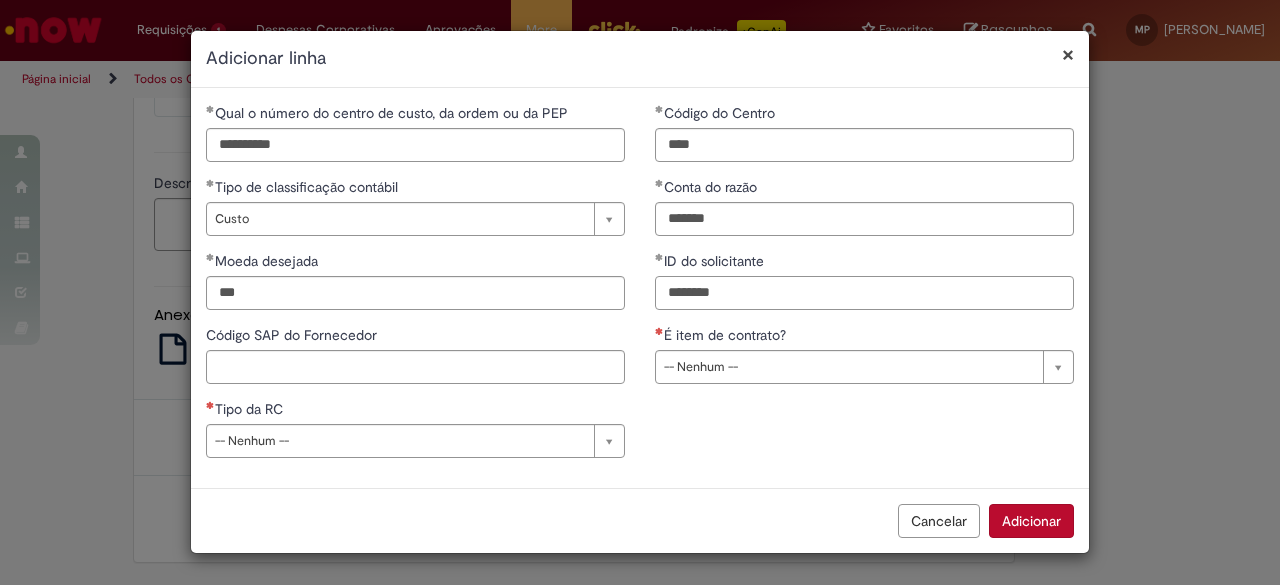 type on "********" 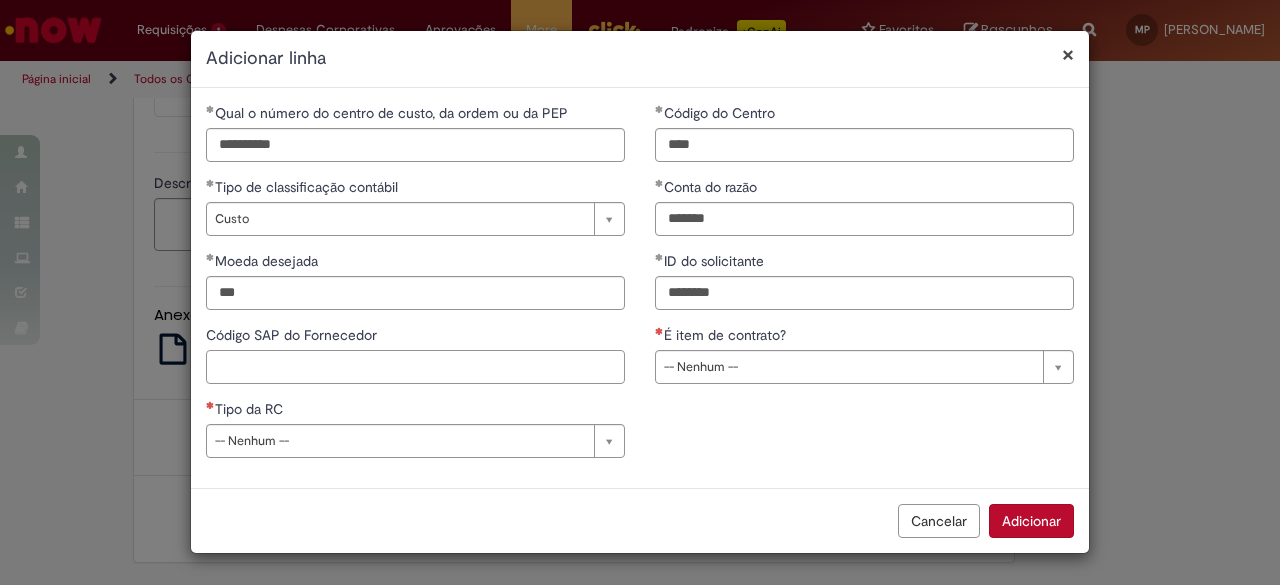 click on "Código SAP do Fornecedor" at bounding box center [415, 367] 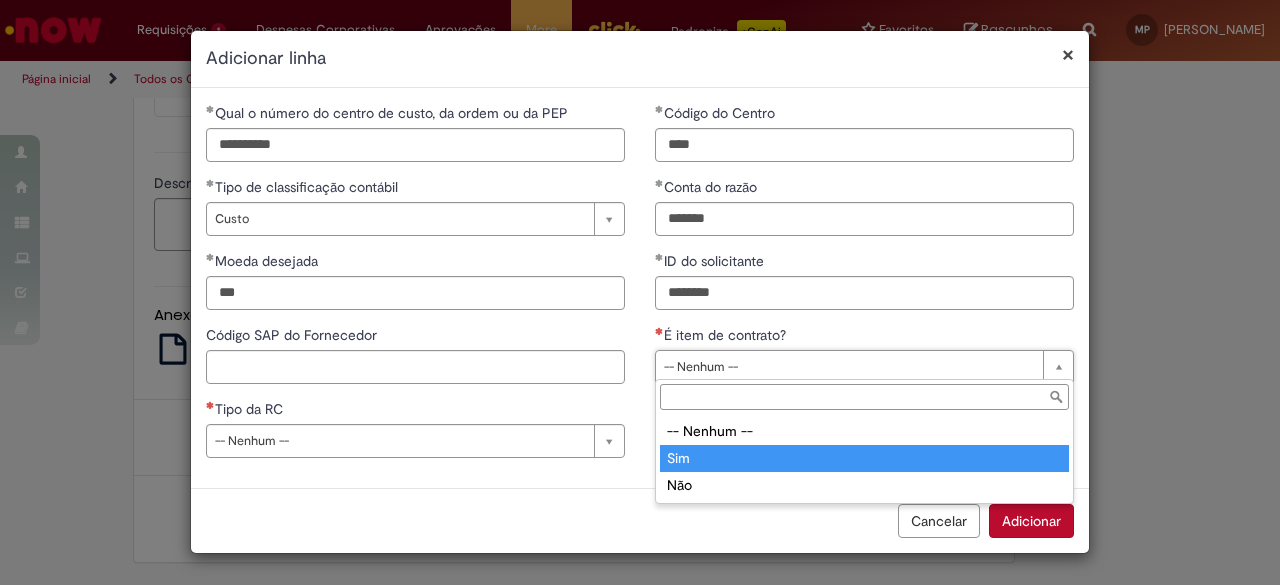 type on "***" 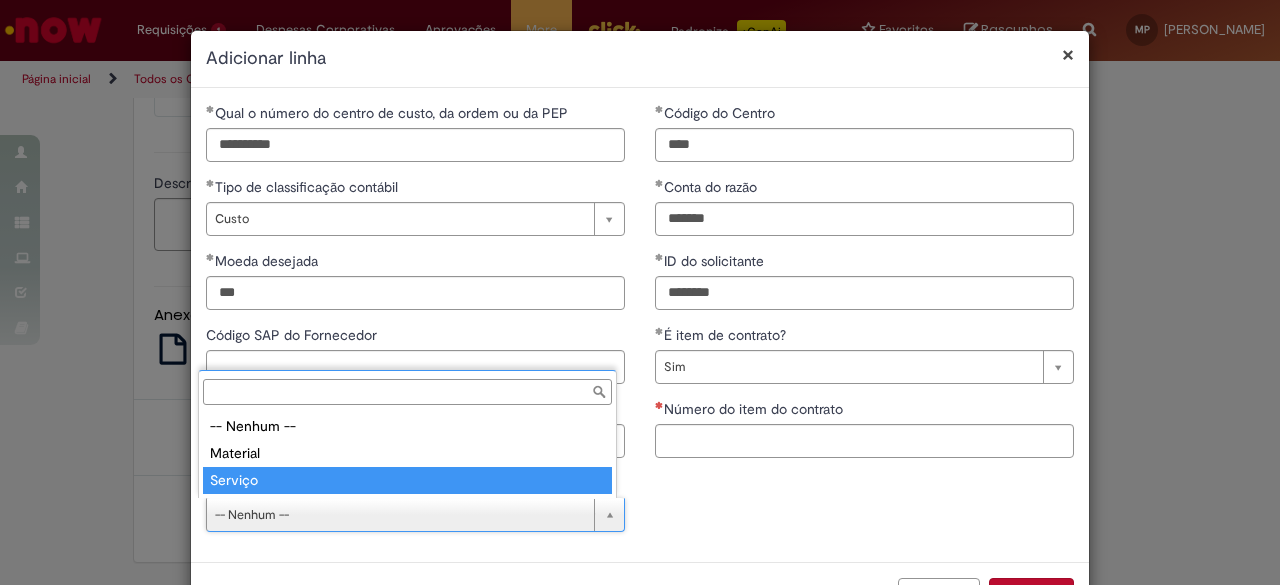 type on "*******" 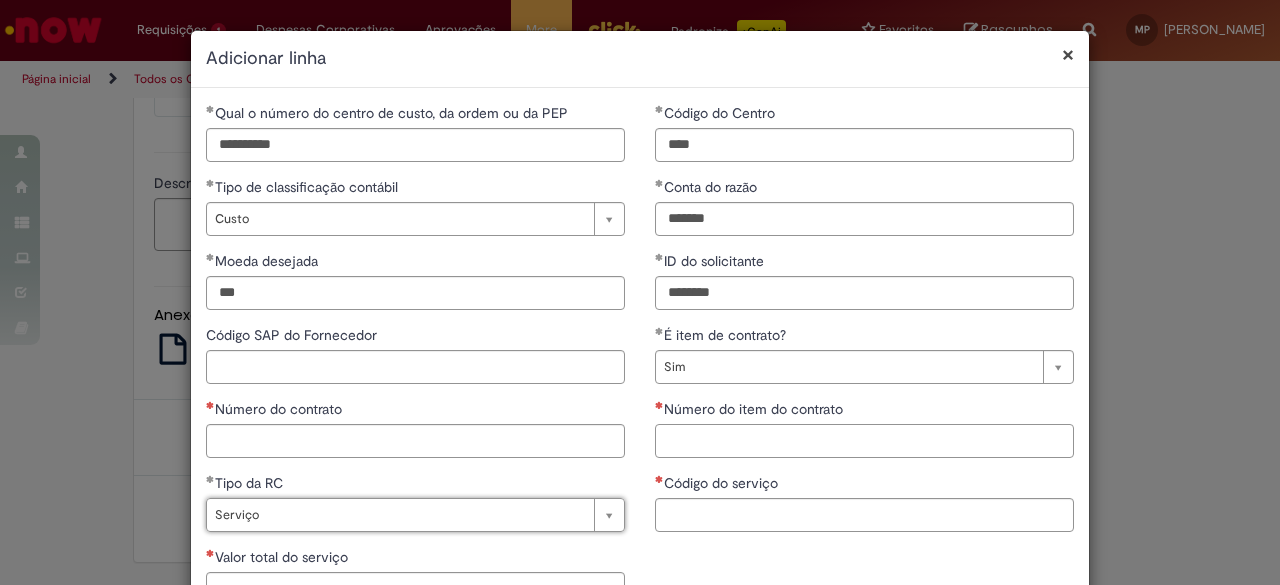 click on "Número do item do contrato" at bounding box center [864, 441] 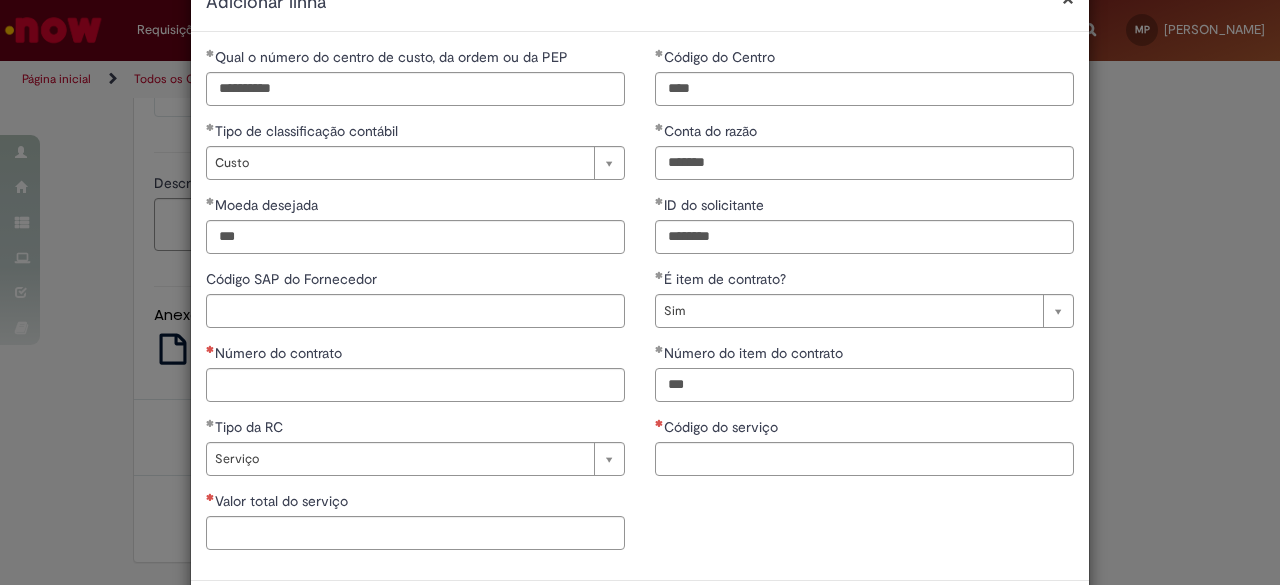 scroll, scrollTop: 57, scrollLeft: 0, axis: vertical 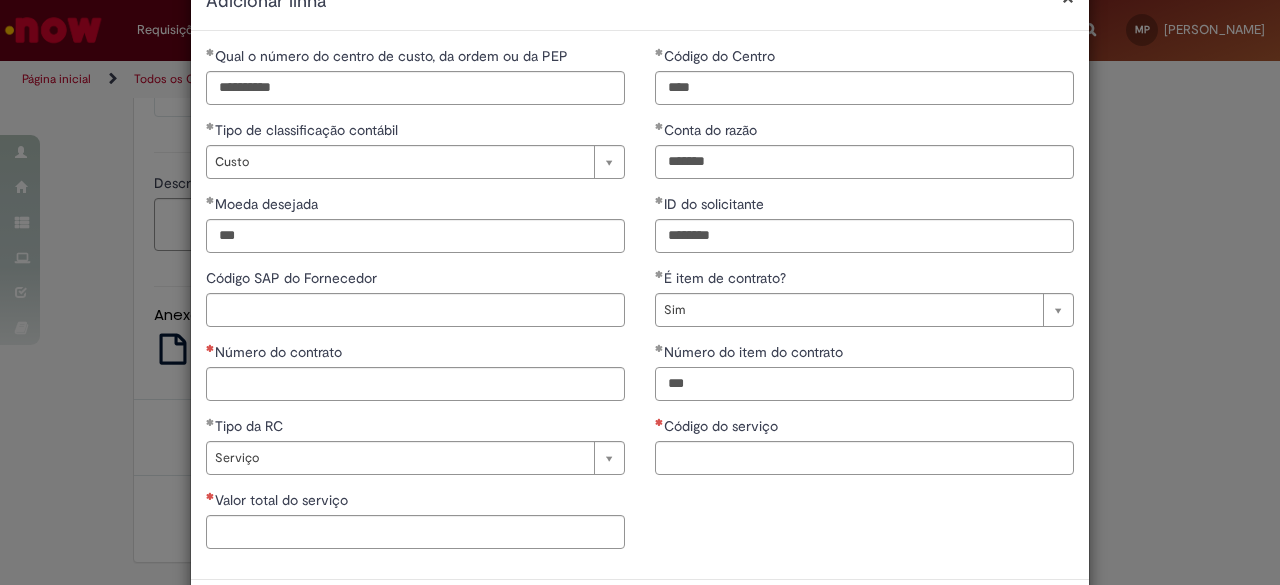 type on "***" 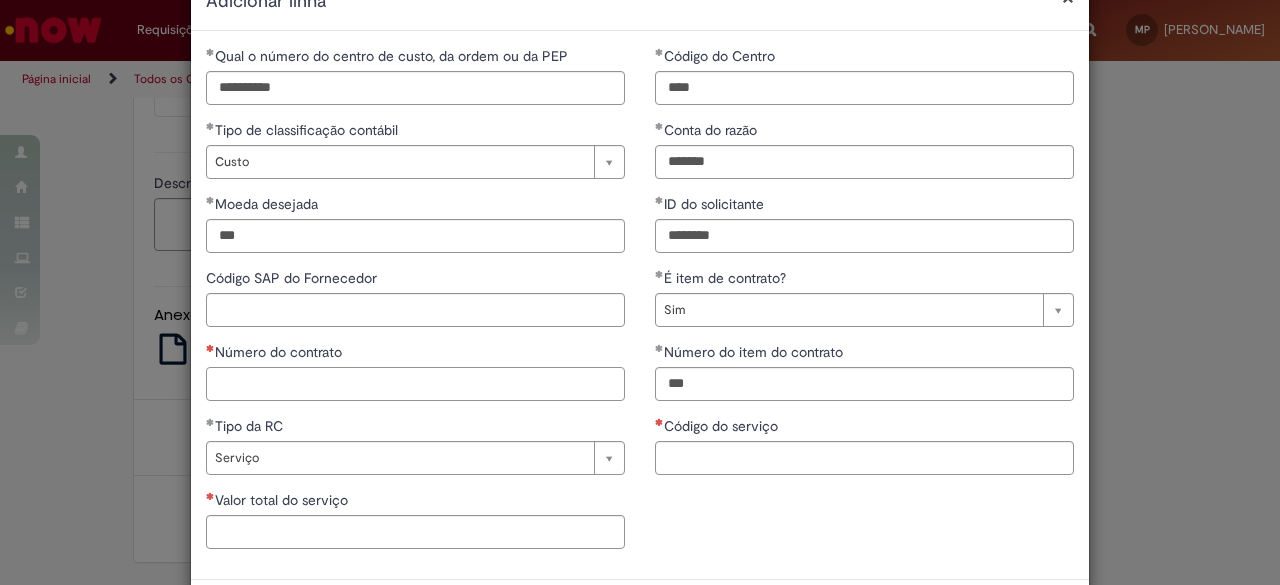 click on "Número do contrato" at bounding box center [415, 384] 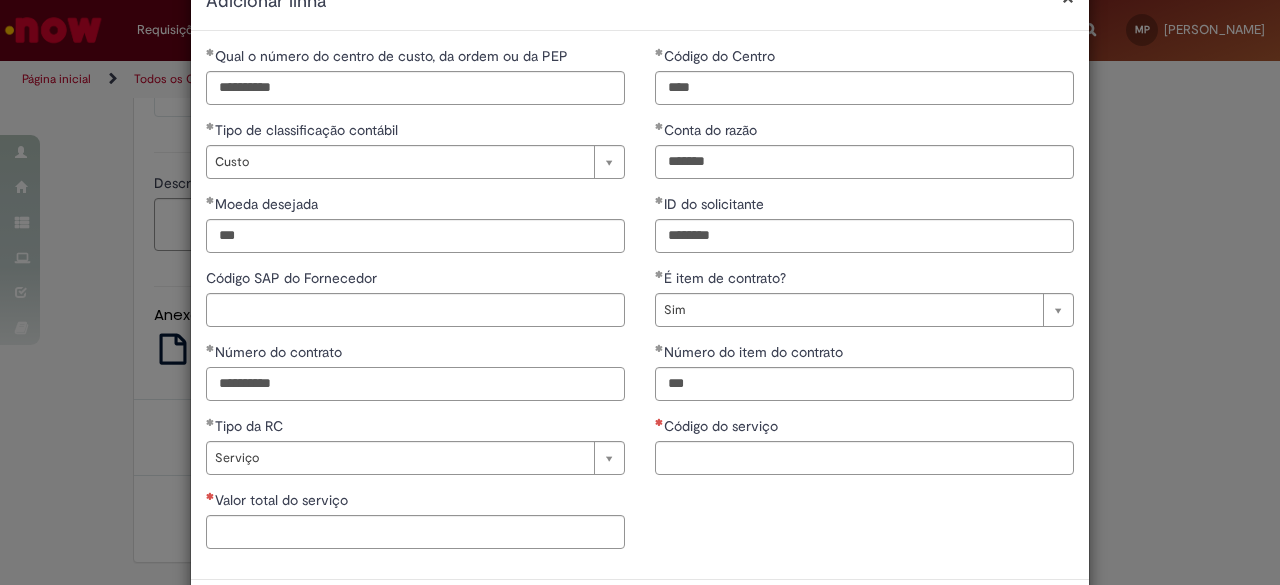 scroll, scrollTop: 144, scrollLeft: 0, axis: vertical 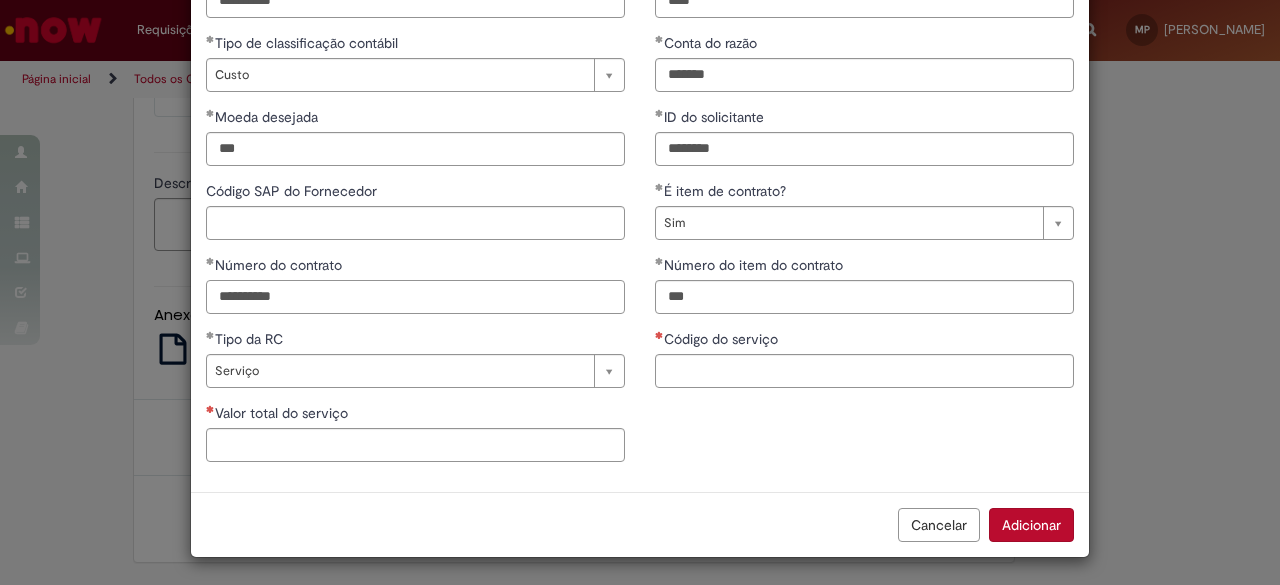 type on "**********" 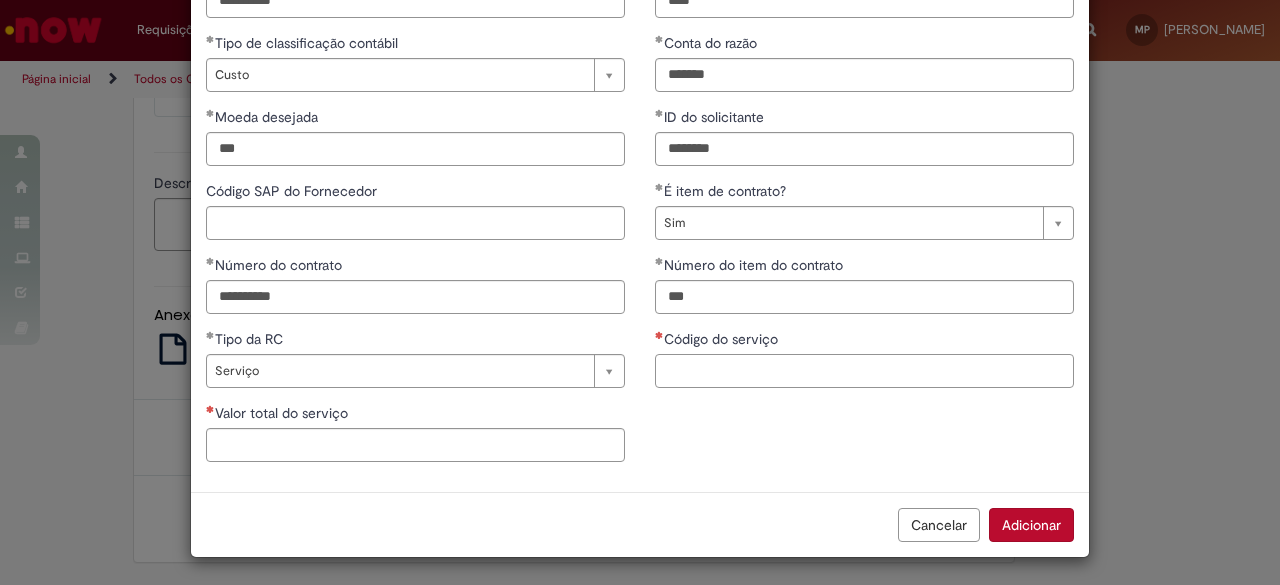 click on "Código do serviço" at bounding box center [864, 371] 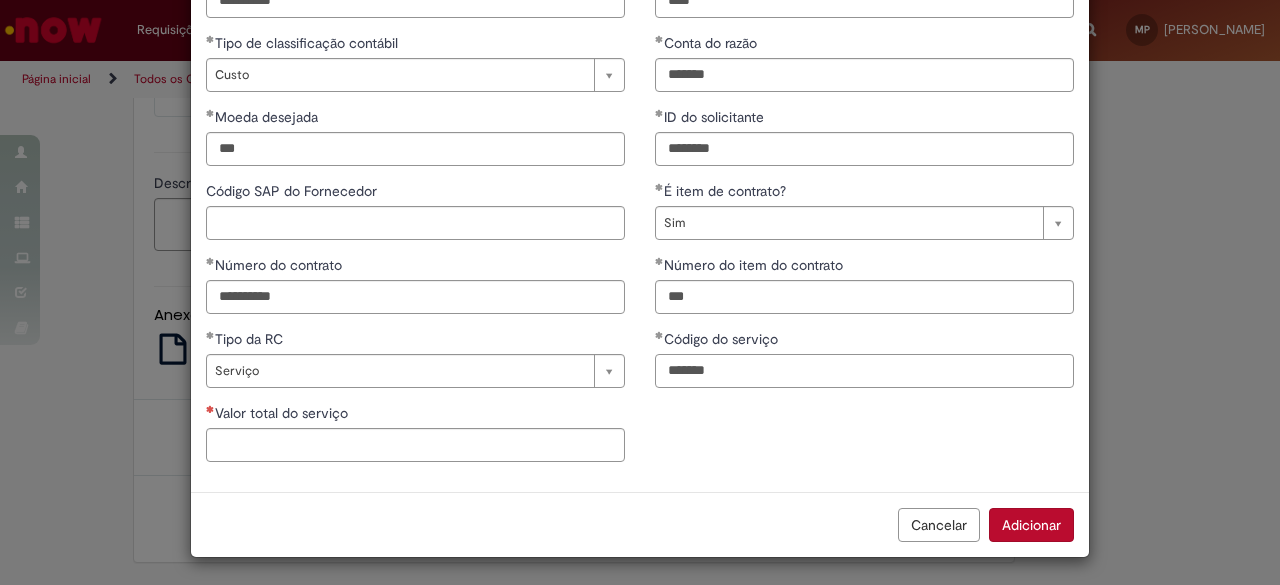 type on "*******" 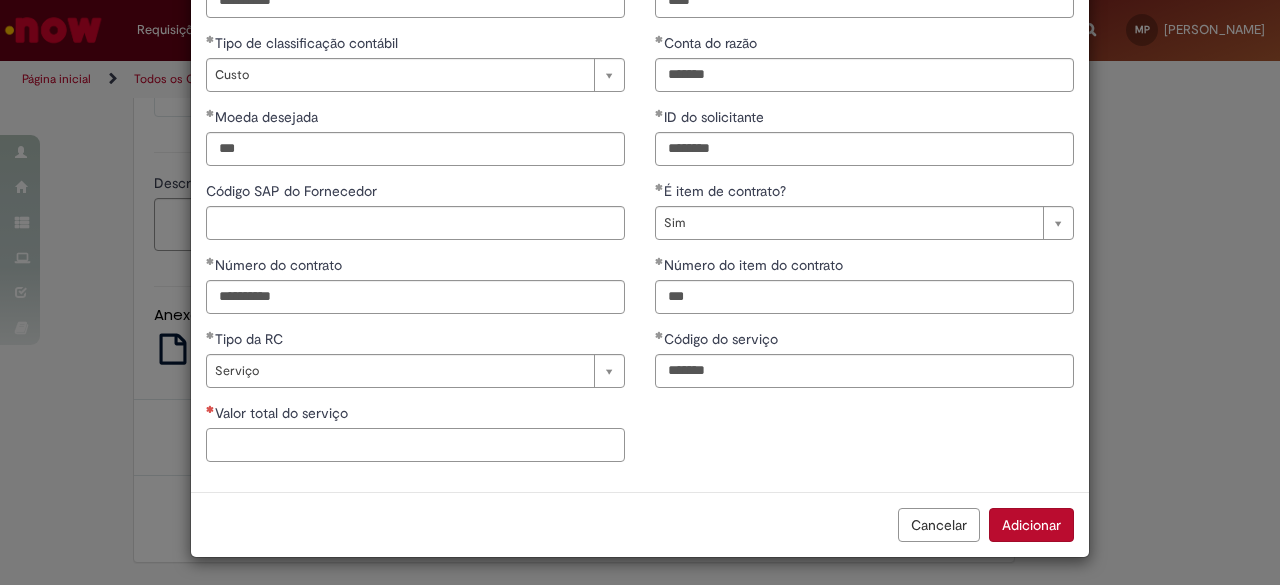 click on "Valor total do serviço" at bounding box center (415, 445) 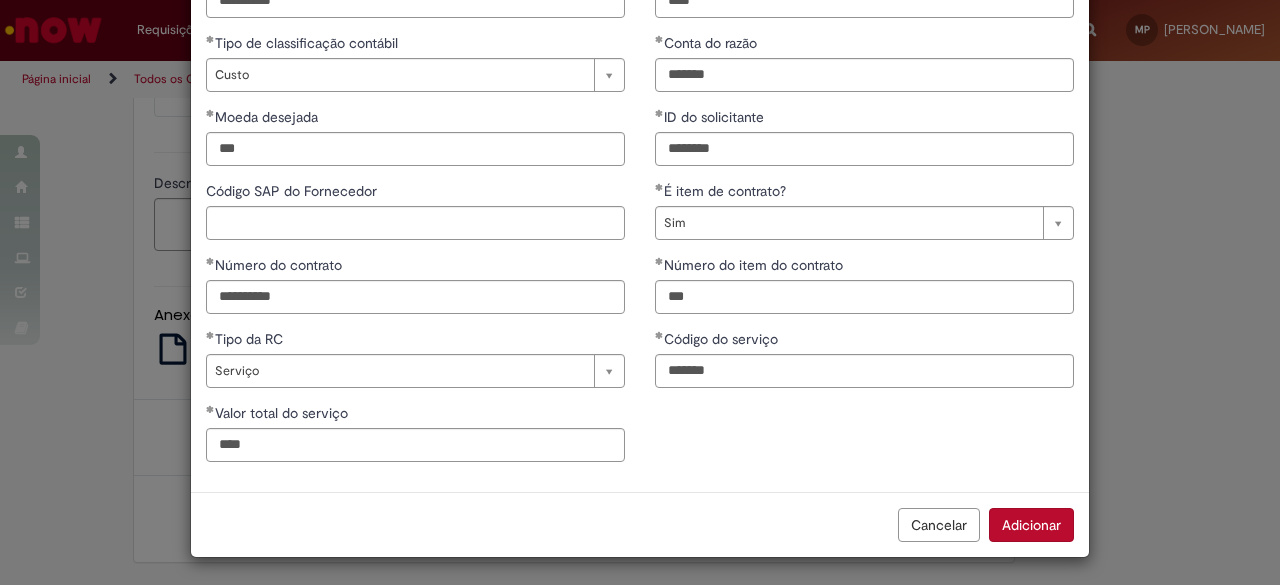 type on "**********" 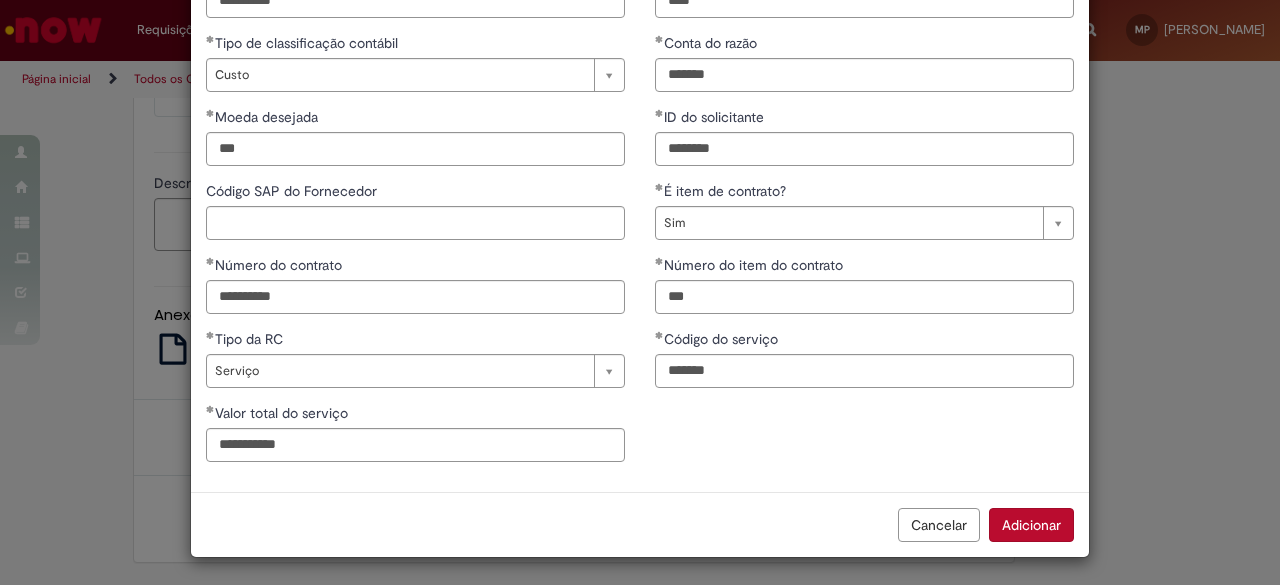 click on "**********" at bounding box center [640, 218] 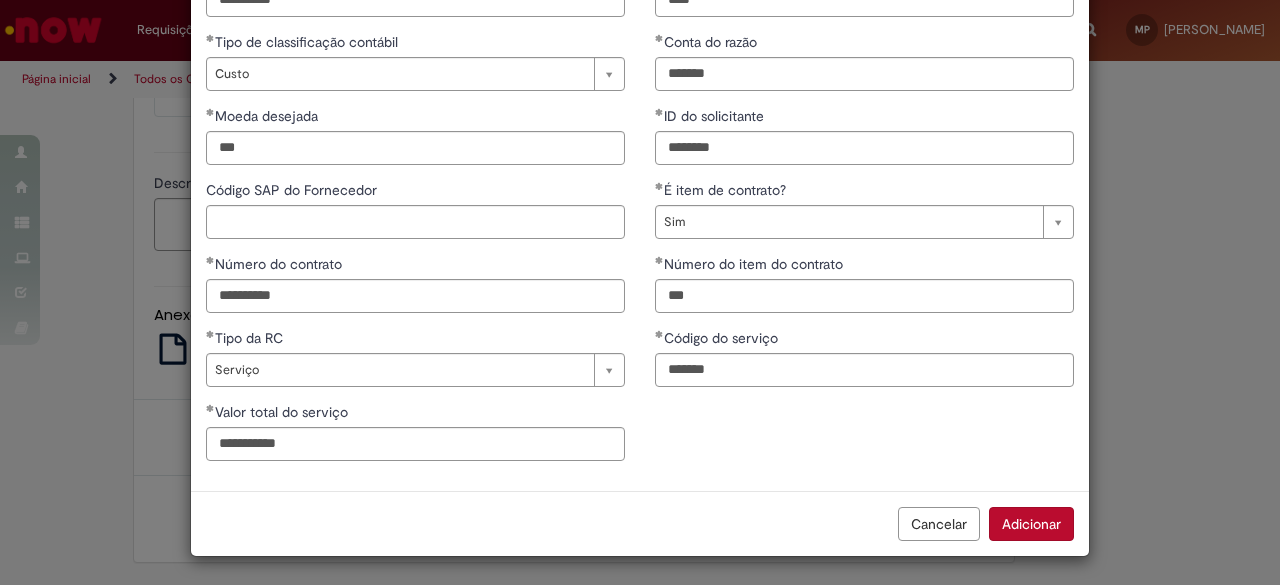 scroll, scrollTop: 144, scrollLeft: 0, axis: vertical 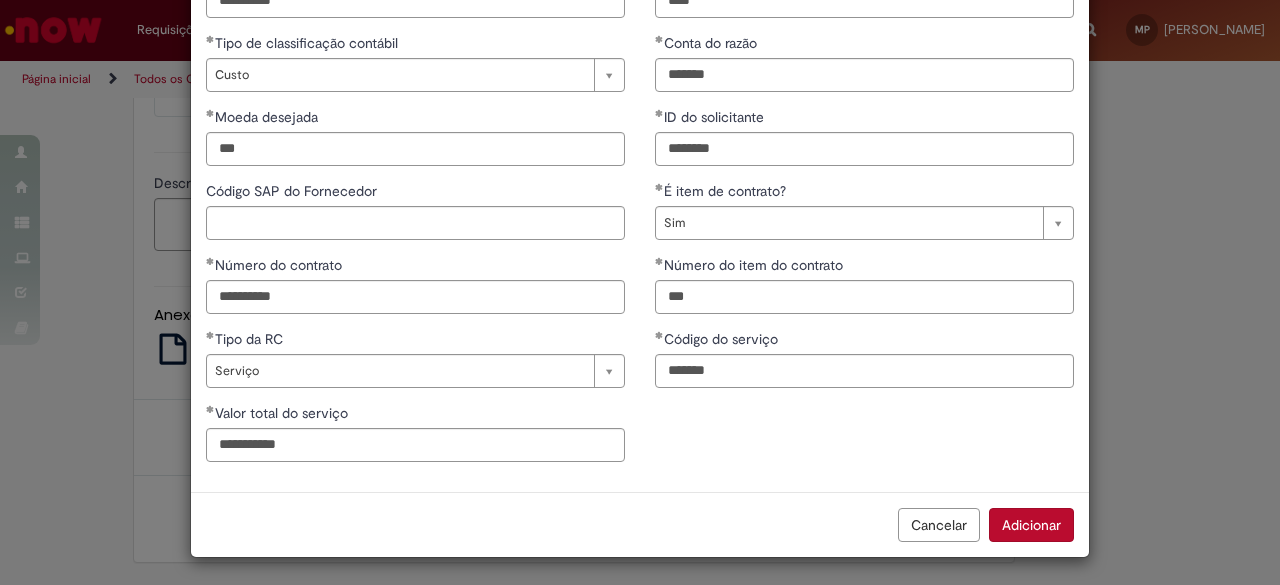 click on "Adicionar" at bounding box center [1031, 525] 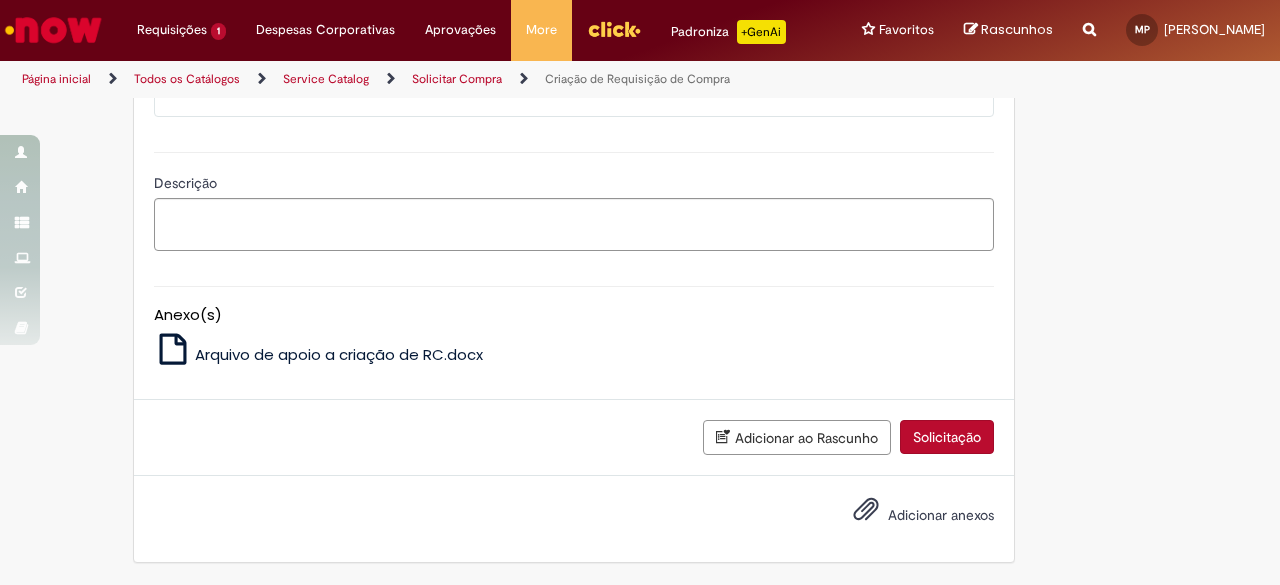 scroll, scrollTop: 2088, scrollLeft: 0, axis: vertical 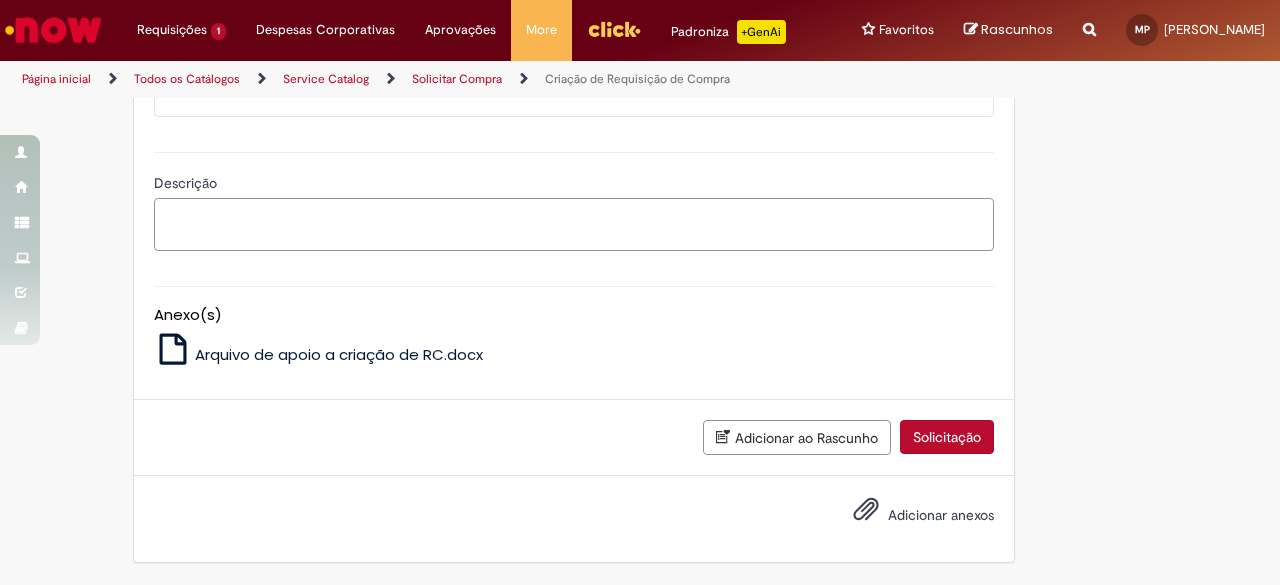 click on "Descrição" at bounding box center [574, 224] 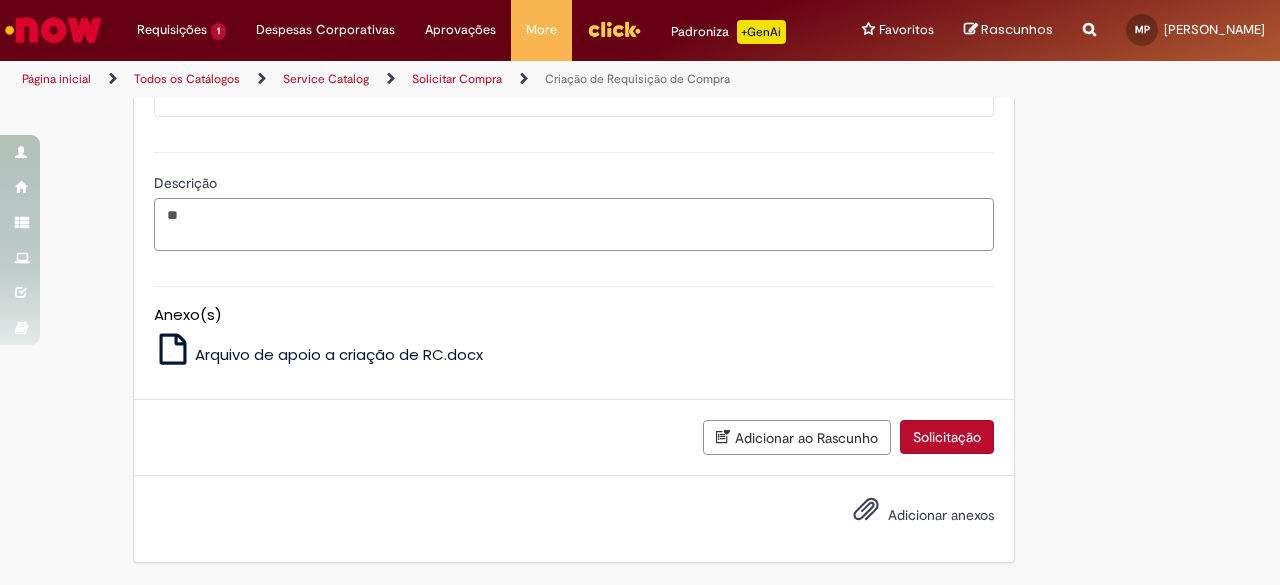 type on "*" 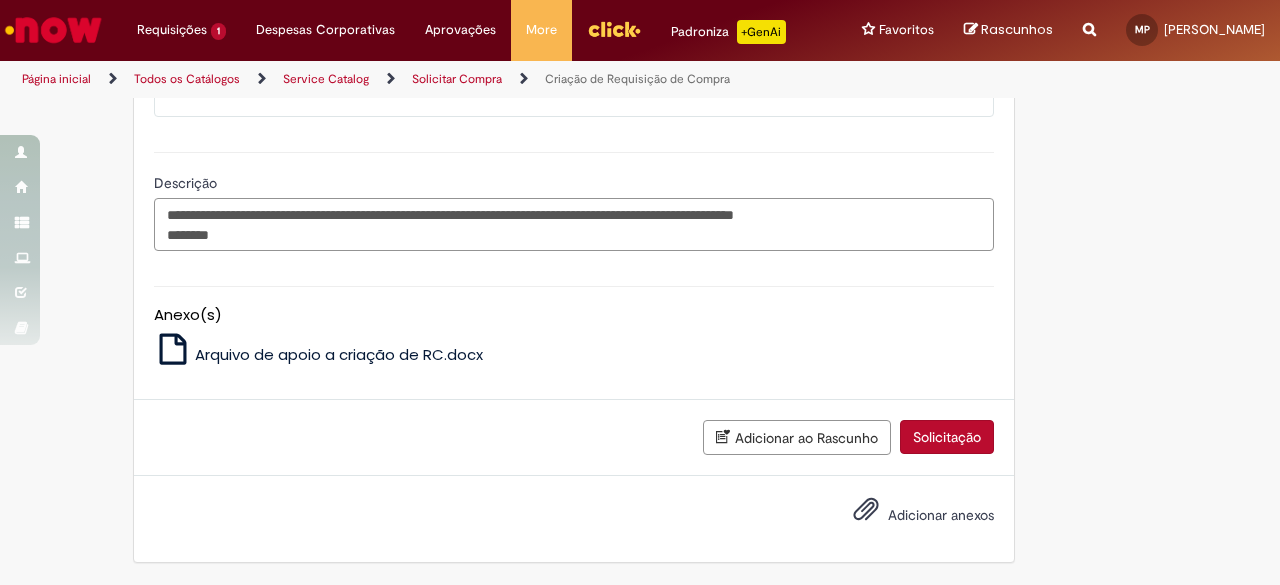 scroll, scrollTop: 2197, scrollLeft: 0, axis: vertical 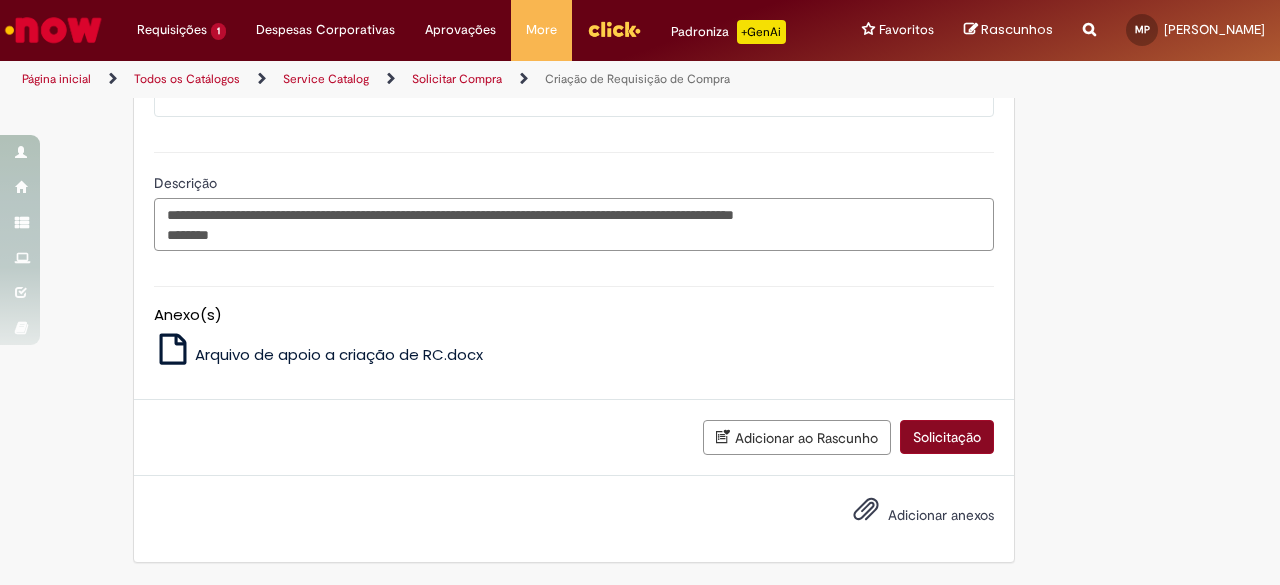 type on "**********" 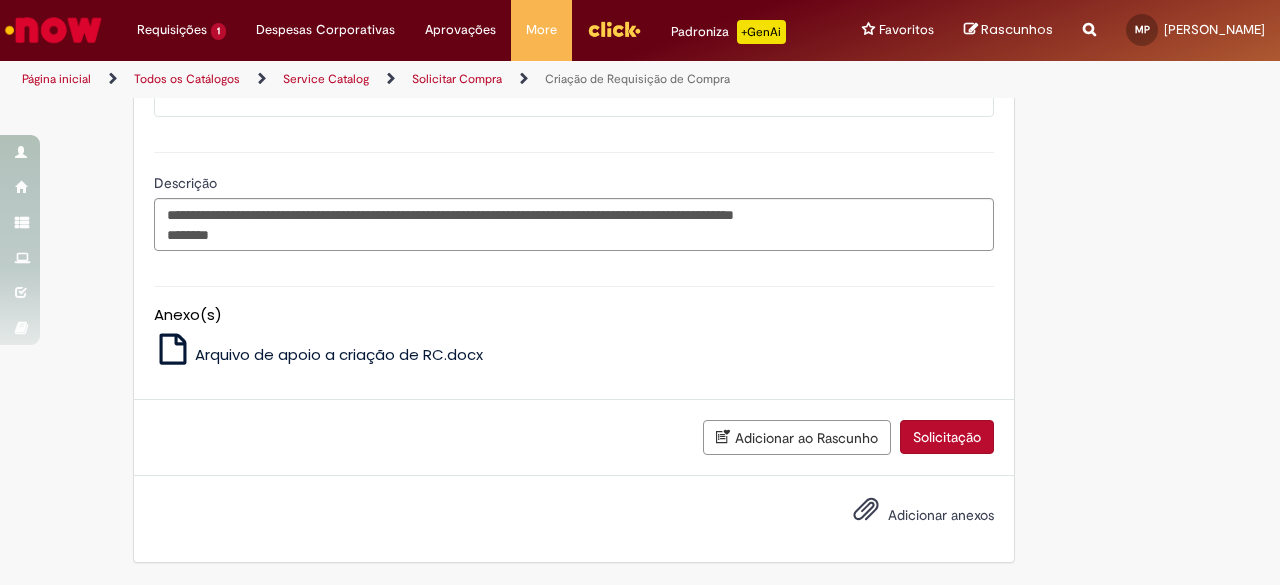 click on "Solicitação" at bounding box center [947, 437] 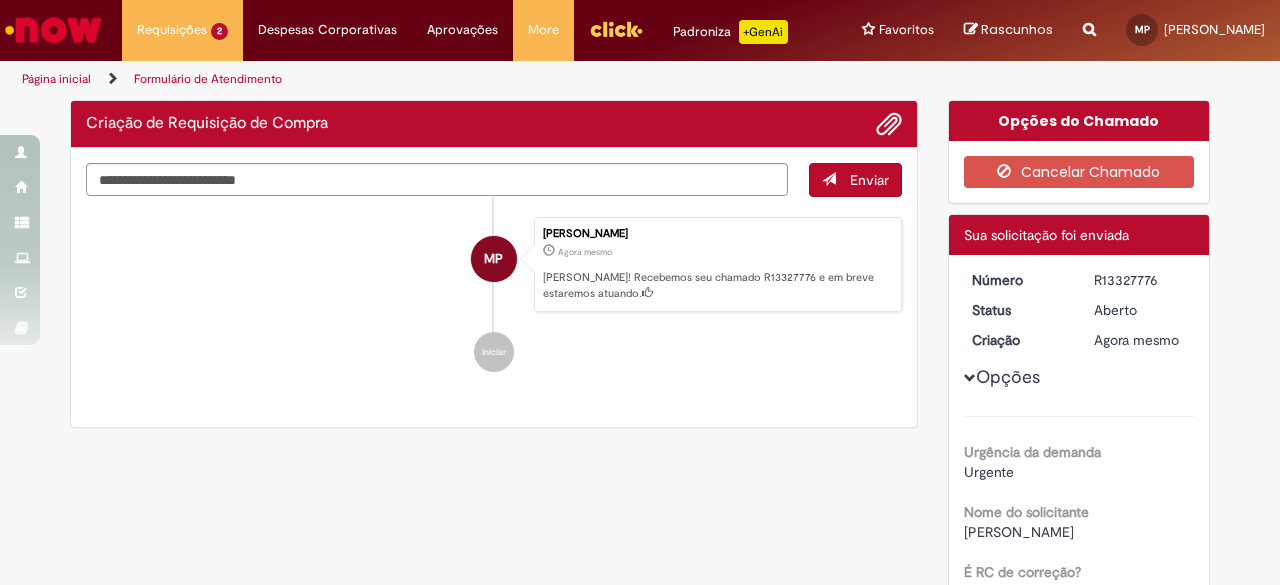 scroll, scrollTop: 115, scrollLeft: 0, axis: vertical 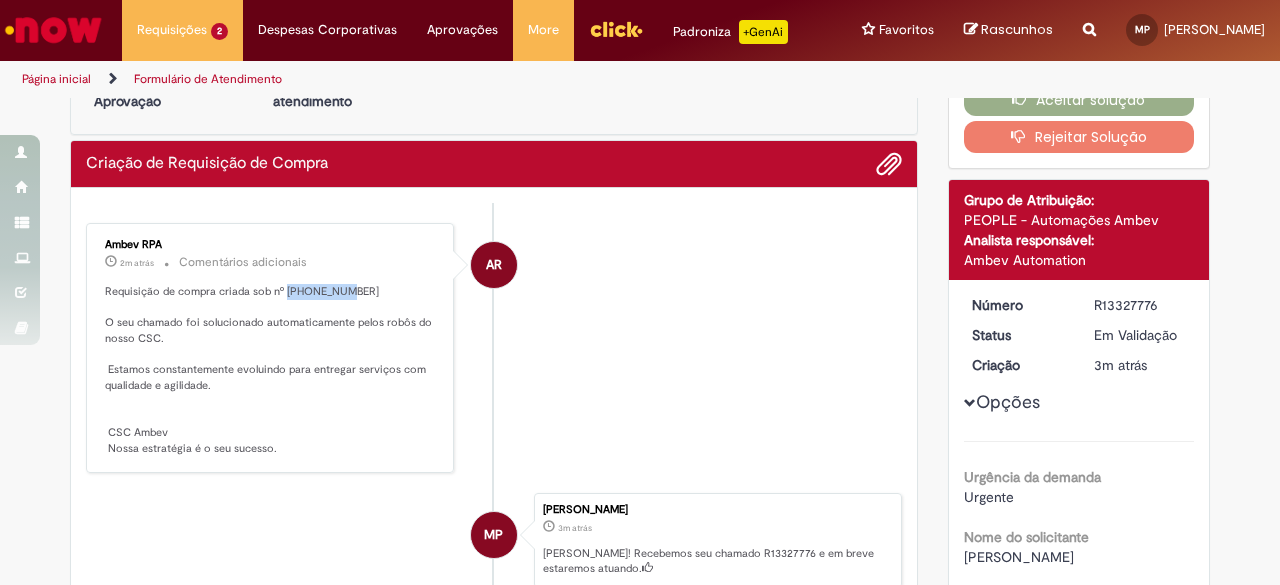 drag, startPoint x: 331, startPoint y: 302, endPoint x: 278, endPoint y: 310, distance: 53.600372 